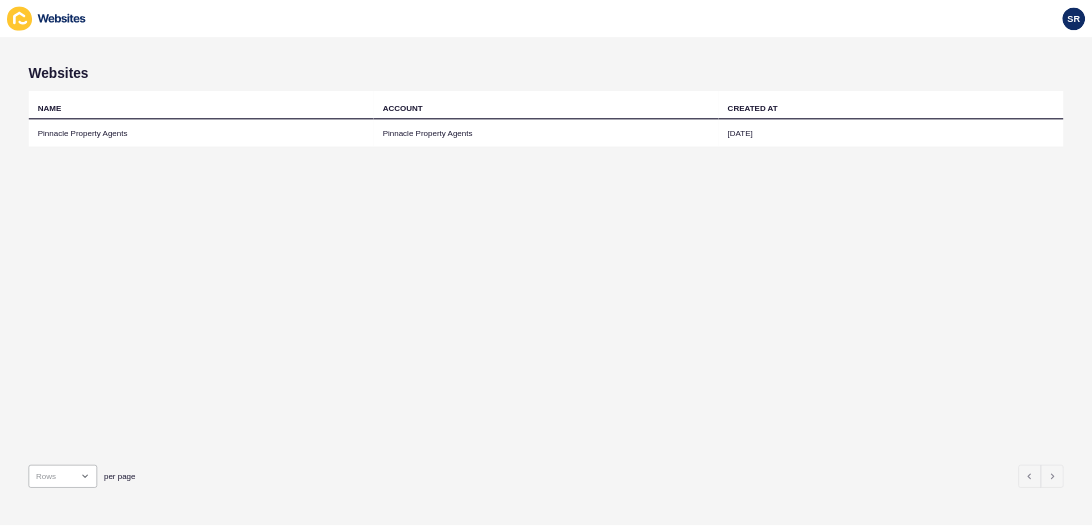 scroll, scrollTop: 0, scrollLeft: 0, axis: both 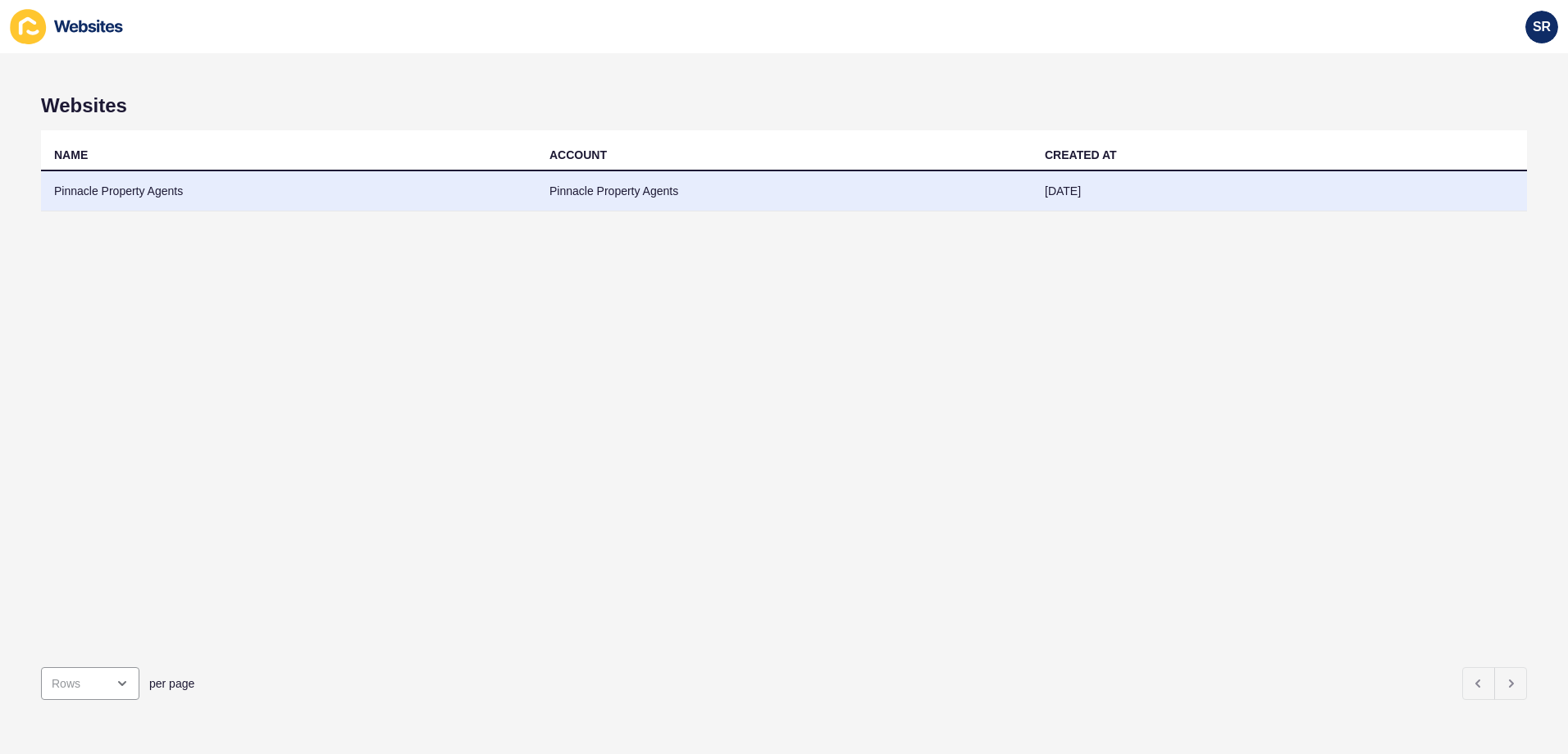 click on "Pinnacle Property Agents" at bounding box center [784, 191] 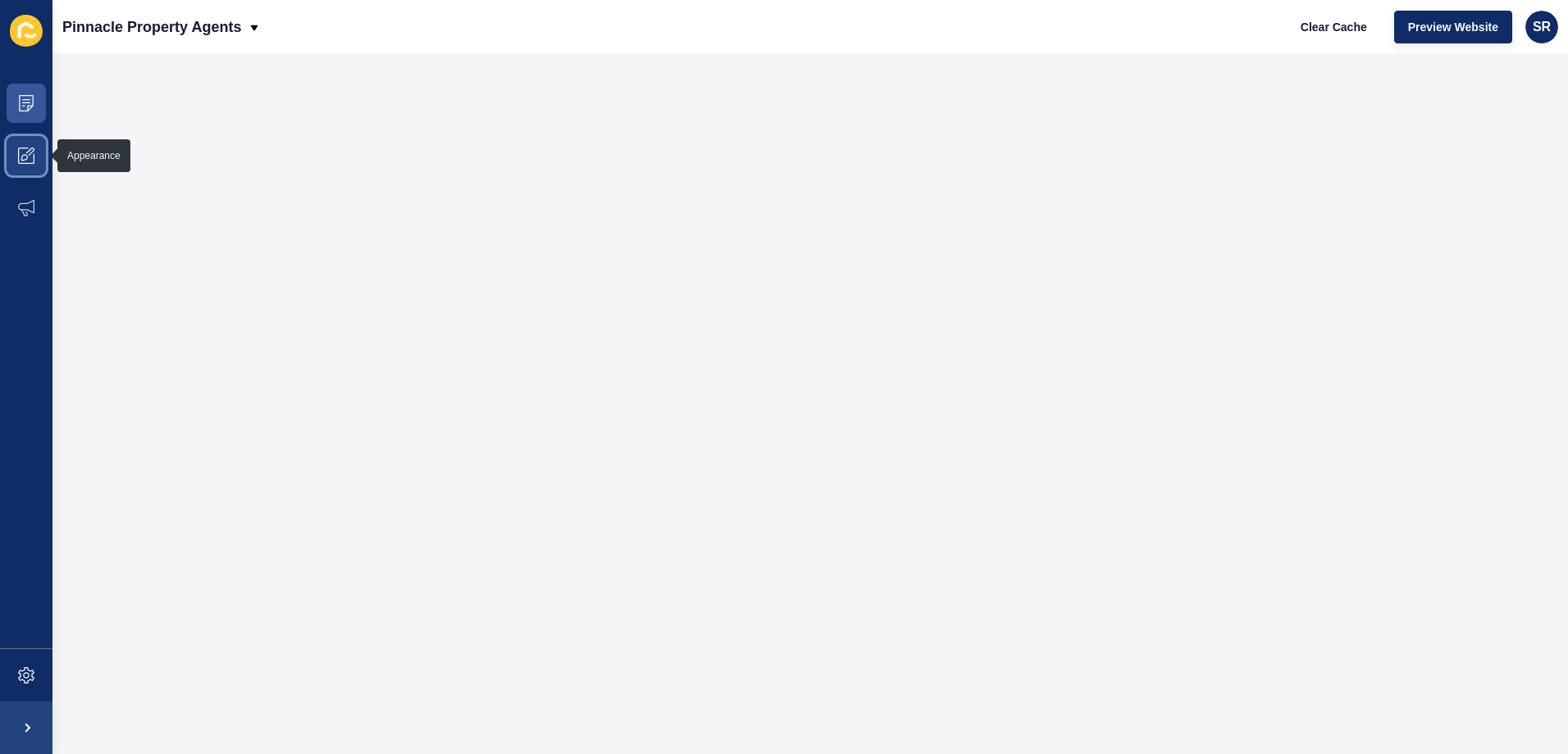 click 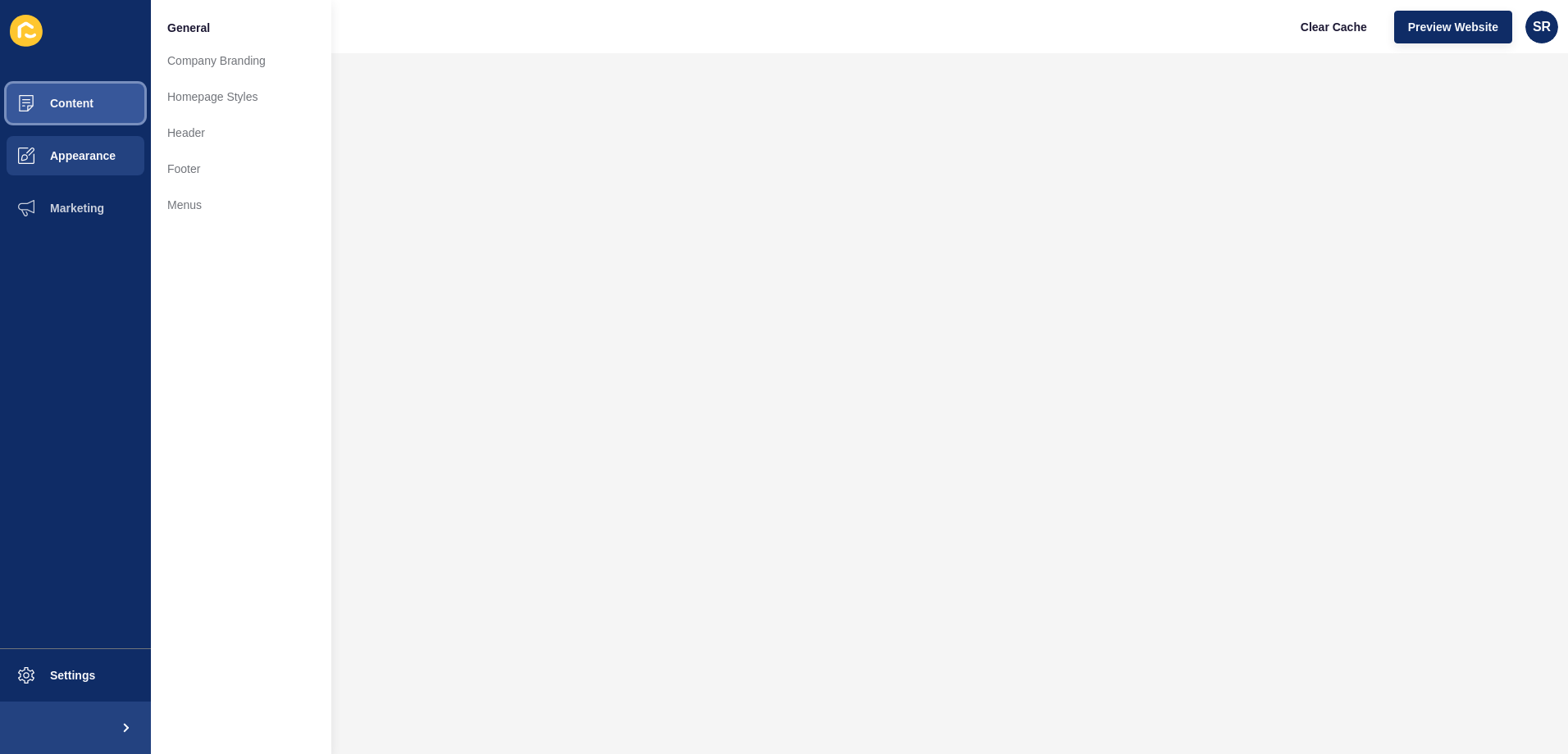 click on "Content" at bounding box center [75, 103] 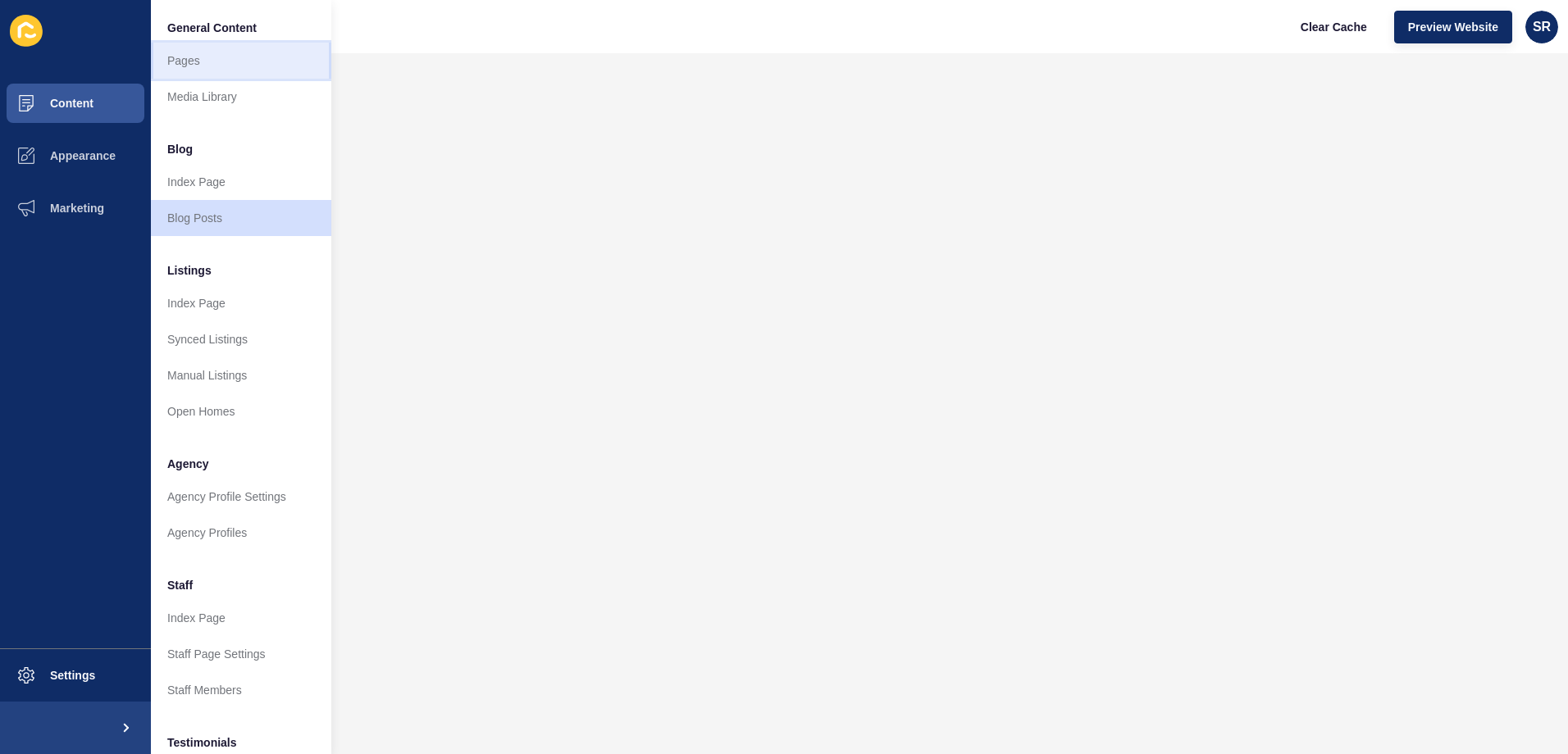 click on "Pages" at bounding box center [241, 61] 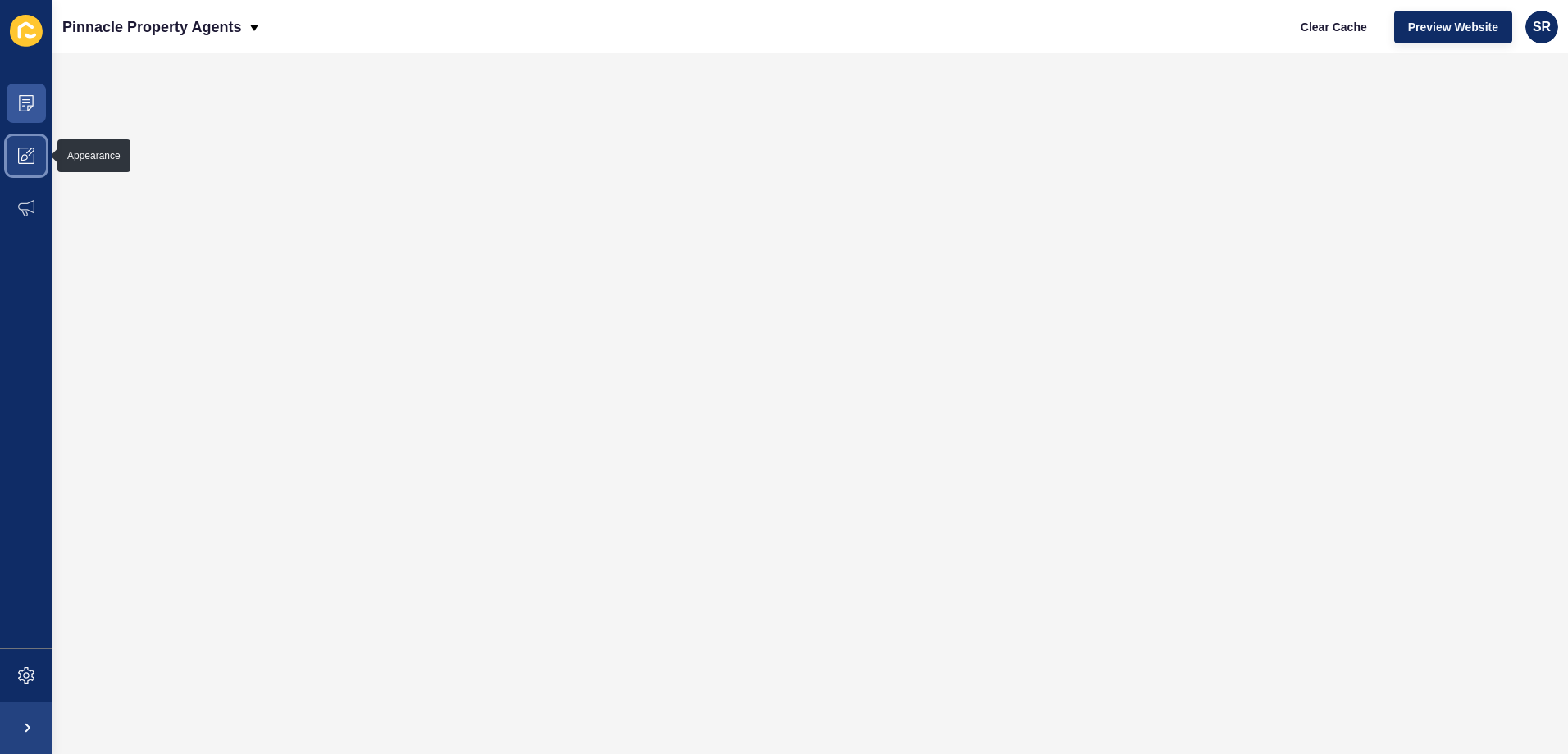 click 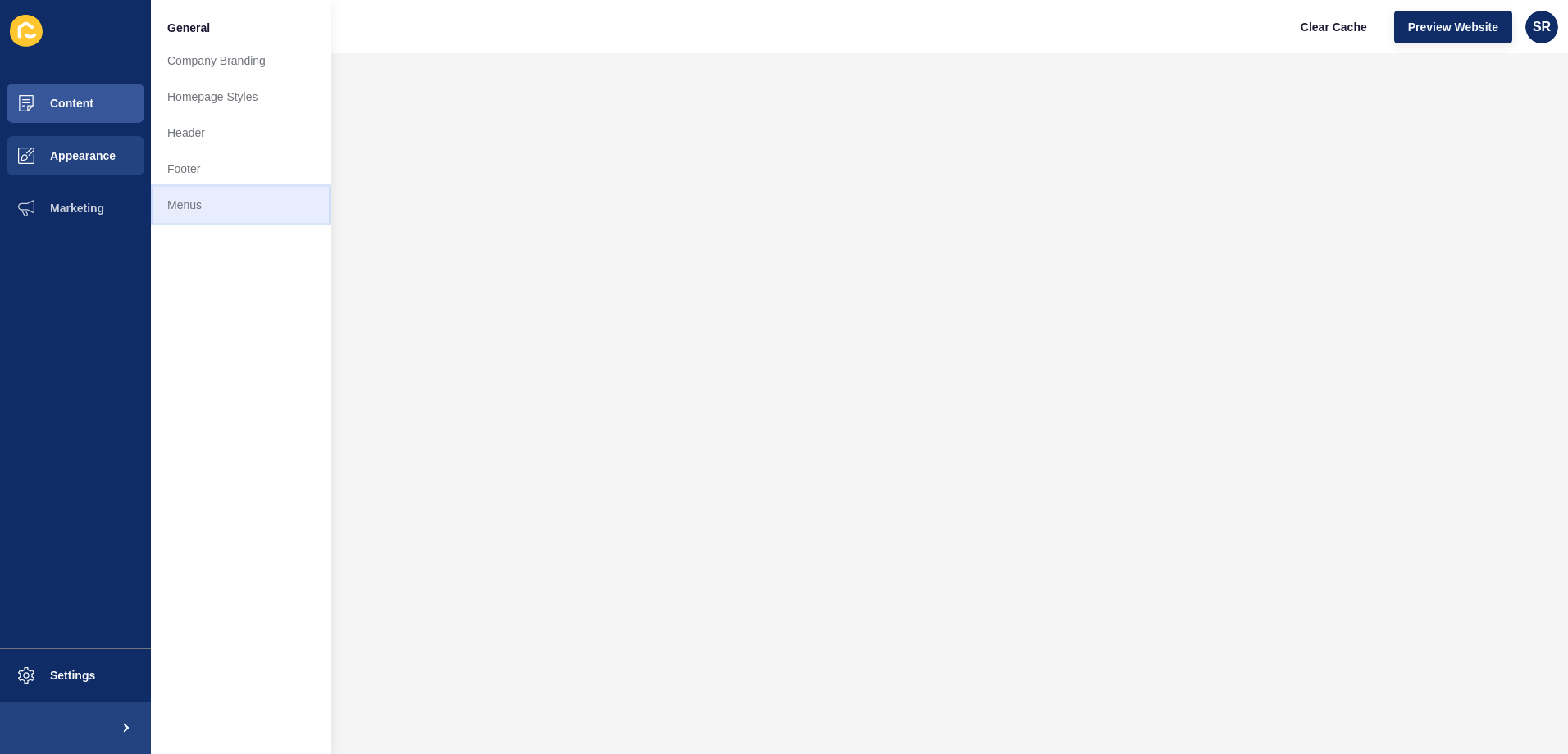 click on "Menus" at bounding box center (241, 205) 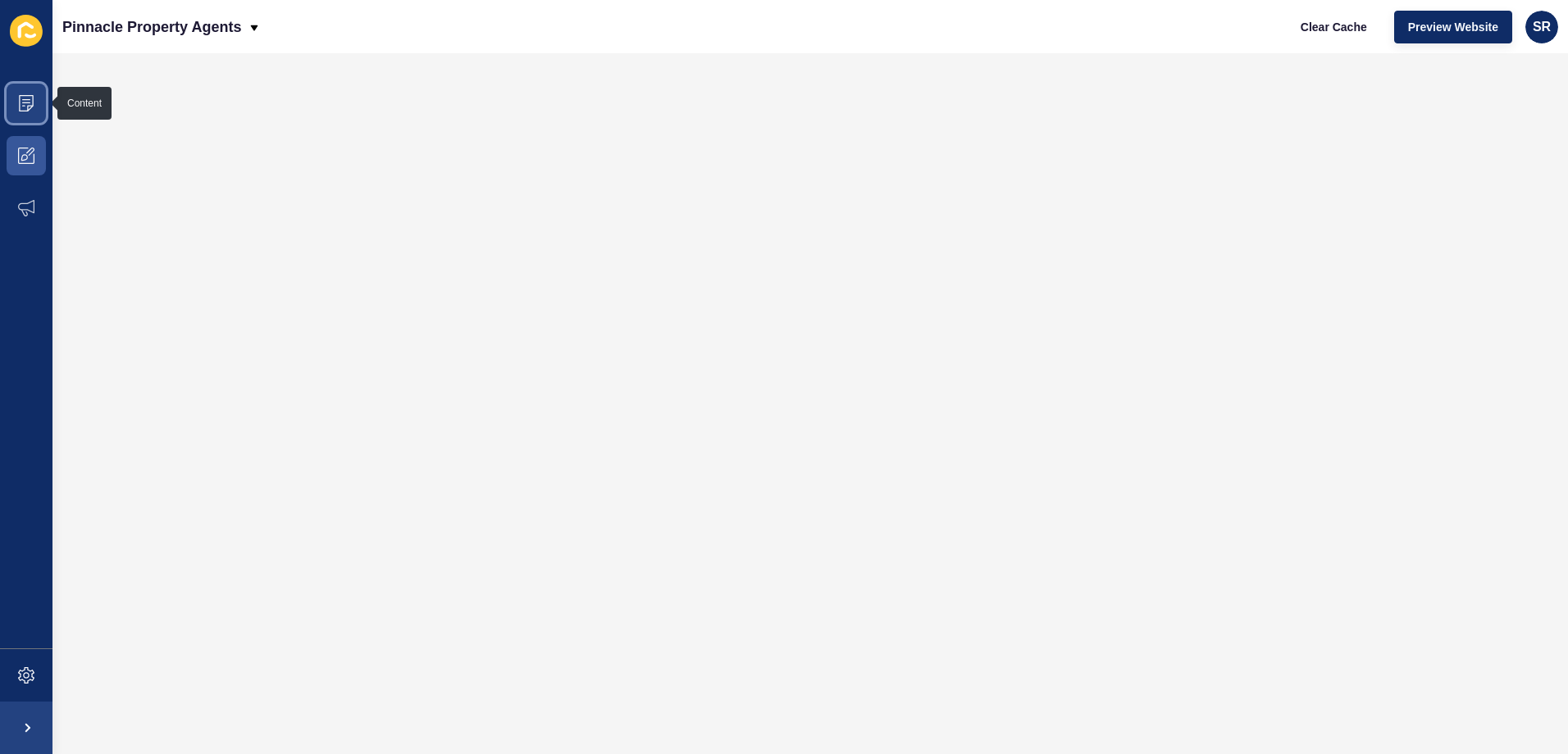 click at bounding box center [26, 103] 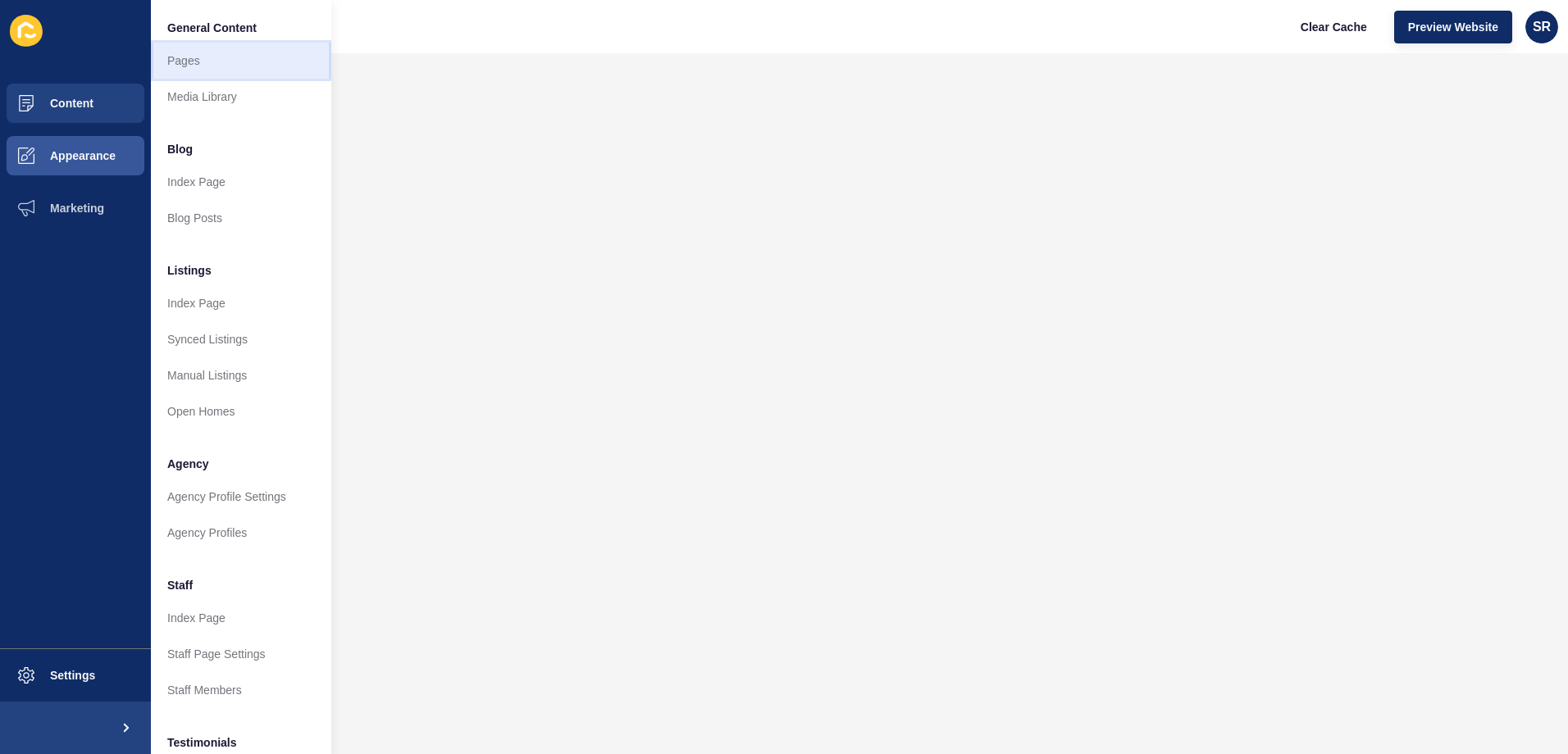 click on "Pages" at bounding box center [241, 61] 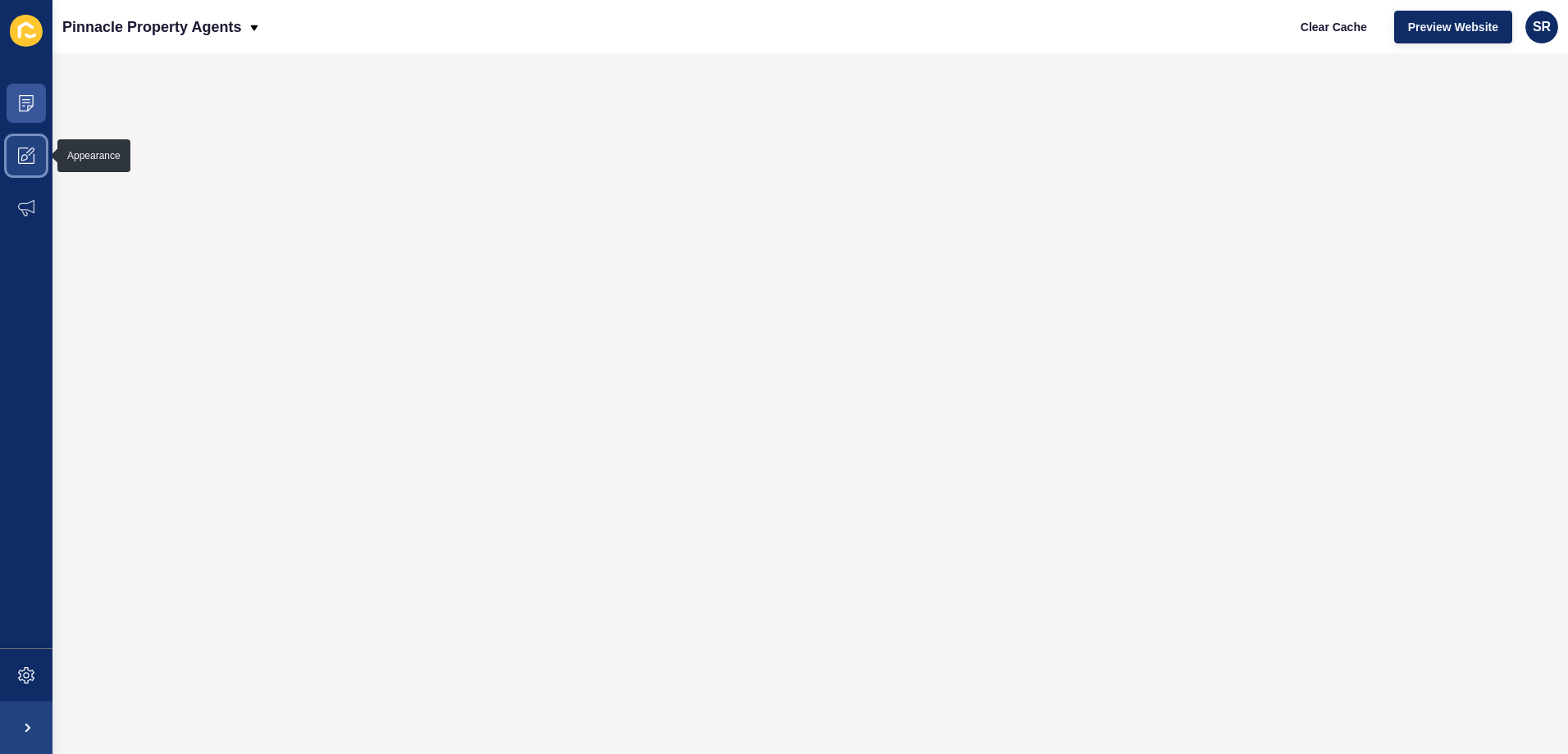 click at bounding box center [26, 156] 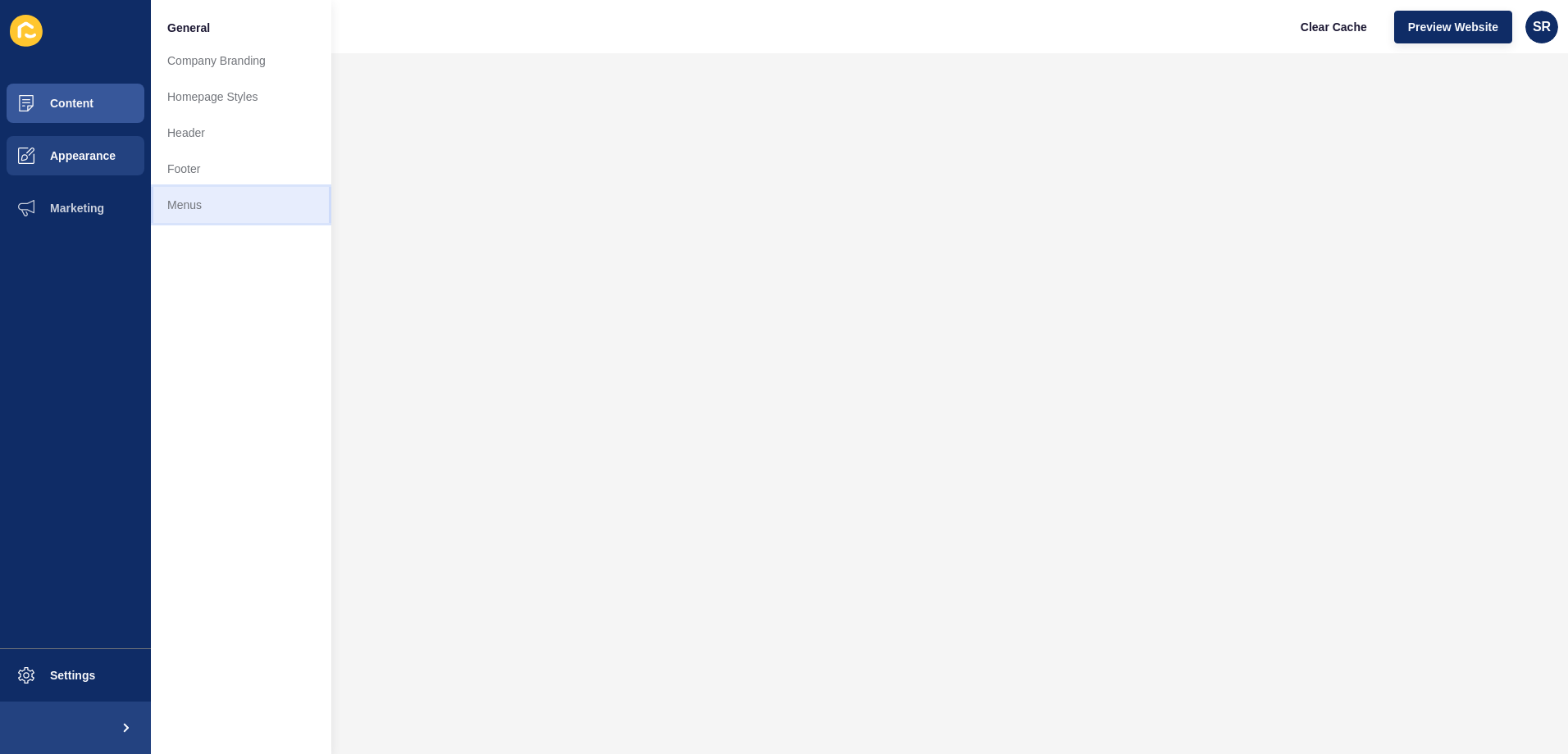 click on "Menus" at bounding box center (241, 205) 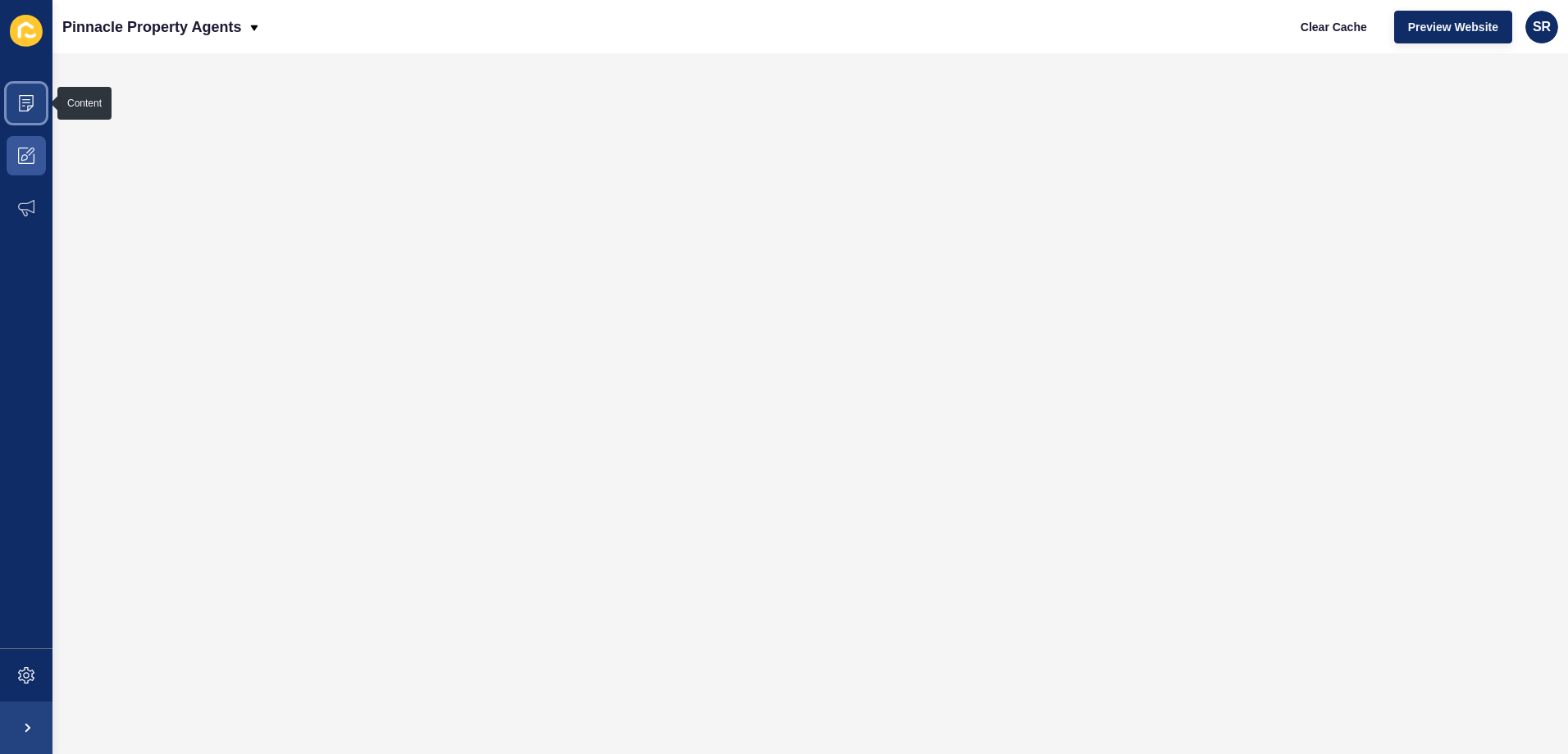 click 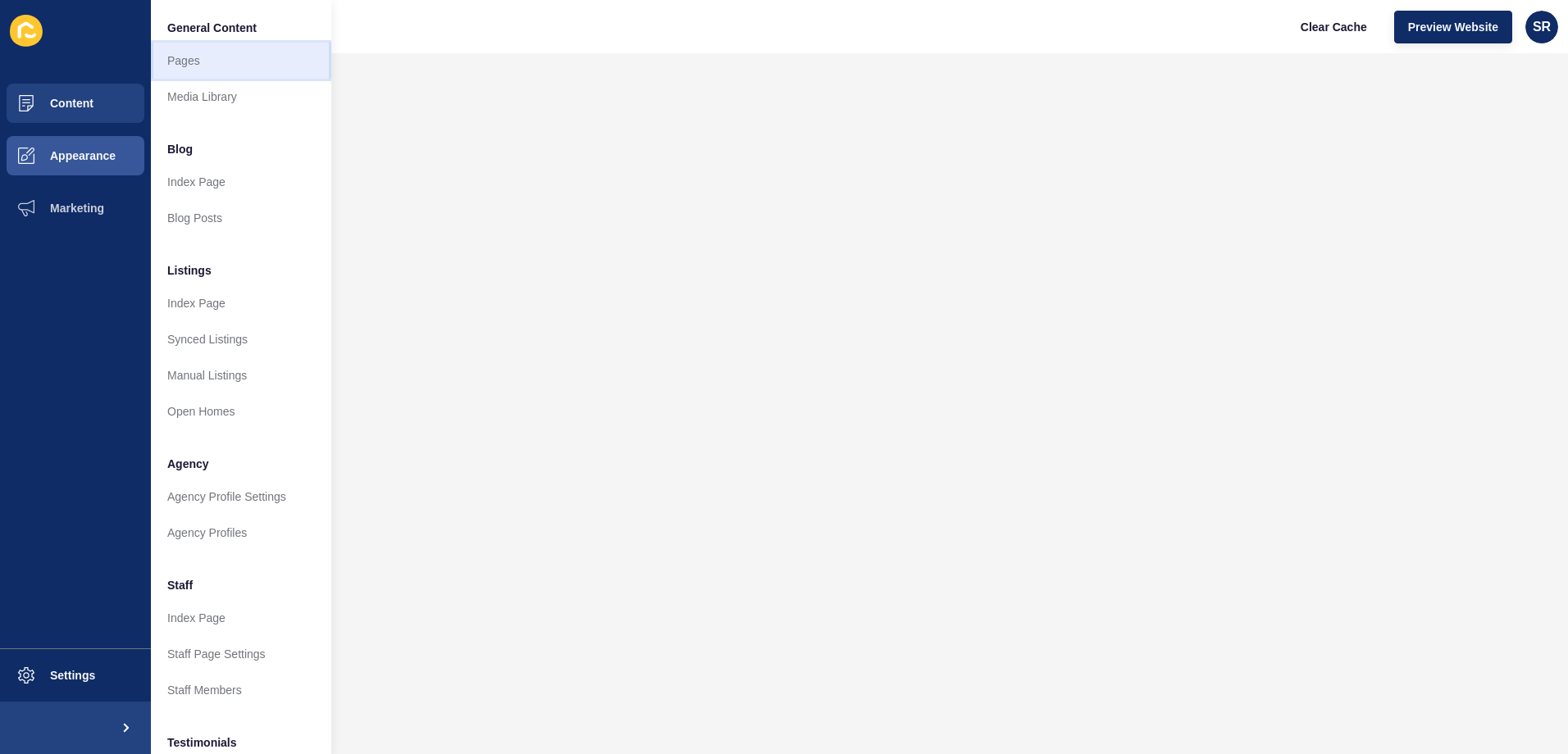 click on "Pages" at bounding box center (241, 61) 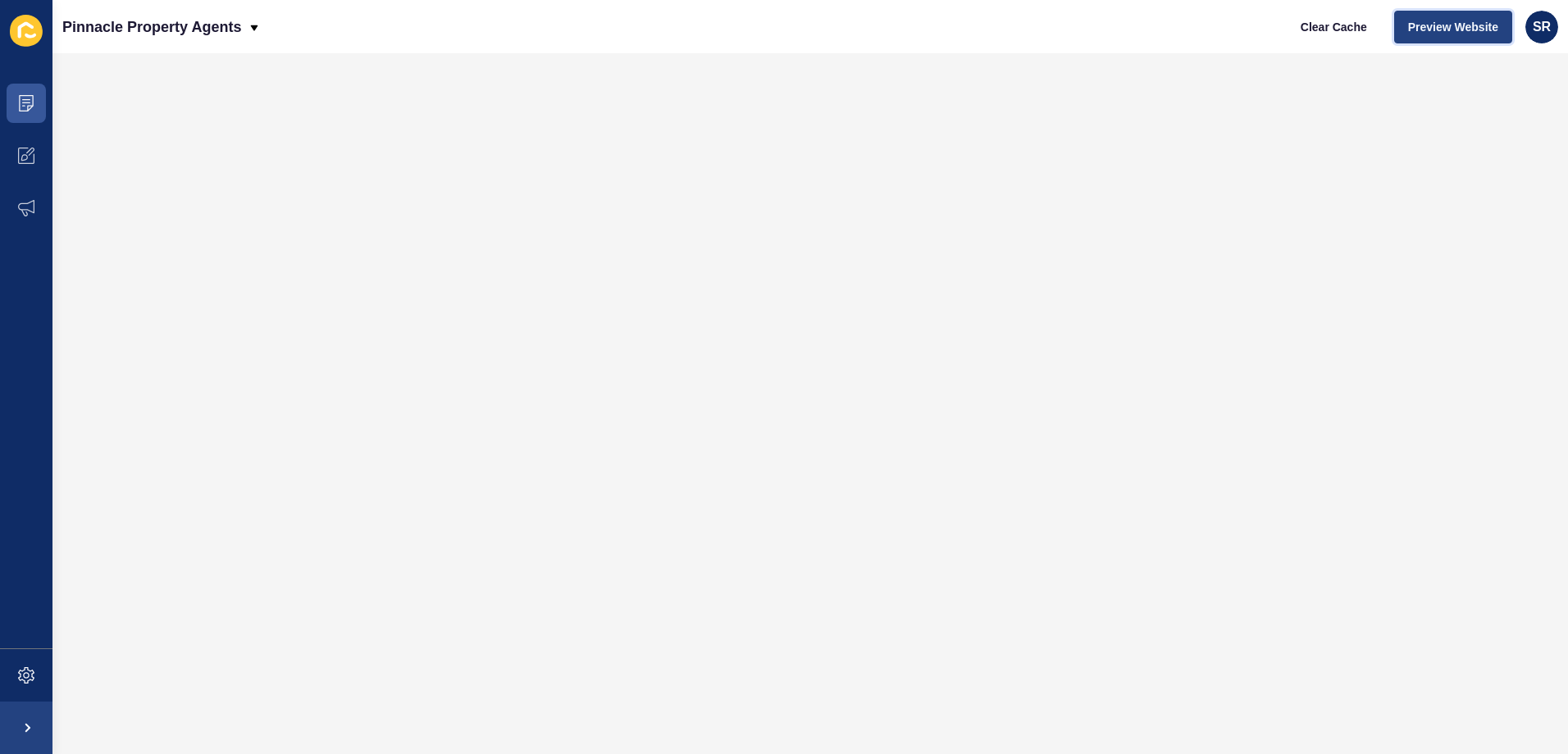 click on "Preview Website" at bounding box center [1453, 27] 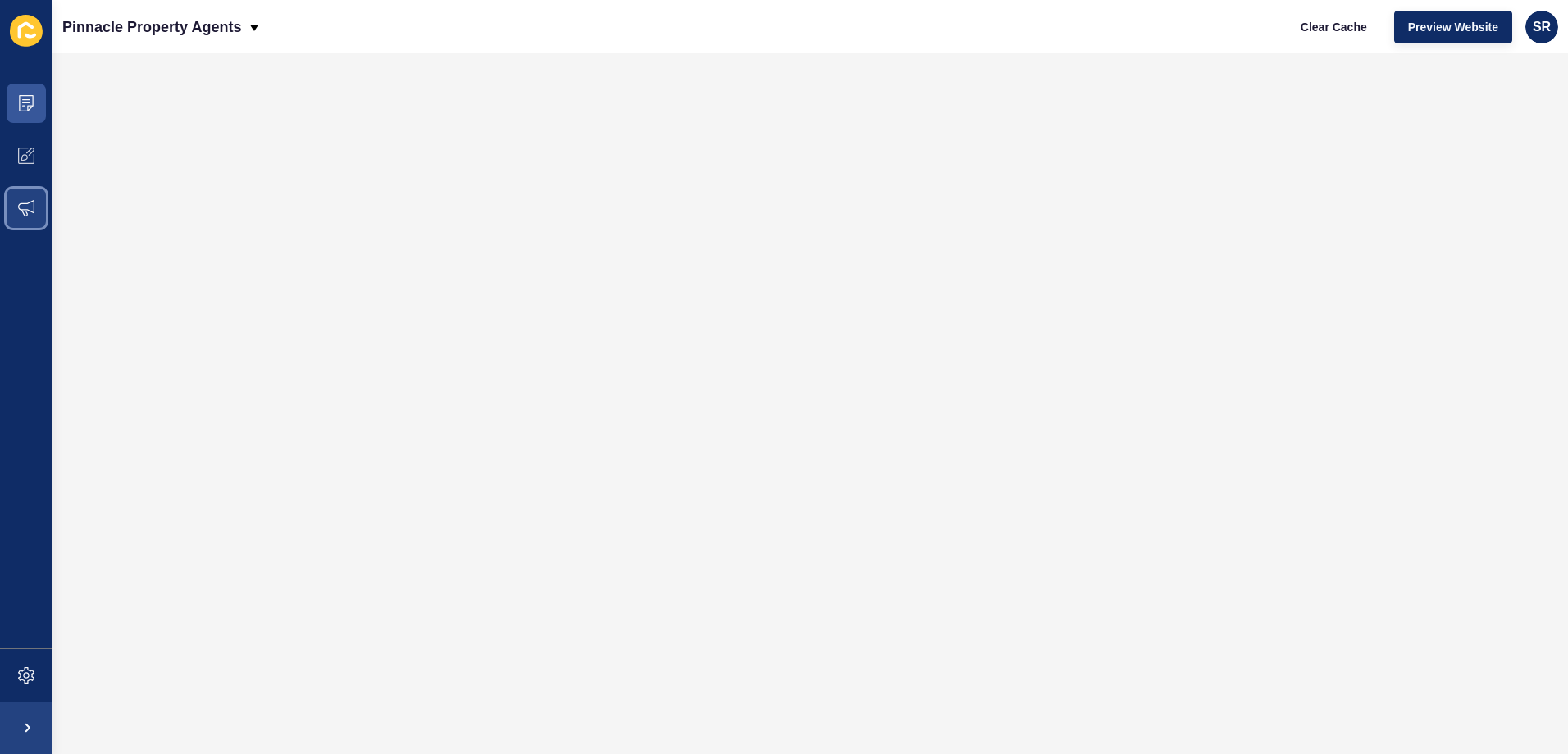 click at bounding box center (26, 208) 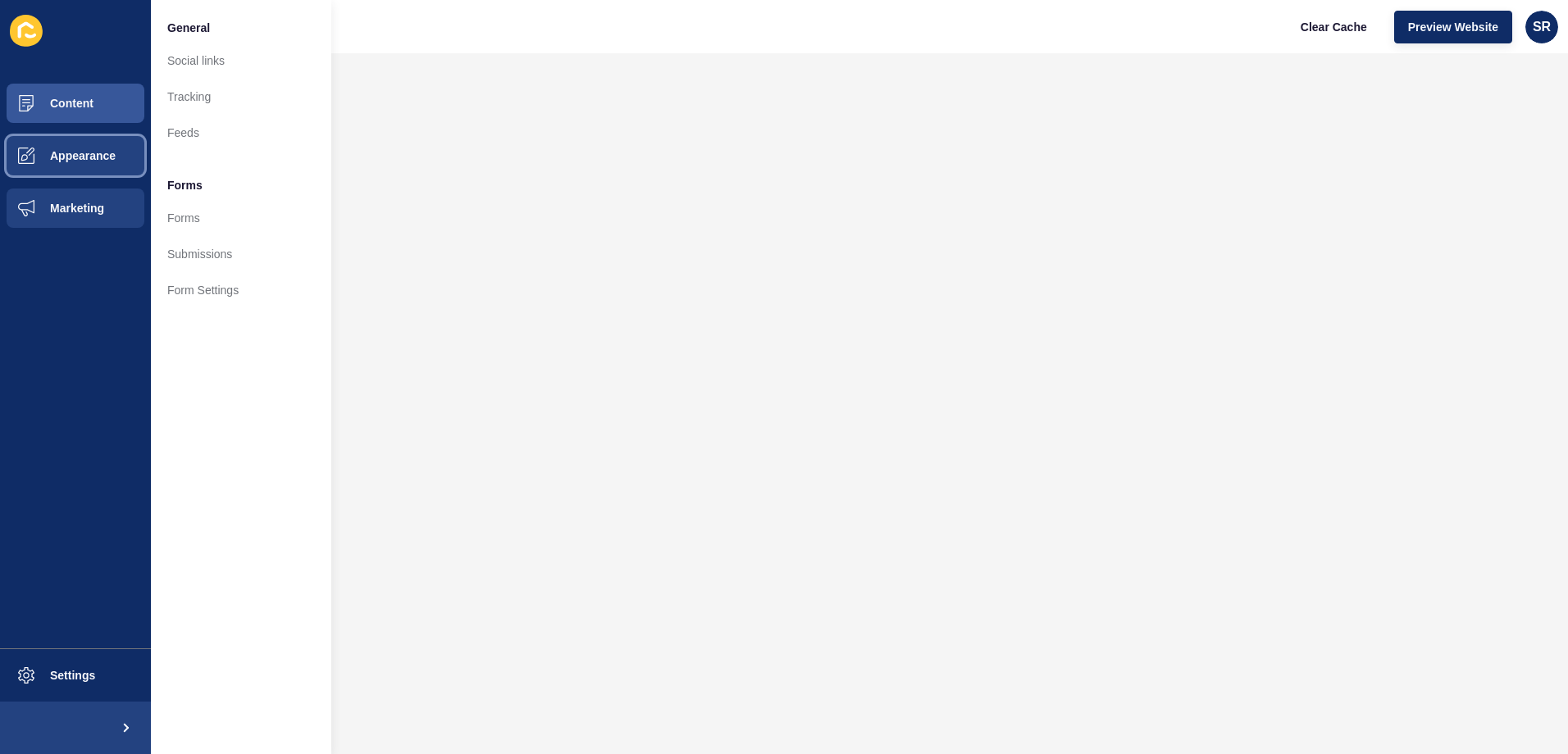 click at bounding box center (26, 156) 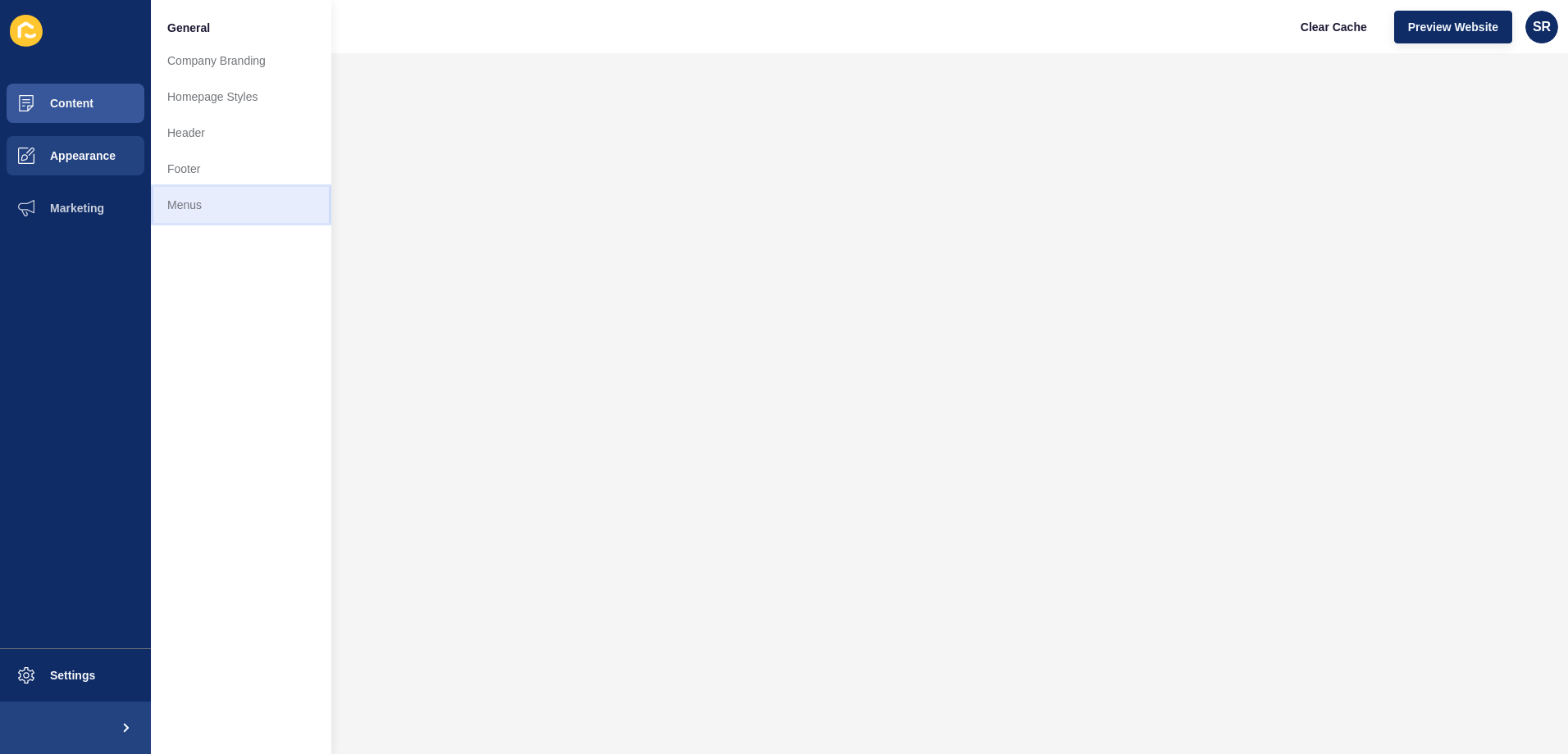 click on "Menus" at bounding box center [241, 205] 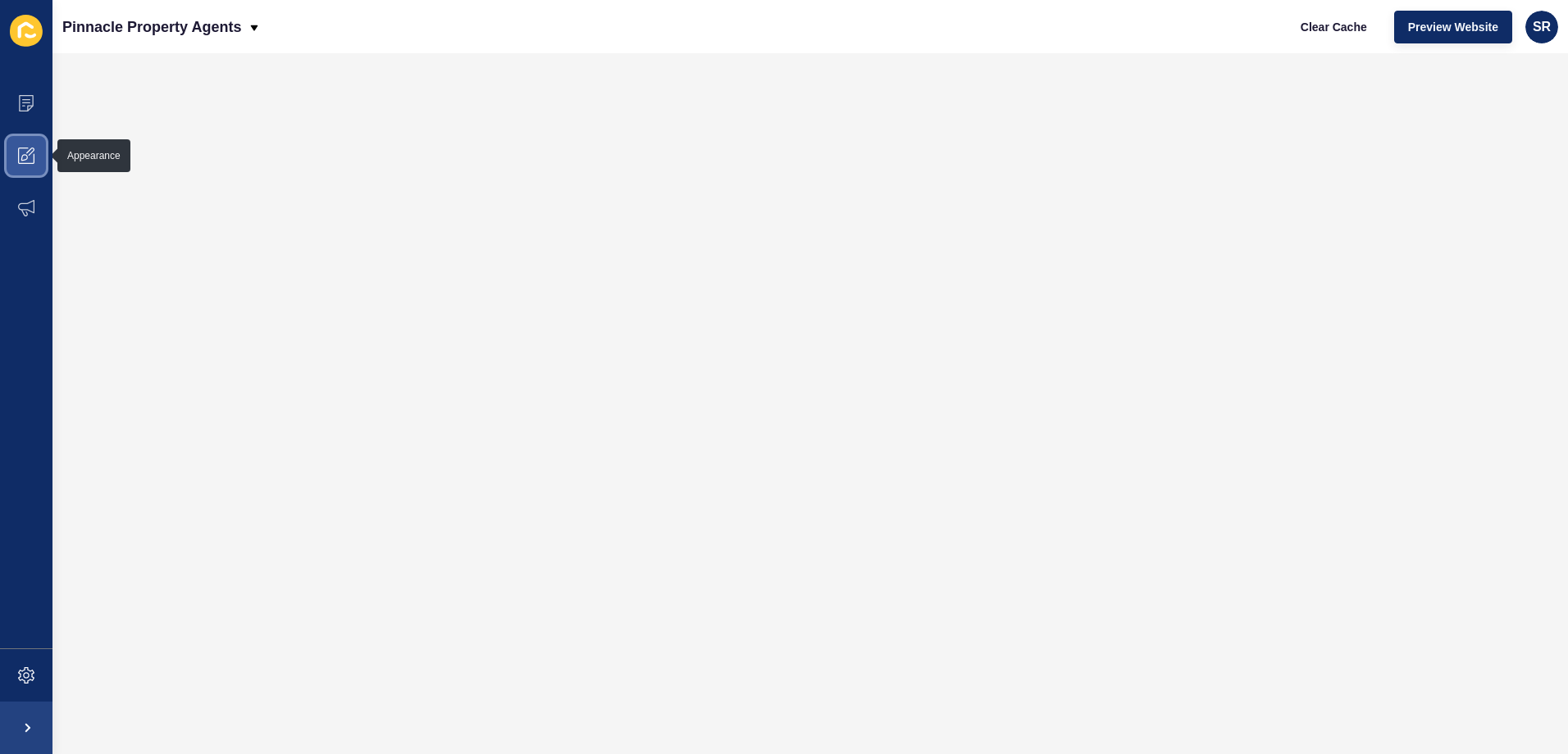 click at bounding box center (26, 156) 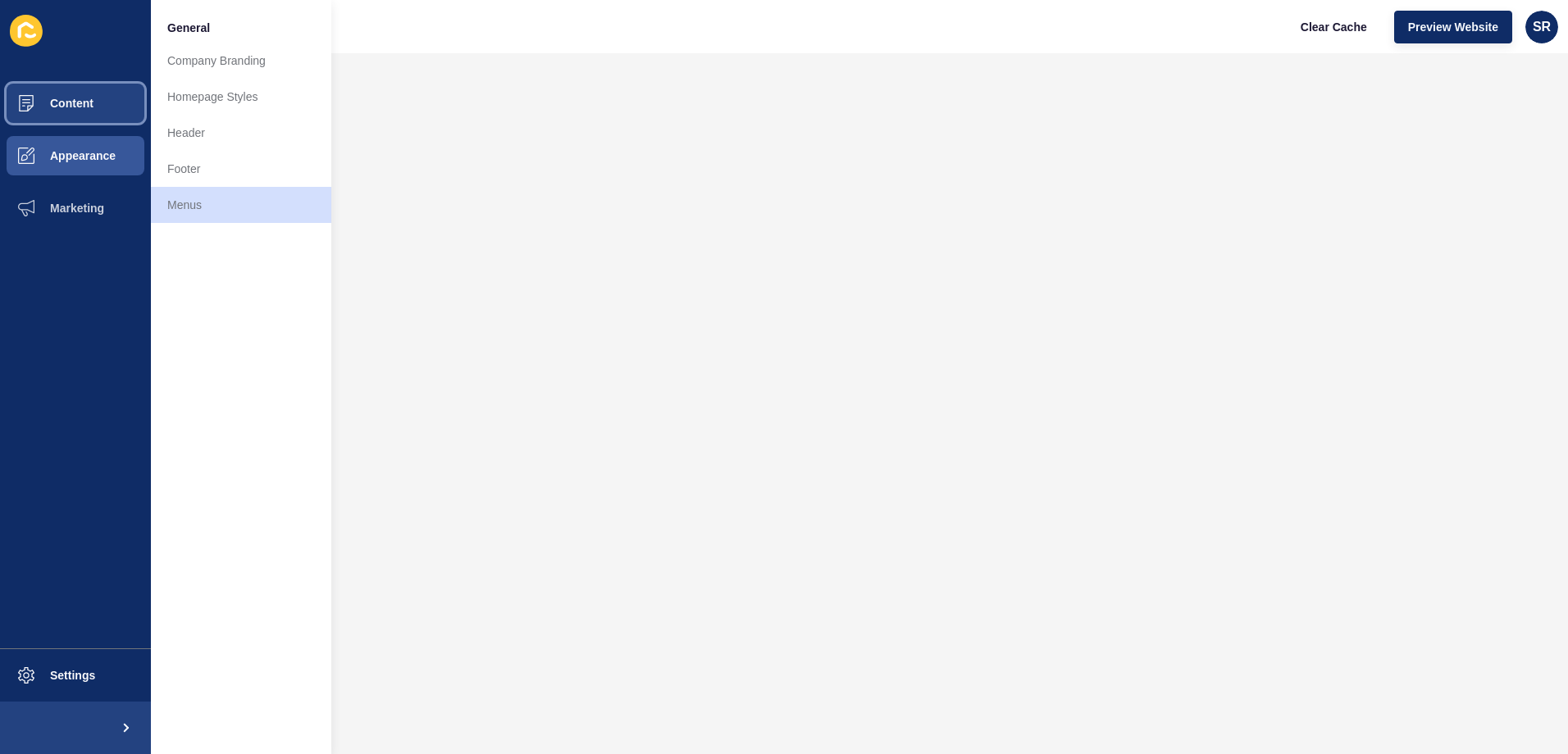 click on "Content" at bounding box center (45, 103) 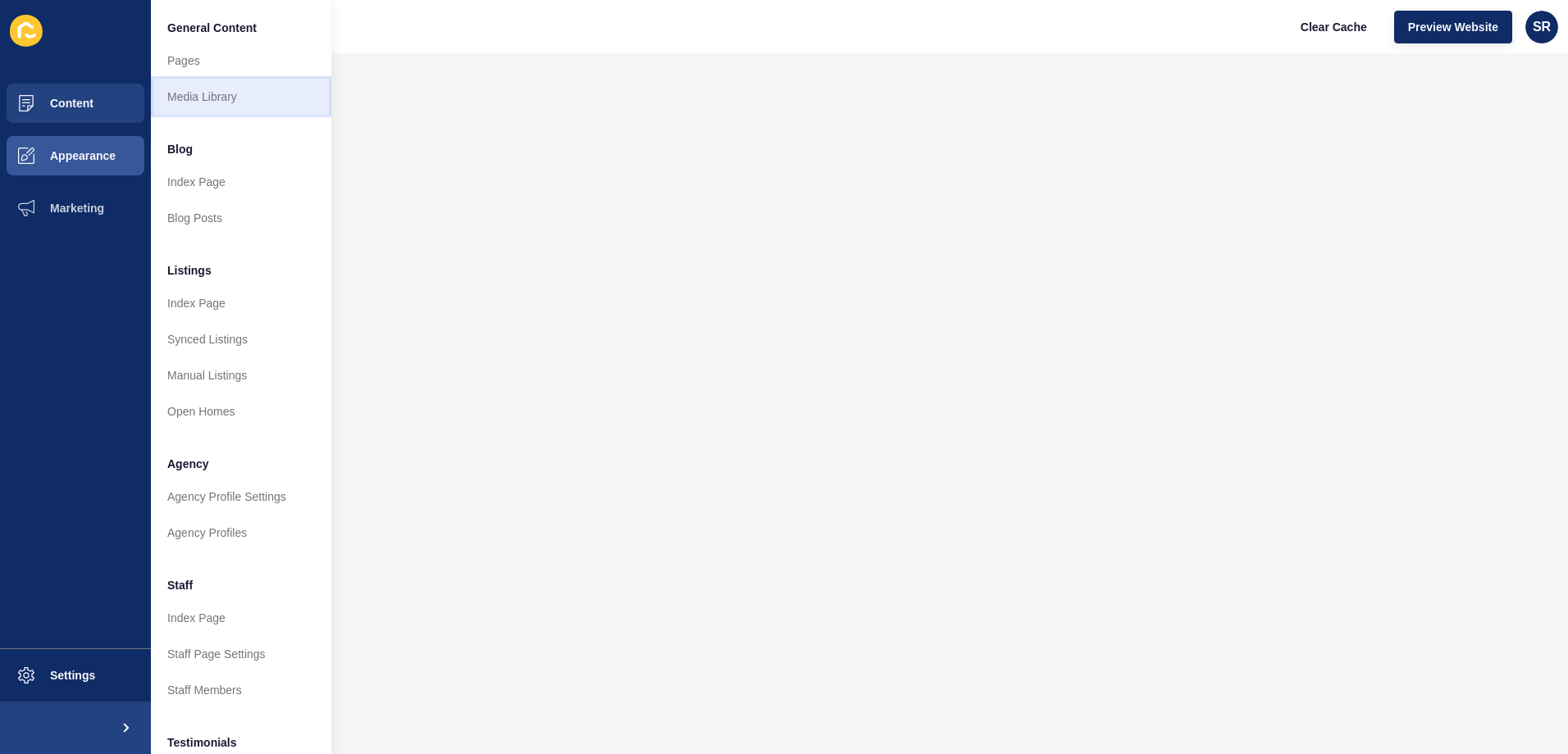 click on "Media Library" at bounding box center (241, 97) 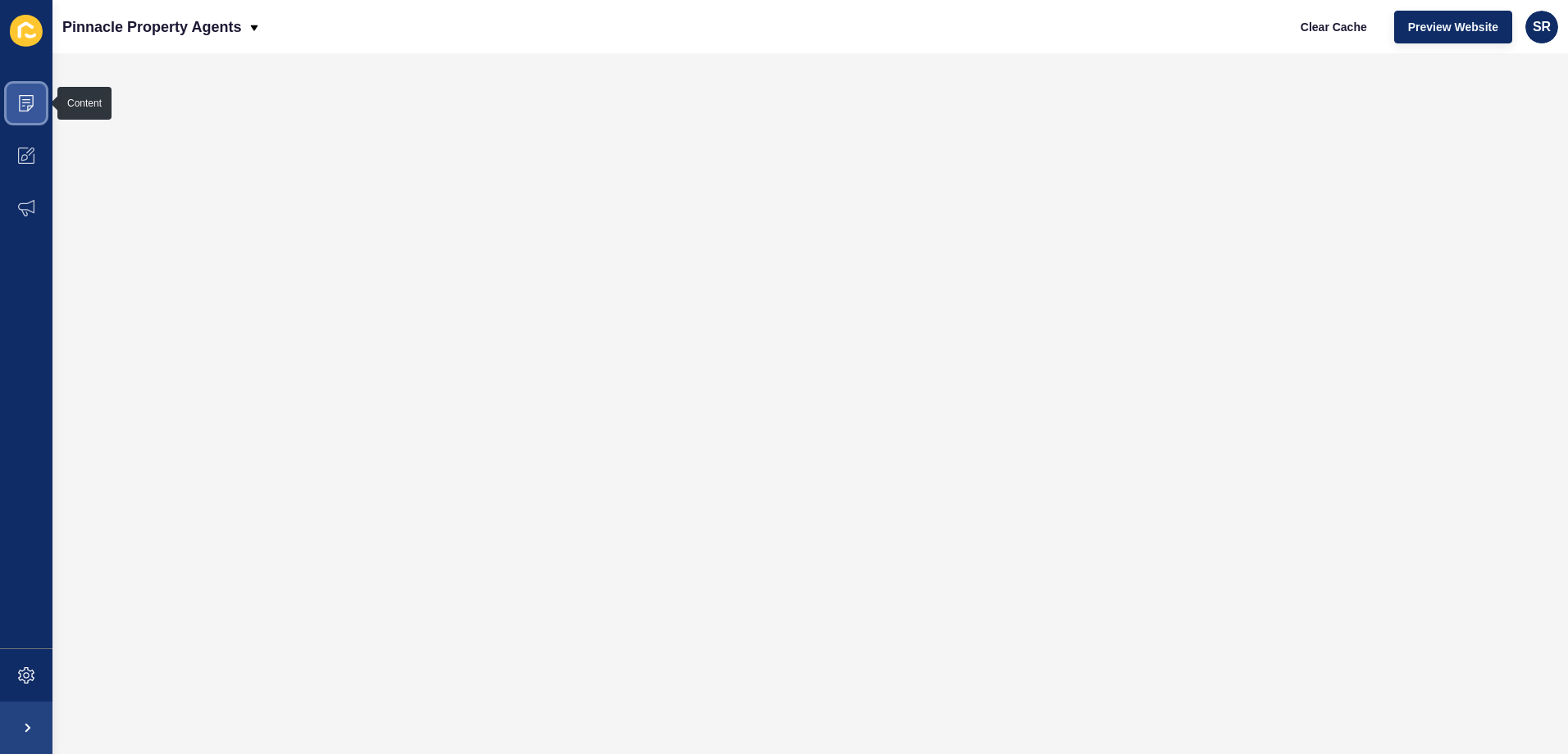 click 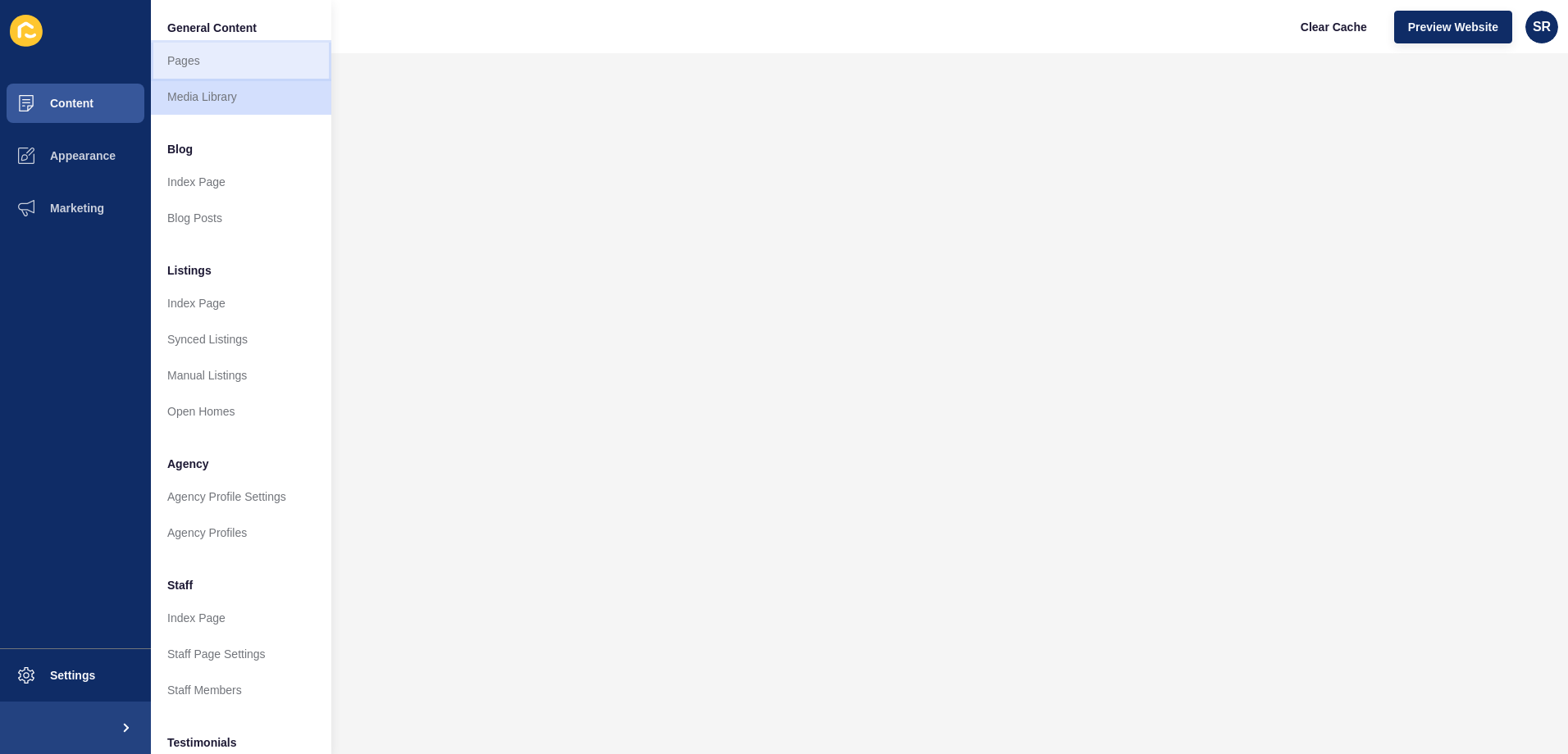 click on "Pages" at bounding box center [241, 61] 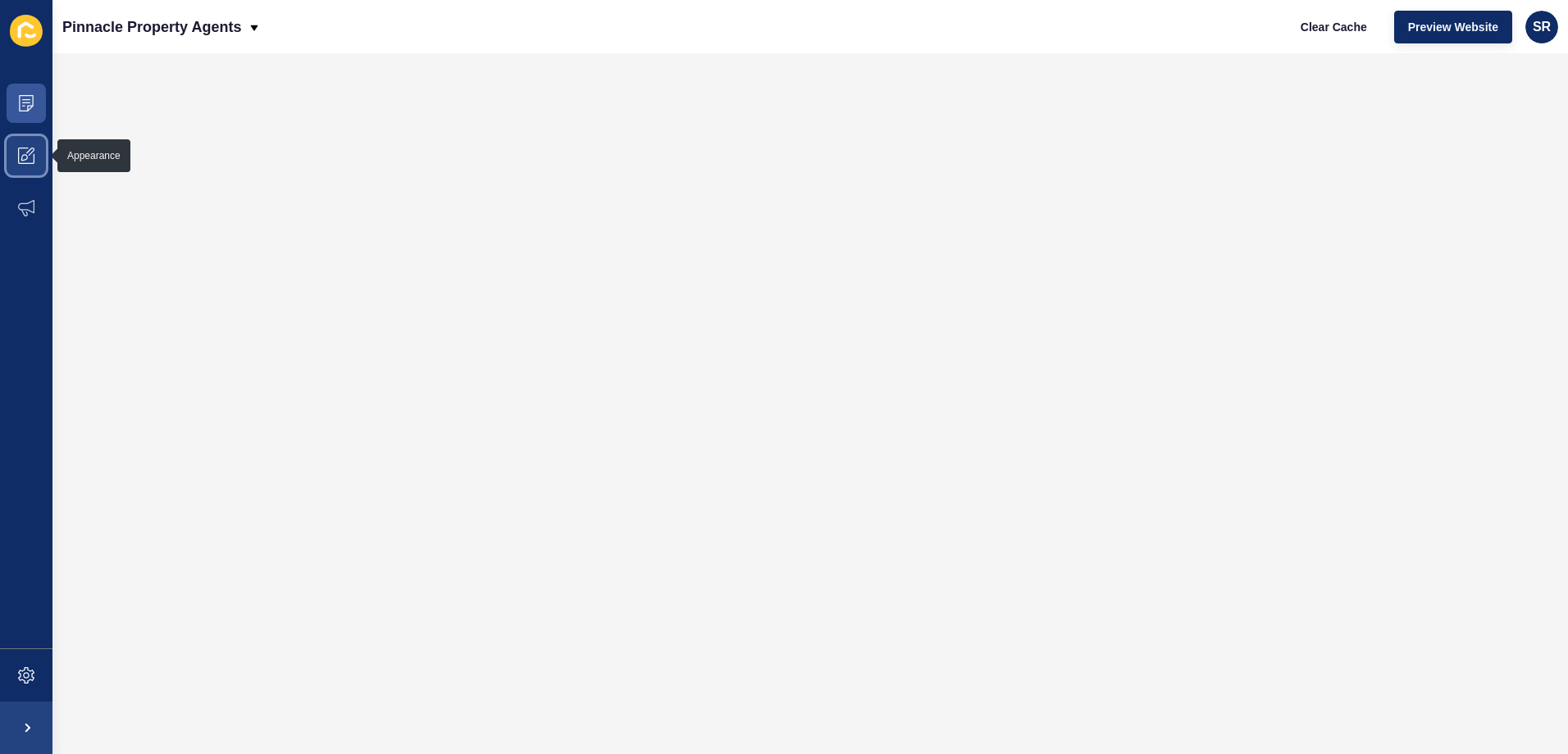 click at bounding box center [26, 156] 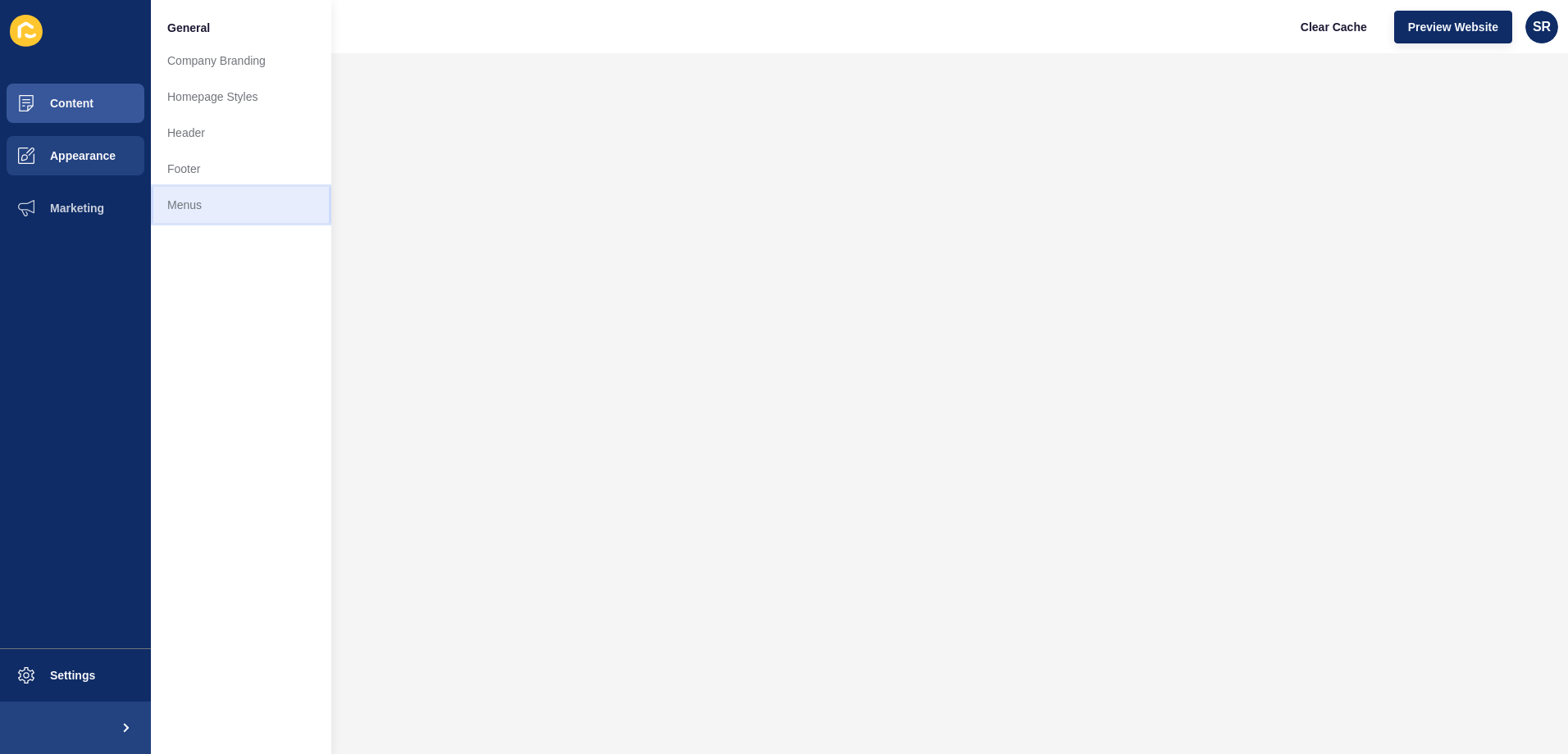 click on "Menus" at bounding box center (241, 205) 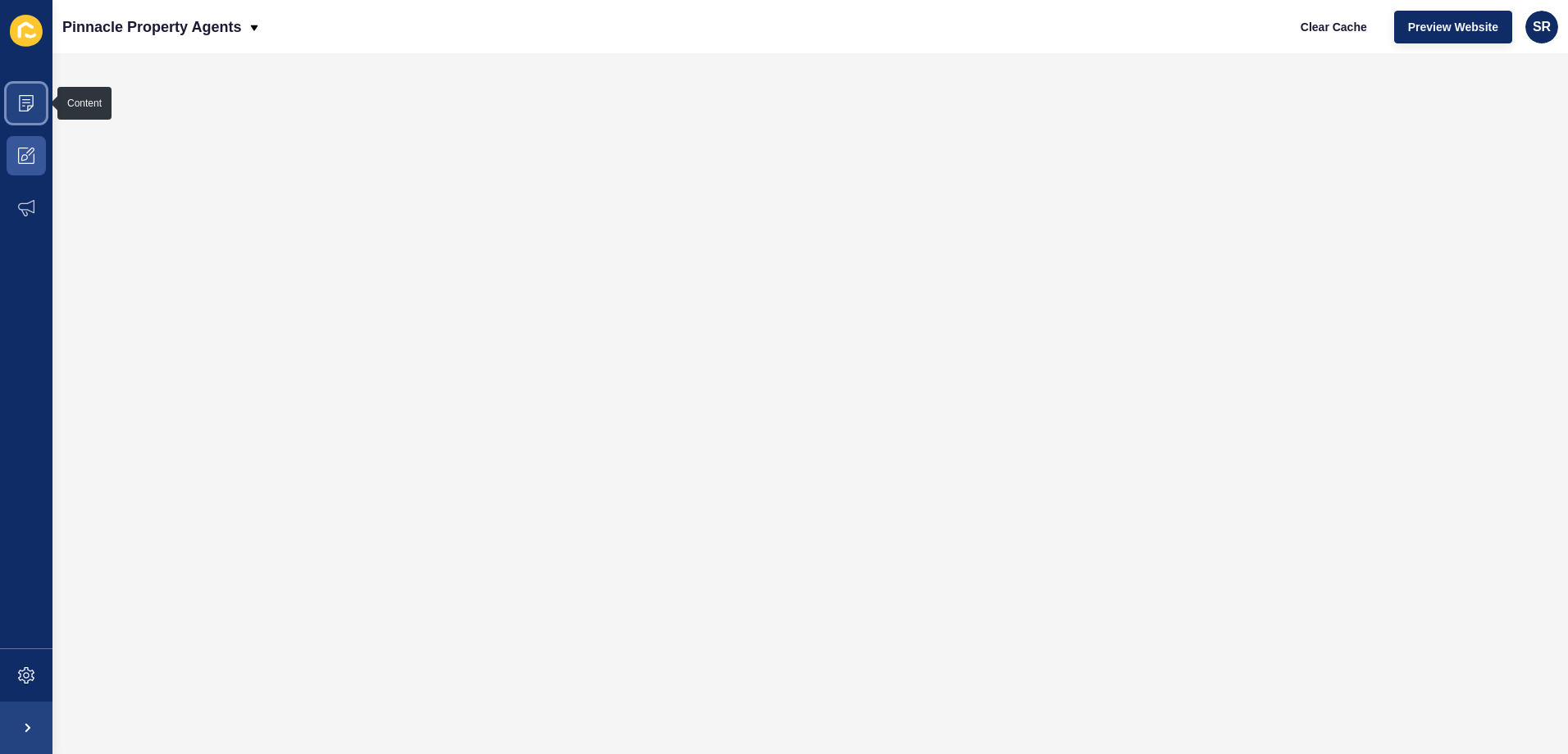 click at bounding box center [26, 103] 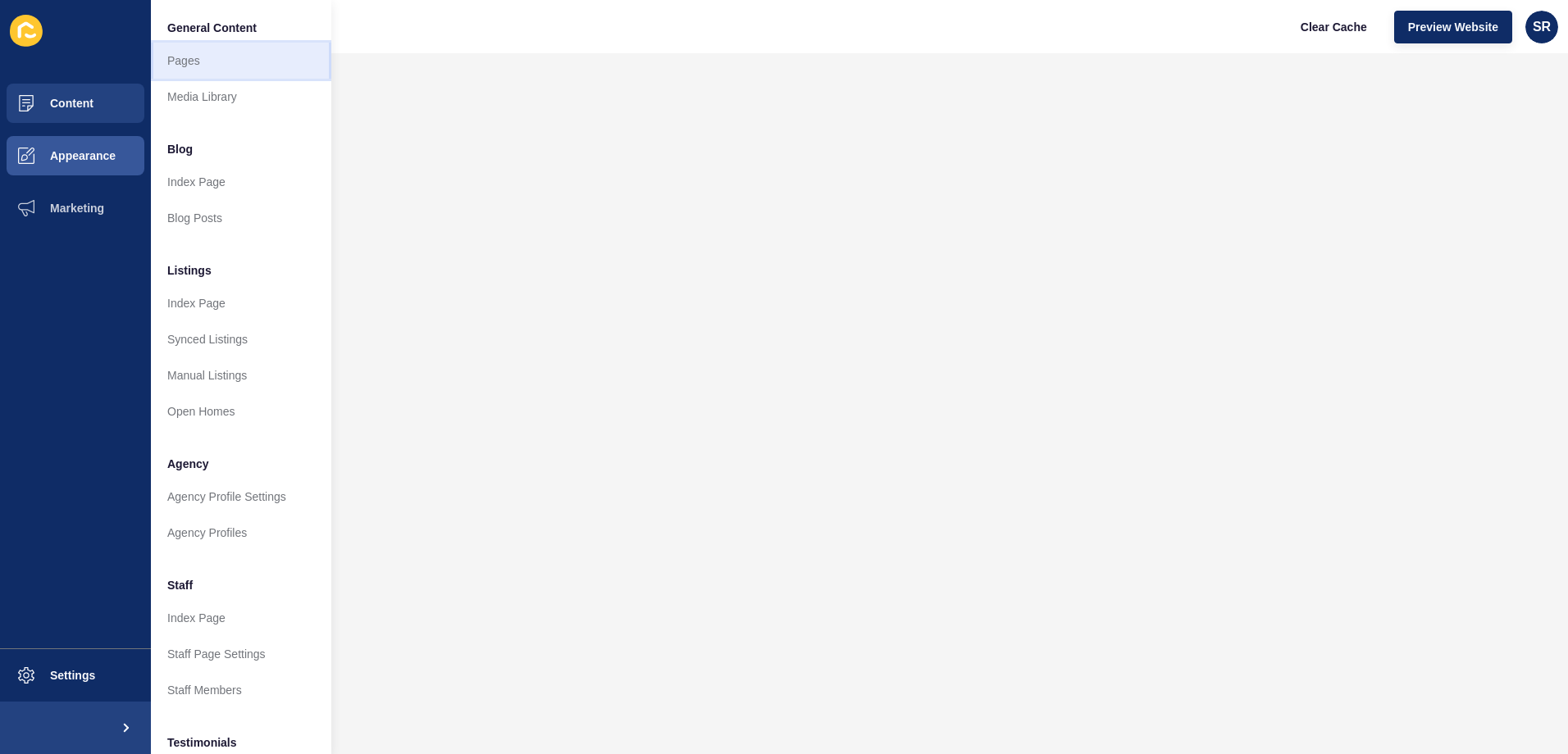 click on "Pages" at bounding box center (241, 61) 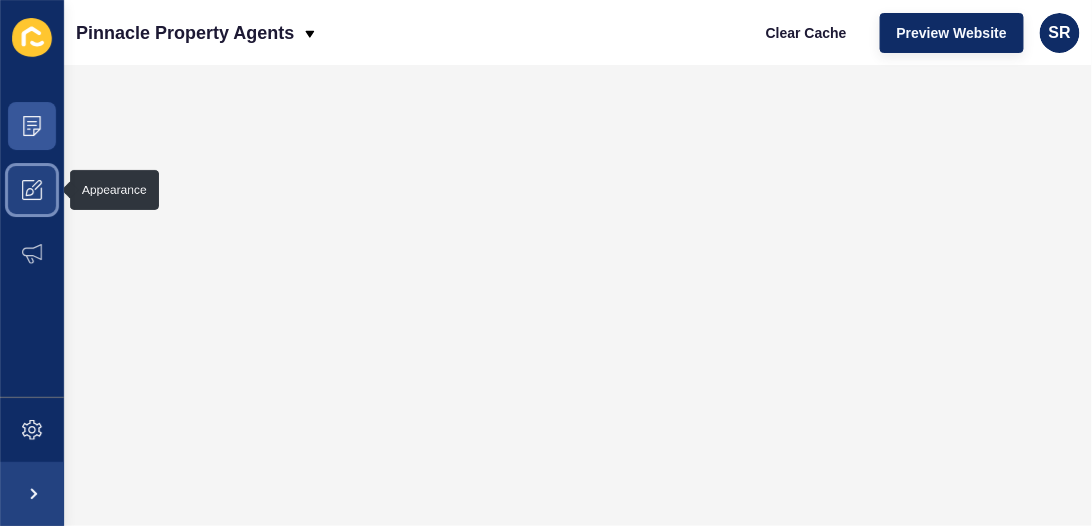 click 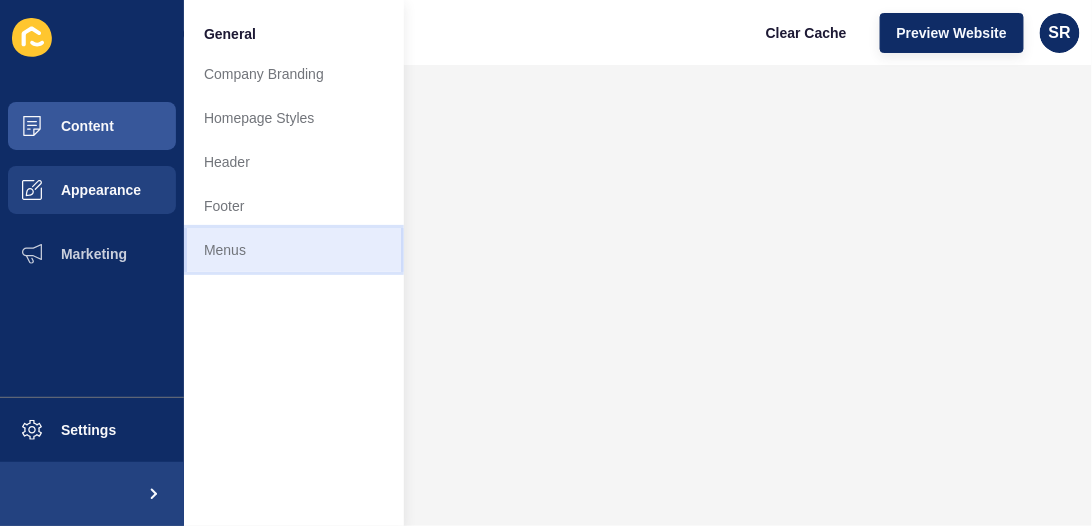 click on "Menus" at bounding box center (294, 250) 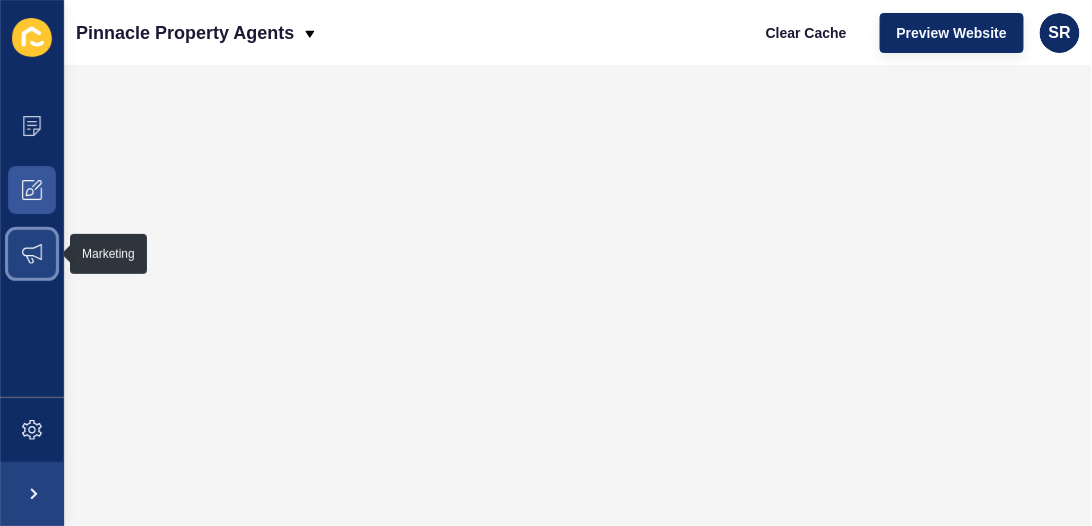 click 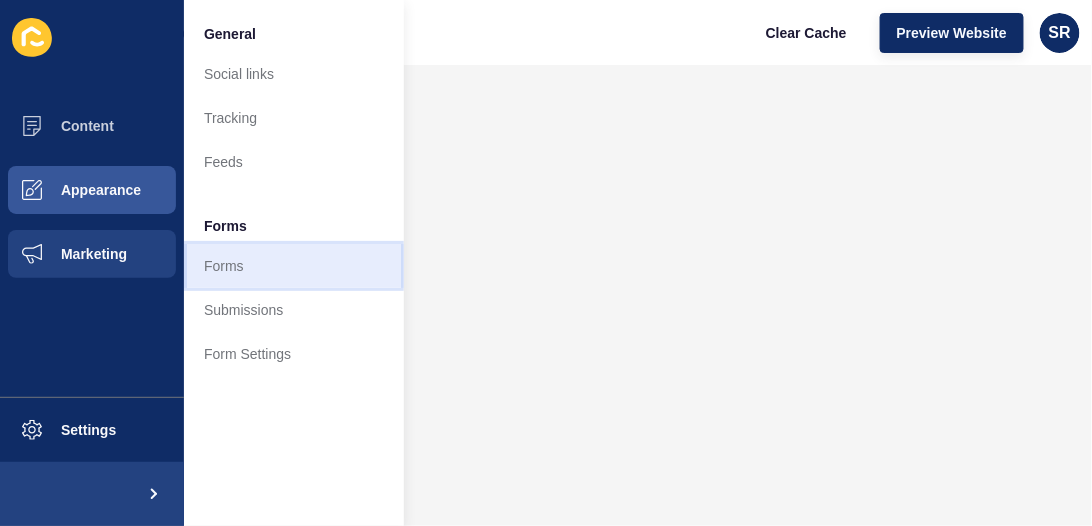 click on "Forms" at bounding box center [294, 266] 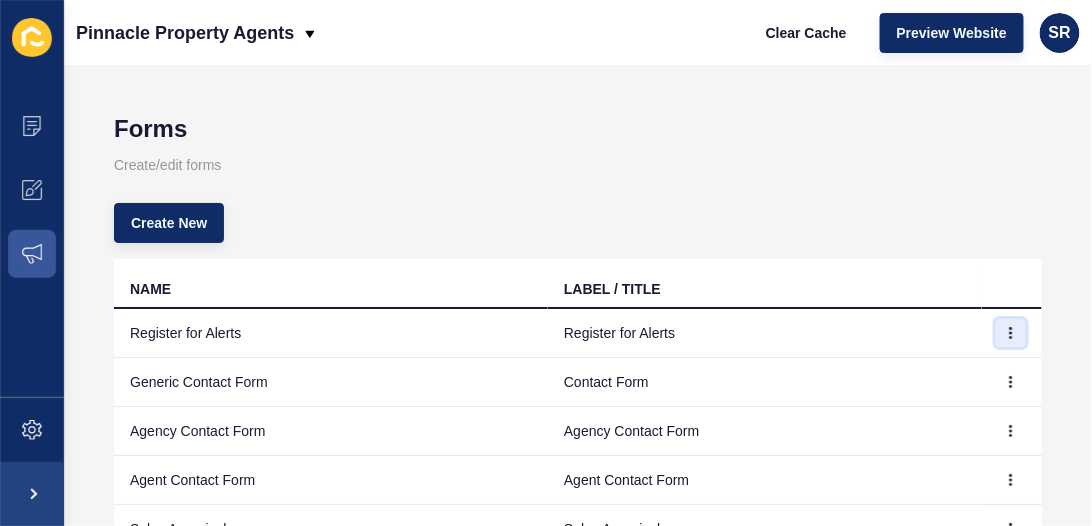 click 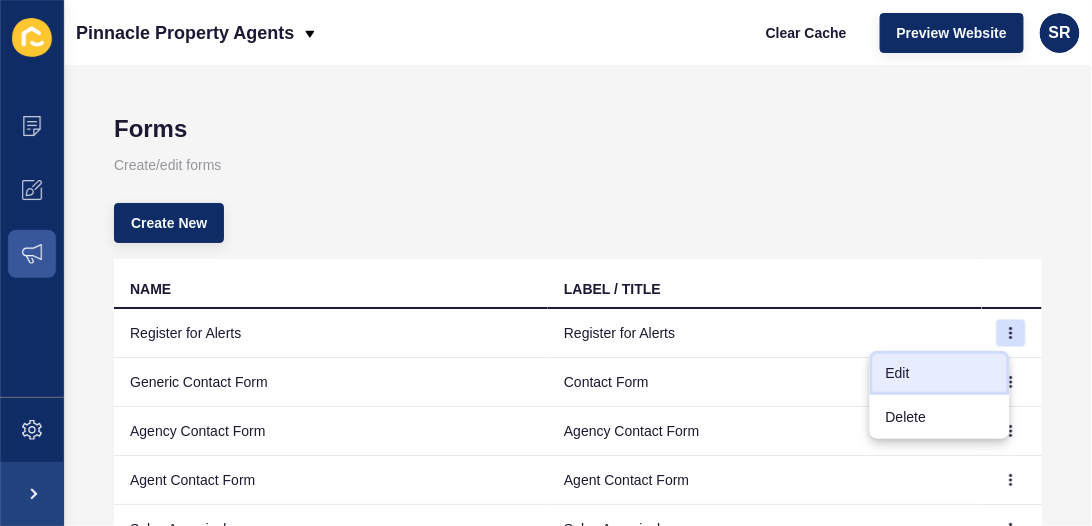 click on "Edit" at bounding box center [940, 373] 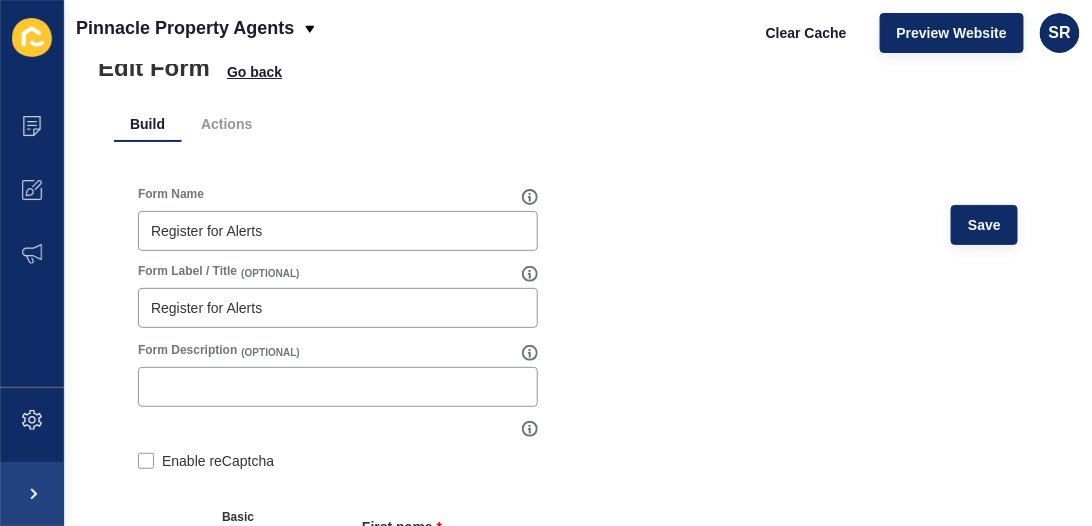 scroll, scrollTop: 53, scrollLeft: 0, axis: vertical 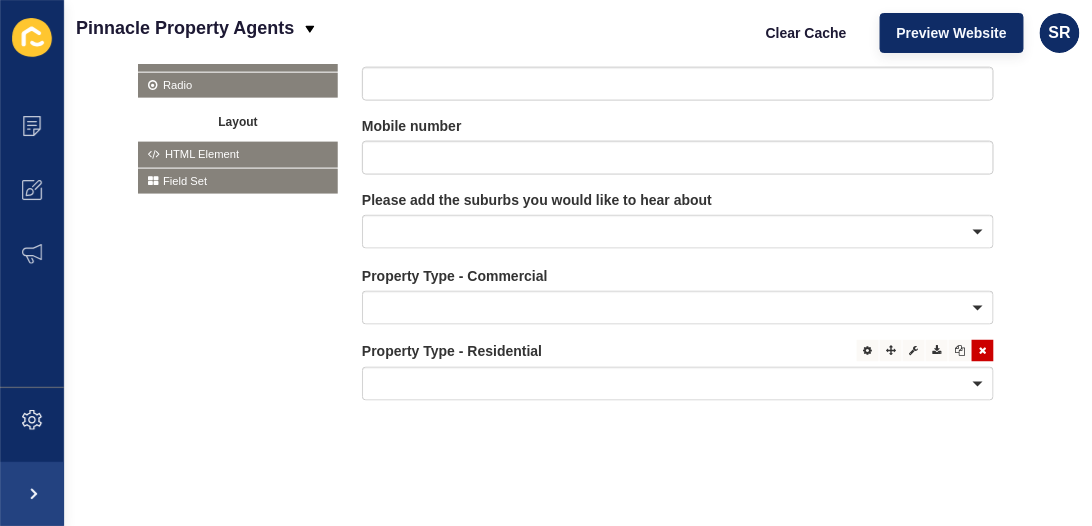 click at bounding box center [678, 384] 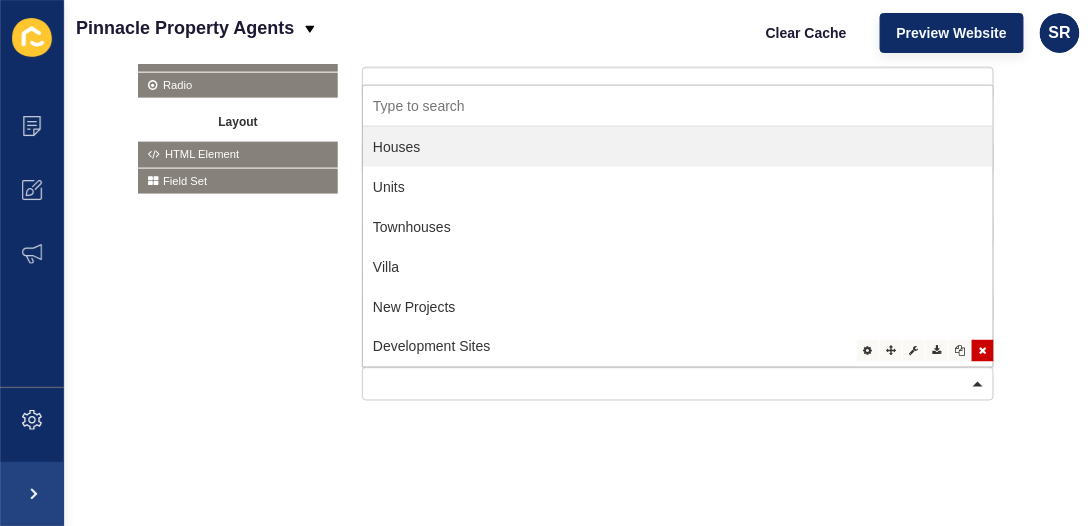 click at bounding box center (678, 384) 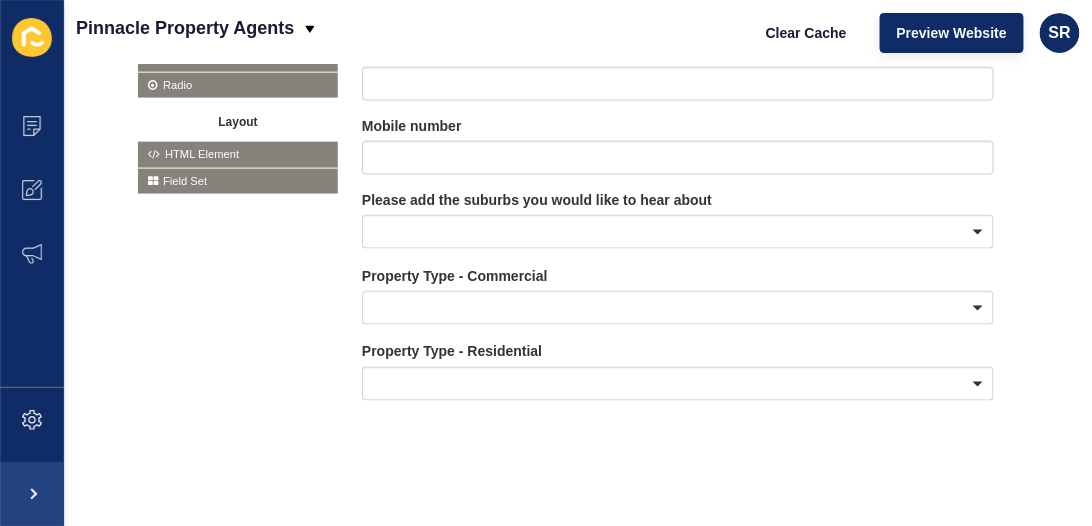 drag, startPoint x: 1080, startPoint y: 392, endPoint x: 1078, endPoint y: 346, distance: 46.043457 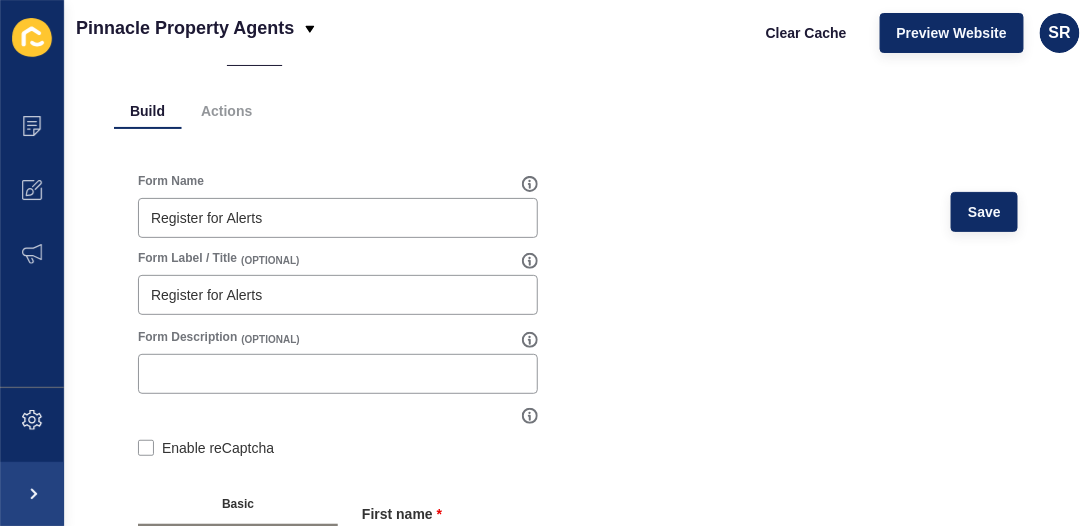 scroll, scrollTop: 72, scrollLeft: 0, axis: vertical 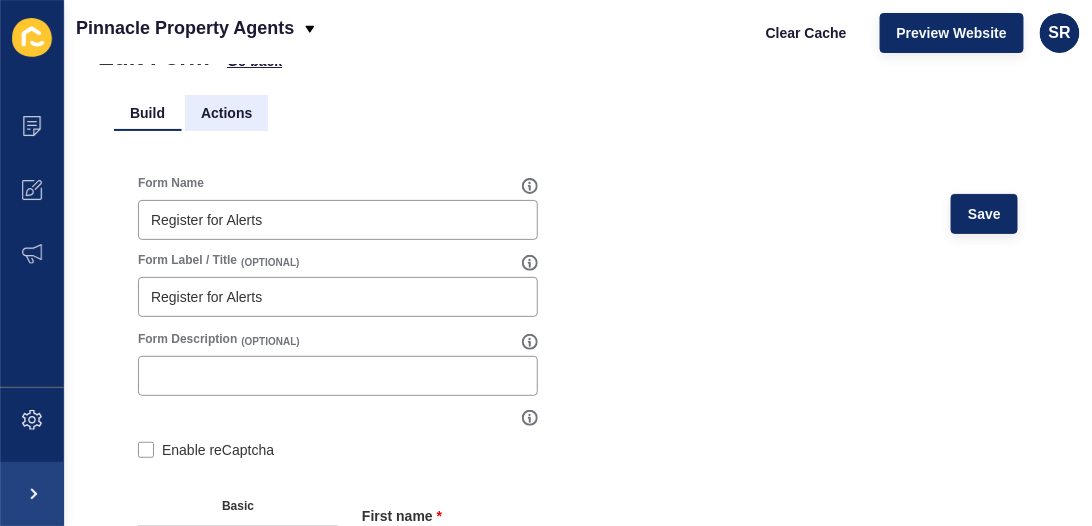 click on "Actions" at bounding box center [226, 113] 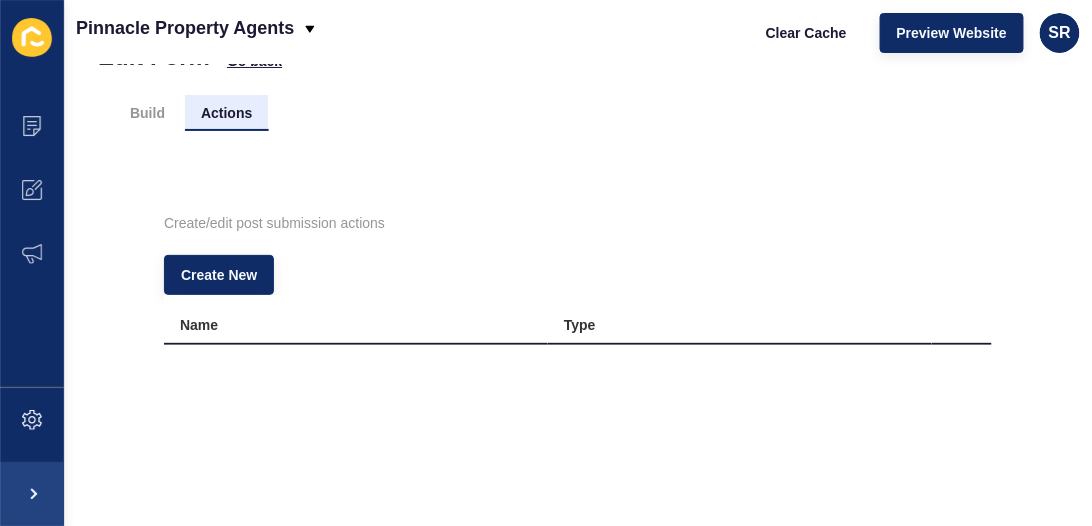 scroll, scrollTop: 102, scrollLeft: 0, axis: vertical 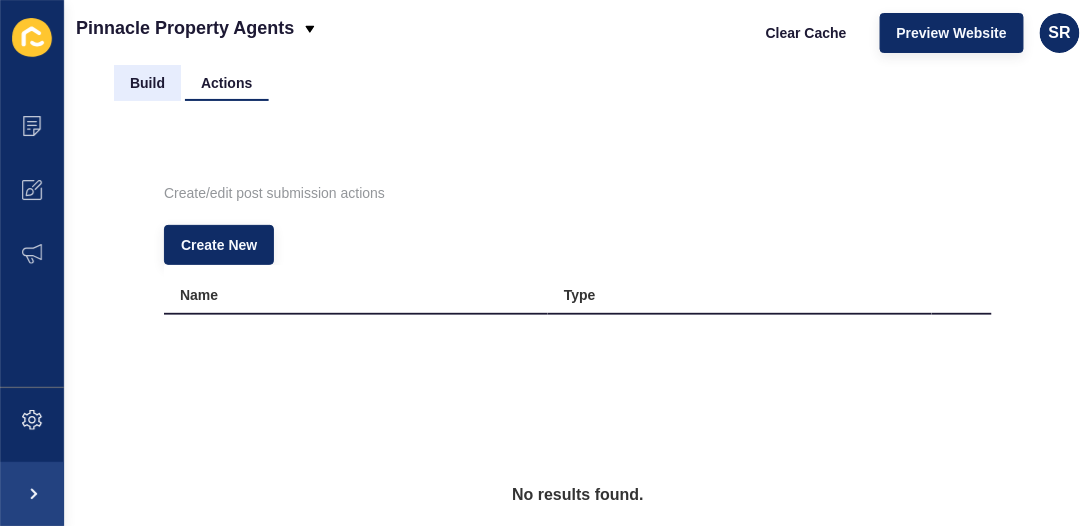 click on "Build" at bounding box center (147, 83) 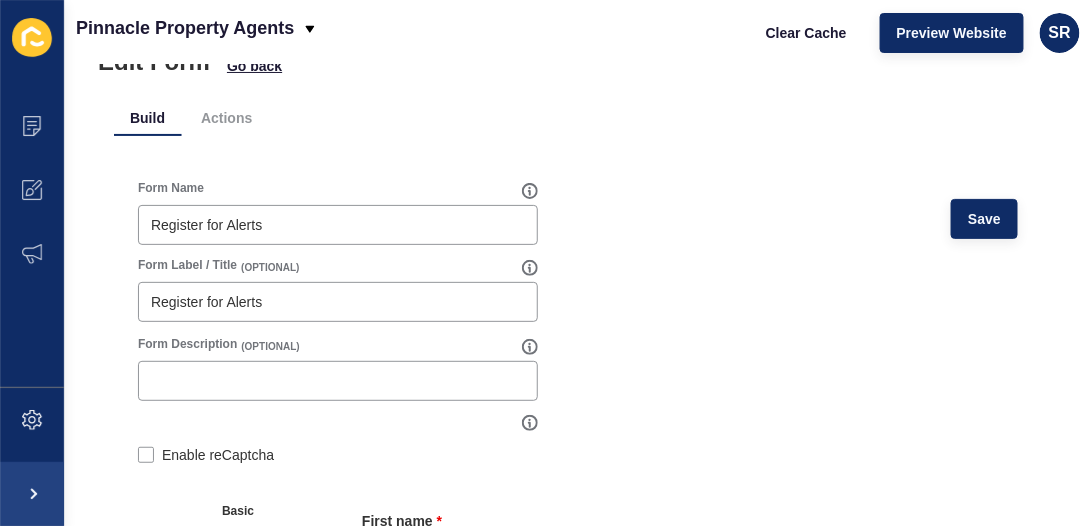 scroll, scrollTop: 0, scrollLeft: 0, axis: both 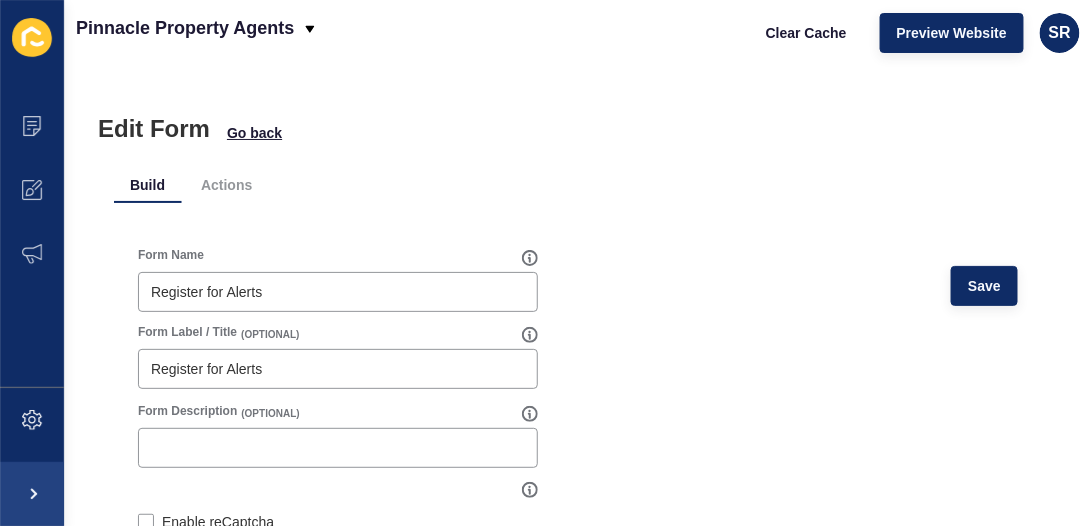 click on "Form Name Register for Alerts Save Form Label / Title (OPTIONAL) Register for Alerts Form Description (OPTIONAL) Enable reCaptcha
Basic
Text Field
Text Area
Number
Password
Checkbox
Select Boxes
Select
Radio
Button
Advanced
Email" at bounding box center [578, 691] 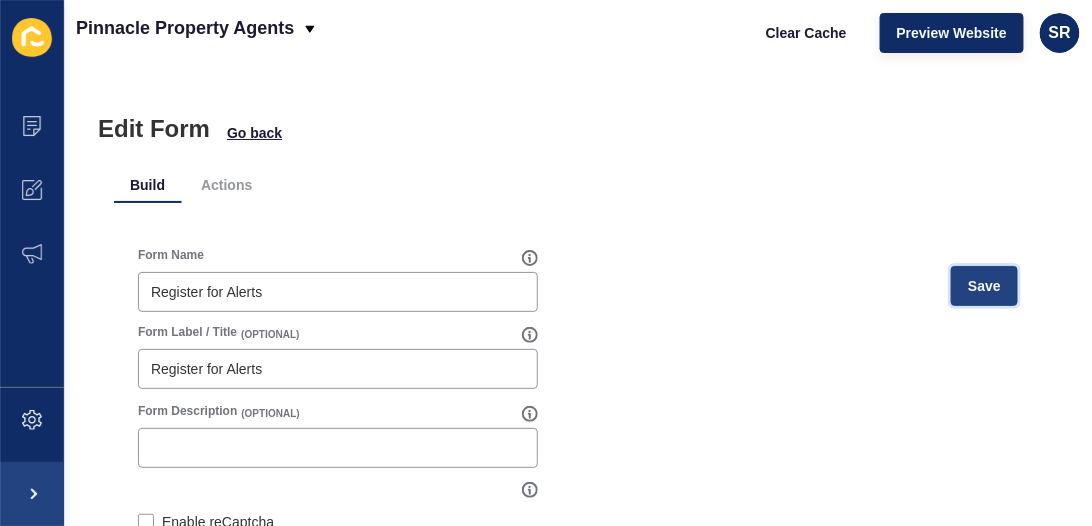 click on "Save" at bounding box center [984, 286] 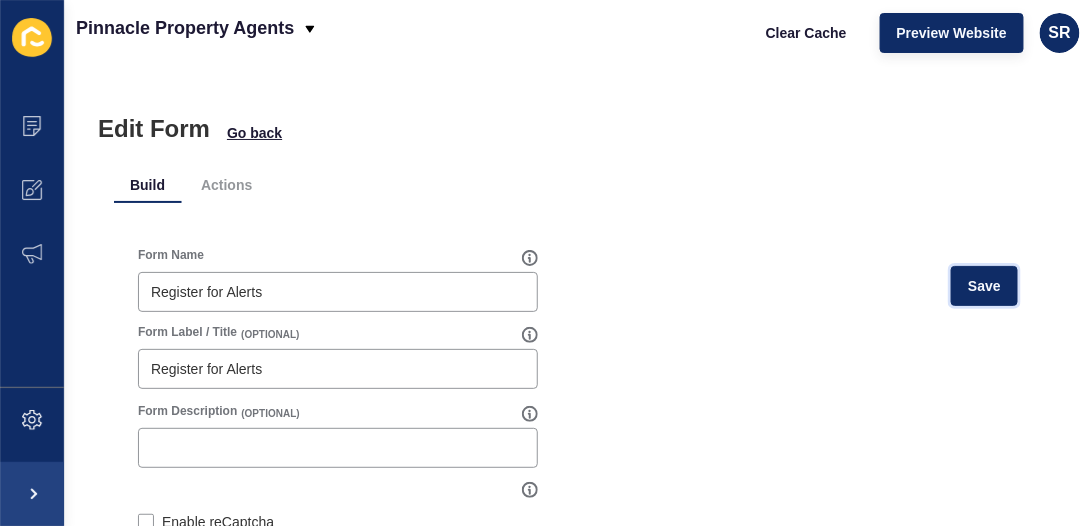 click on "Save" at bounding box center [984, 286] 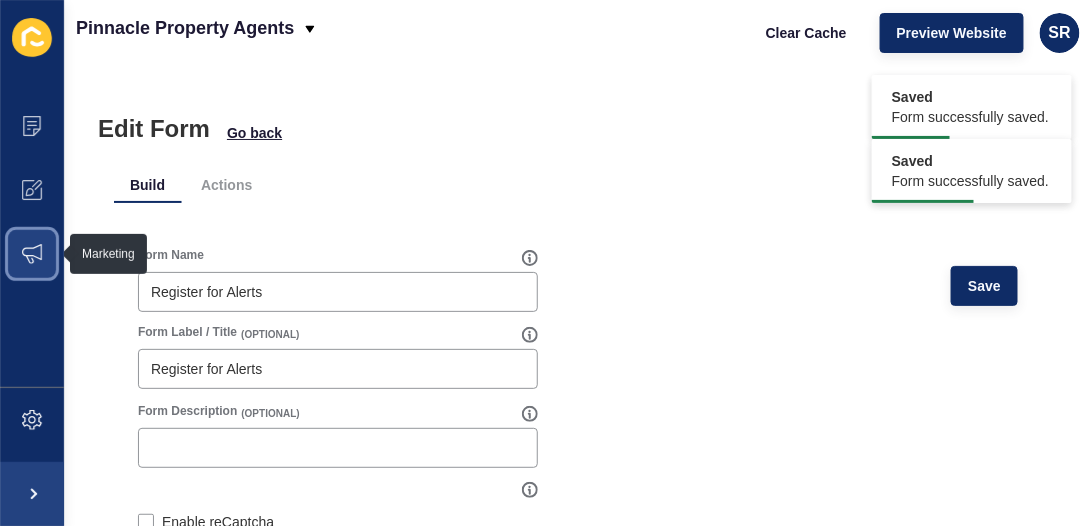 click at bounding box center [32, 254] 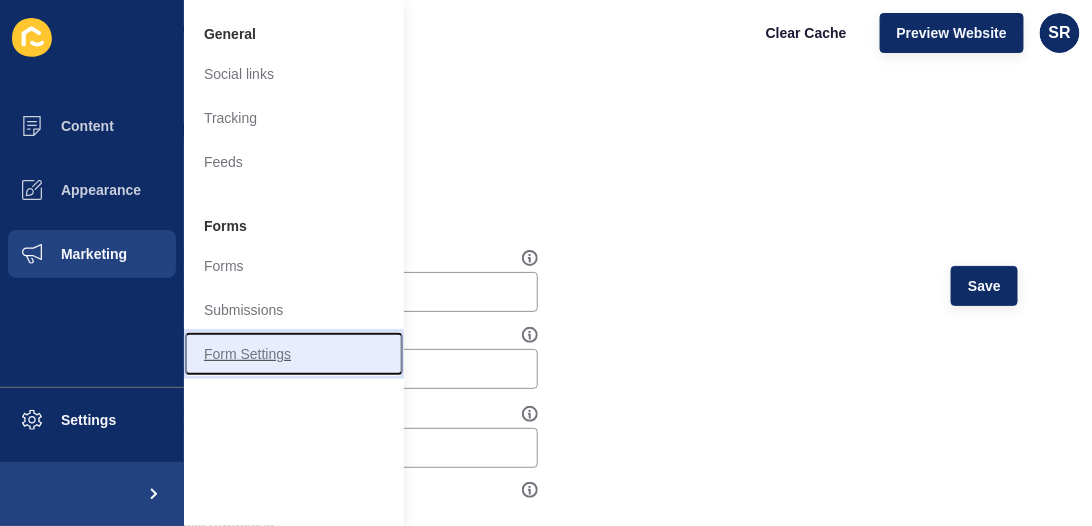 click on "Form Settings" at bounding box center (294, 354) 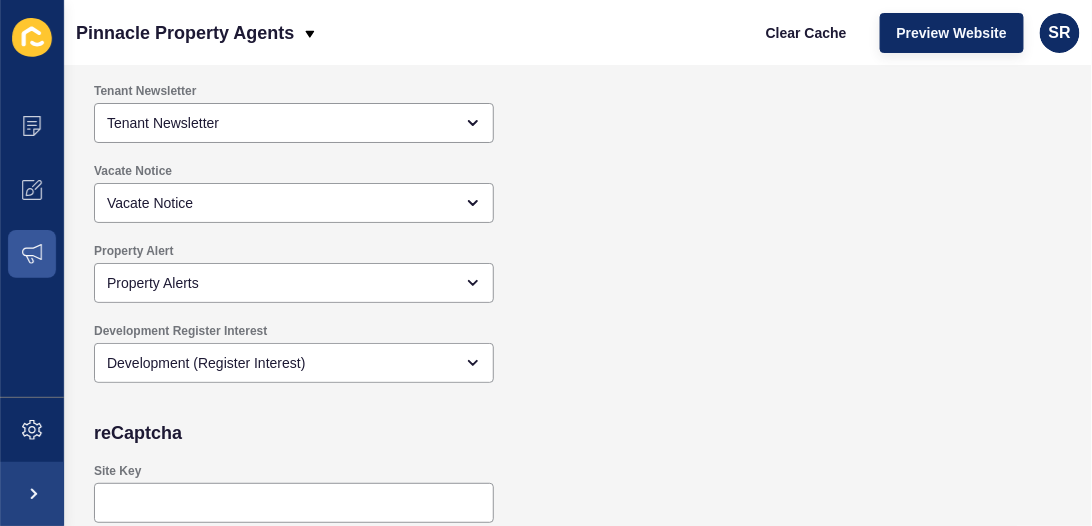 scroll, scrollTop: 1858, scrollLeft: 0, axis: vertical 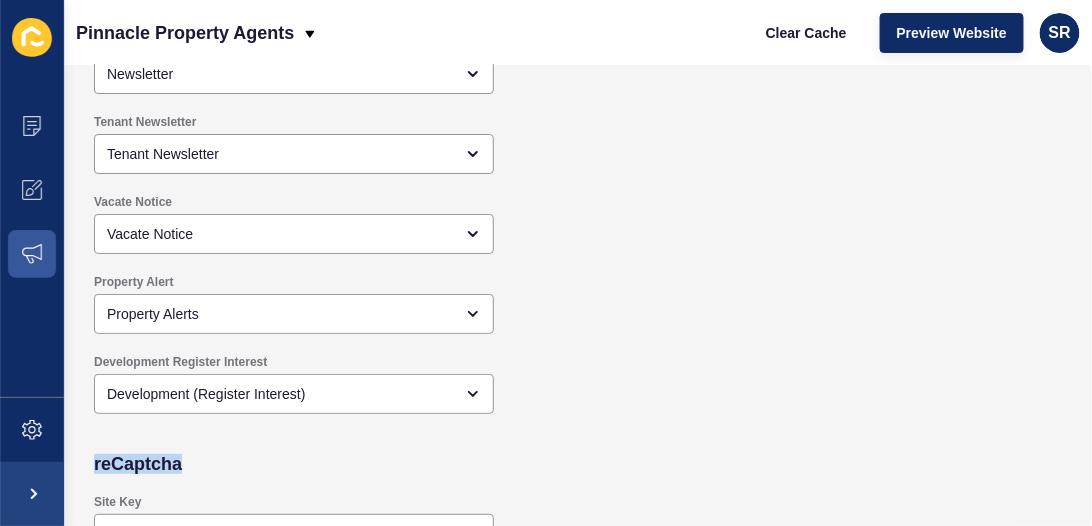 drag, startPoint x: 1082, startPoint y: 446, endPoint x: 1079, endPoint y: 414, distance: 32.140316 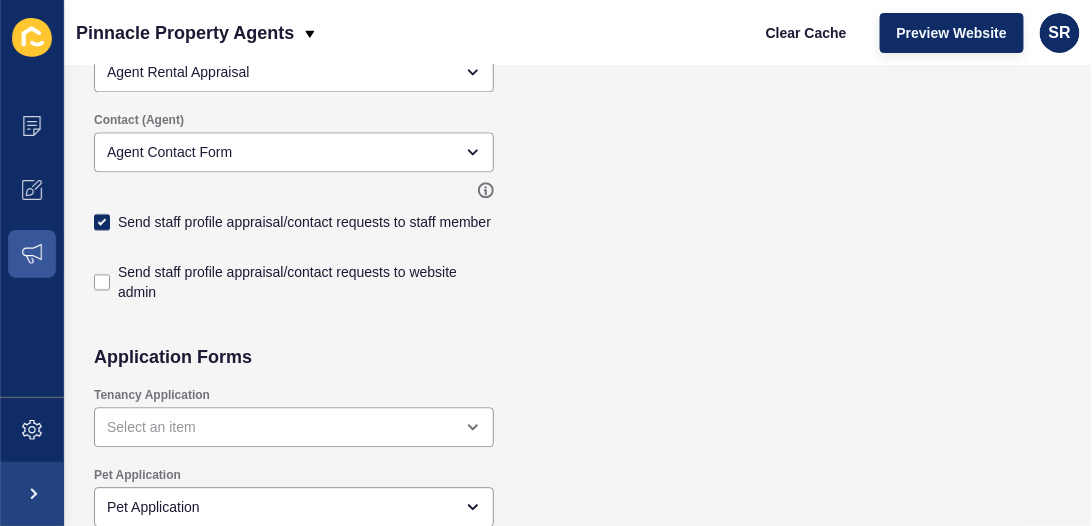scroll, scrollTop: 1112, scrollLeft: 0, axis: vertical 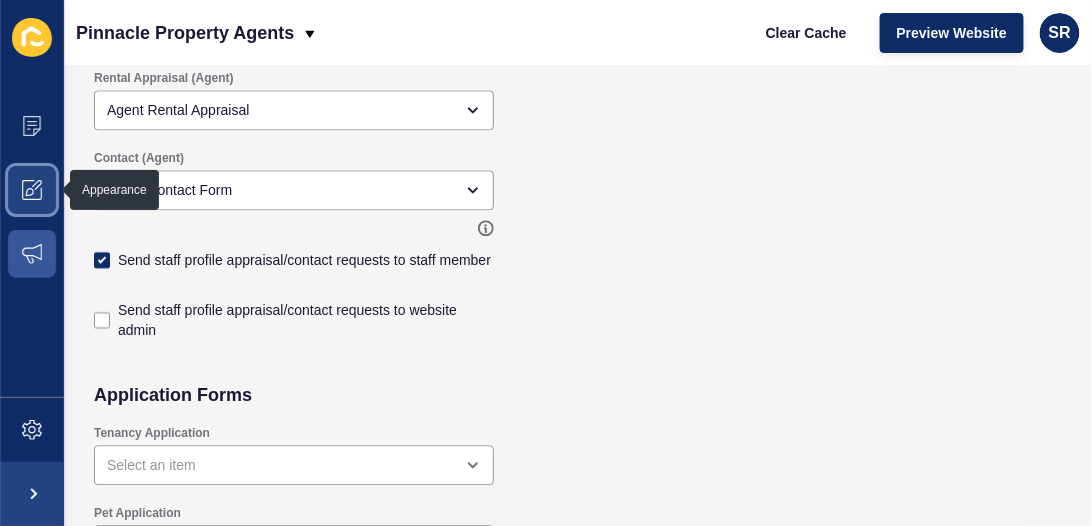 click 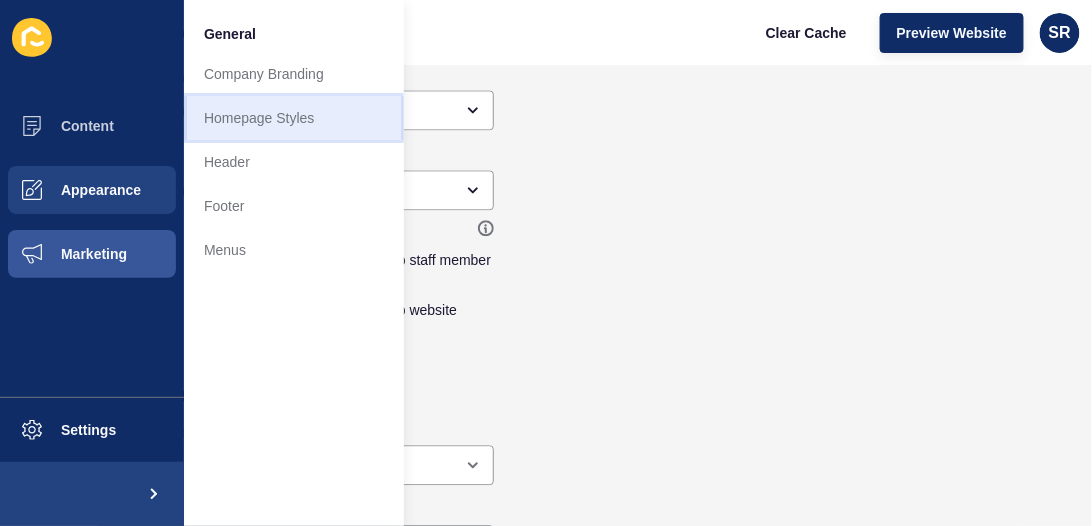 click on "Homepage Styles" at bounding box center (294, 118) 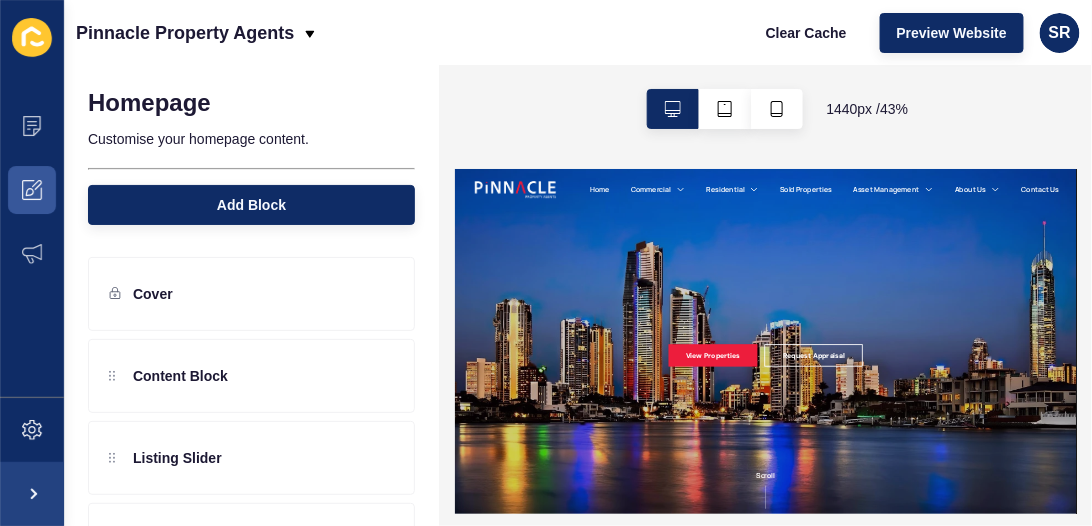 scroll, scrollTop: 0, scrollLeft: 0, axis: both 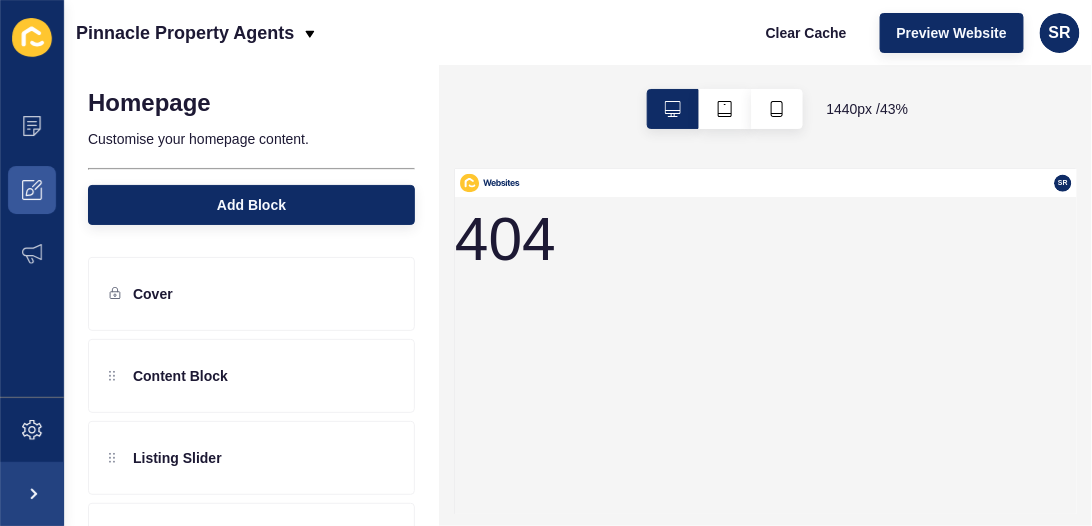 click on "404" at bounding box center (571, 600) 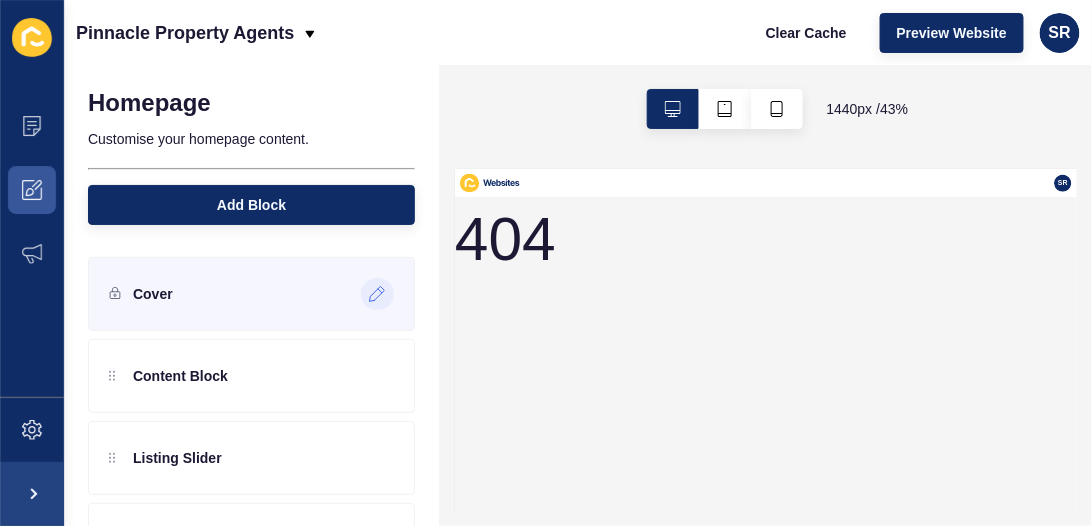 click 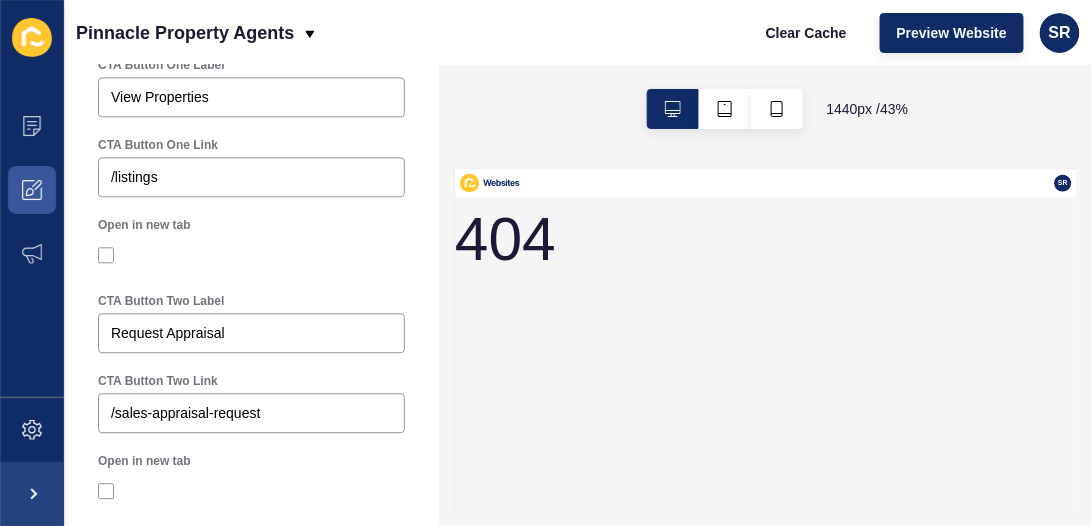 scroll, scrollTop: 1161, scrollLeft: 0, axis: vertical 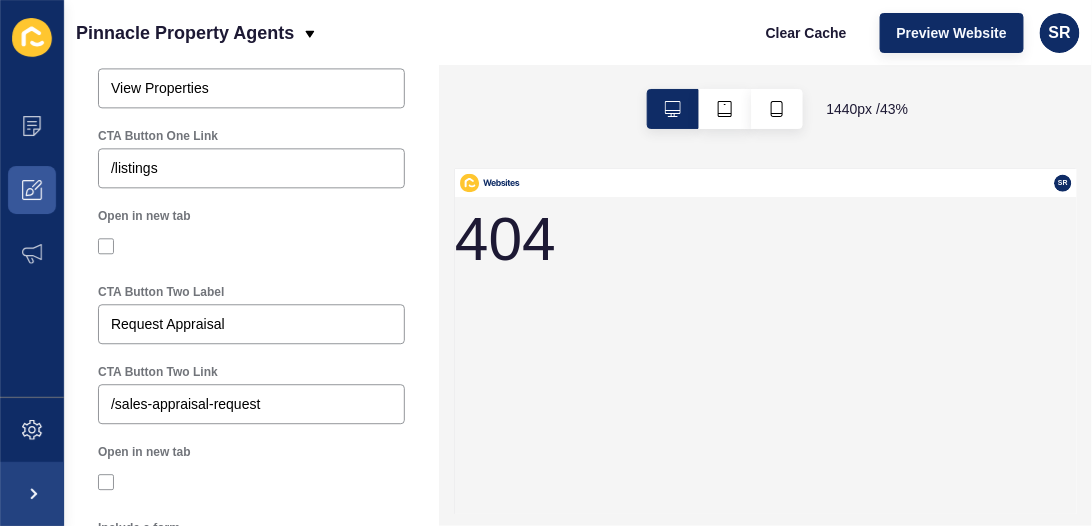 drag, startPoint x: 431, startPoint y: 177, endPoint x: 4, endPoint y: 663, distance: 646.93506 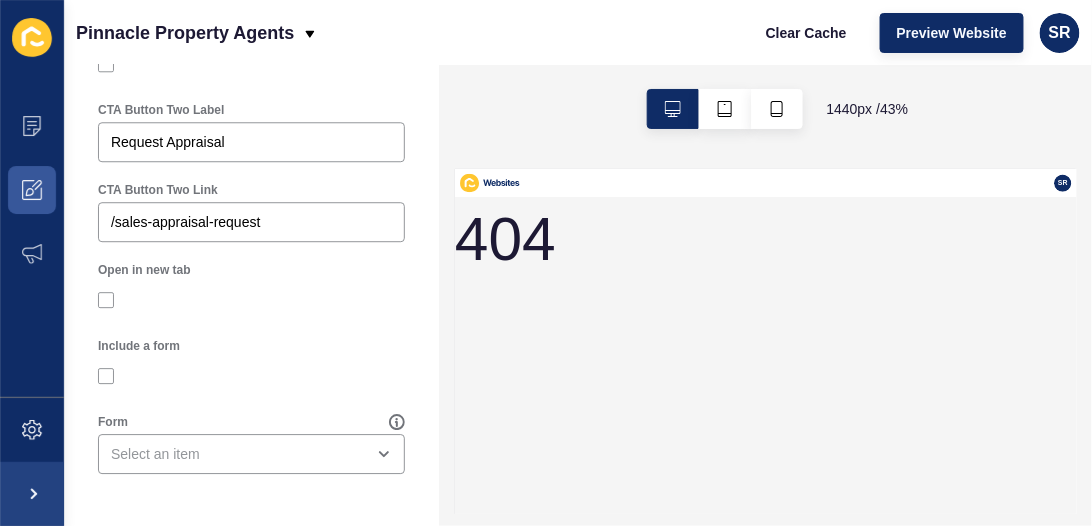 scroll, scrollTop: 1352, scrollLeft: 0, axis: vertical 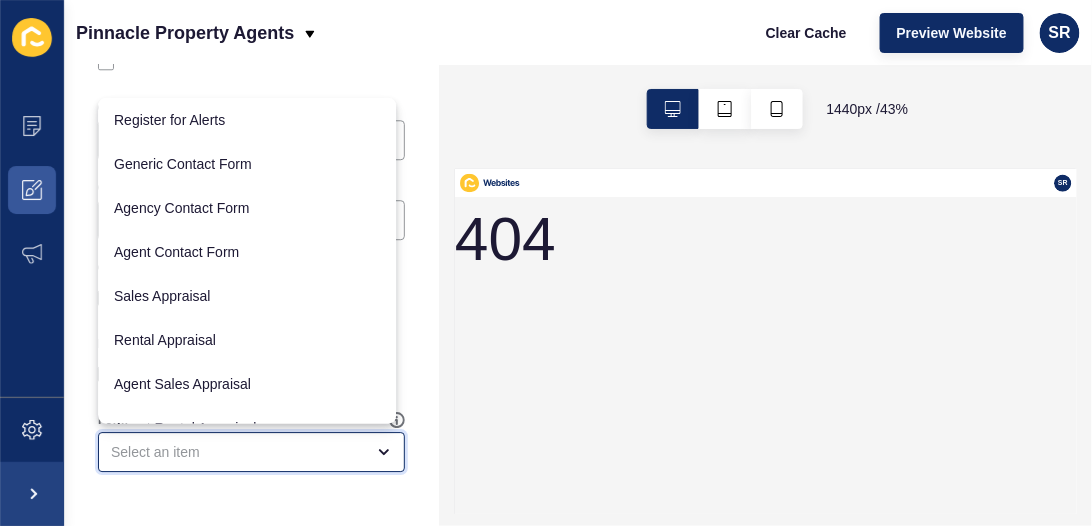 click at bounding box center (237, 452) 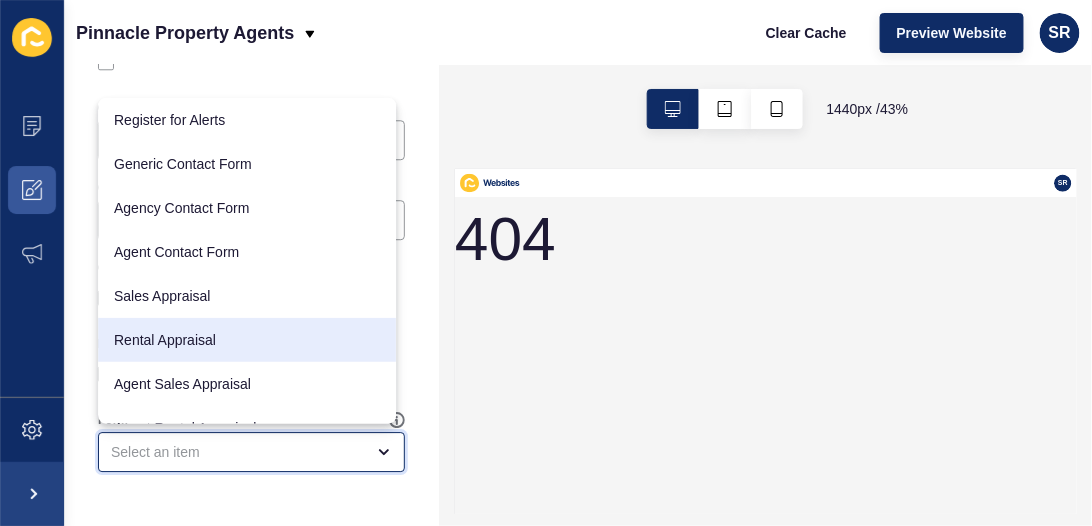 drag, startPoint x: 346, startPoint y: 455, endPoint x: 333, endPoint y: 325, distance: 130.64838 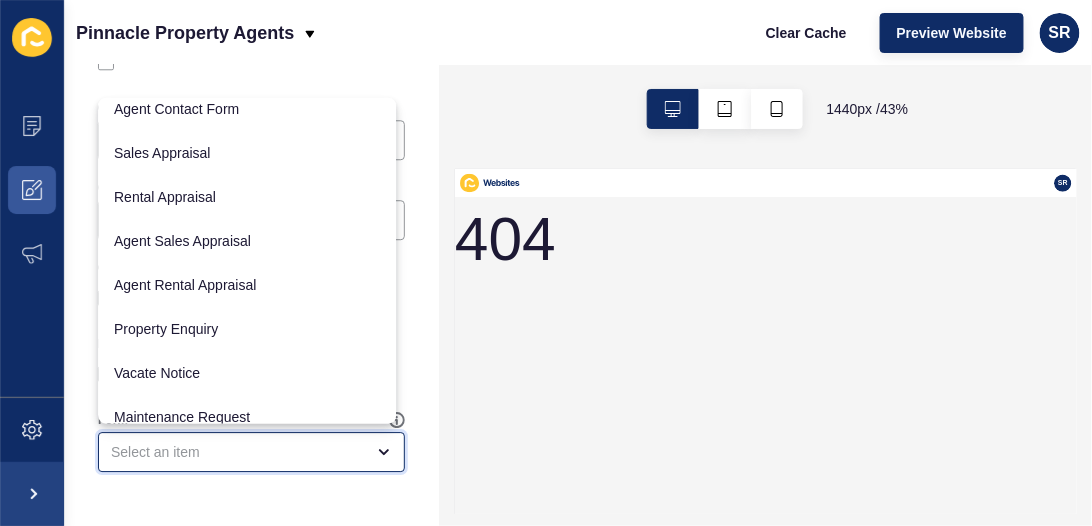 scroll, scrollTop: 144, scrollLeft: 0, axis: vertical 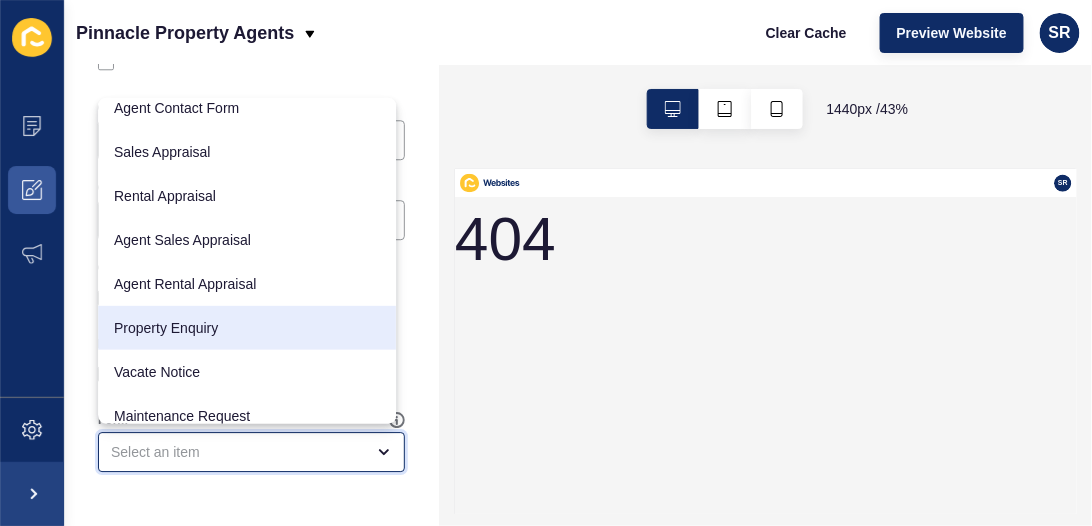 click on "Property Enquiry" at bounding box center [247, 328] 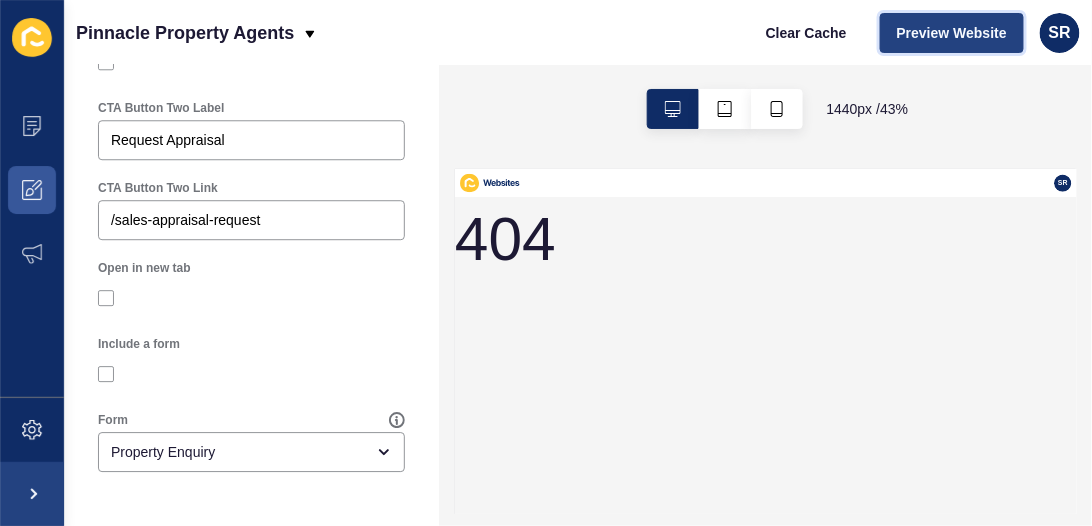 click on "Preview Website" at bounding box center (952, 33) 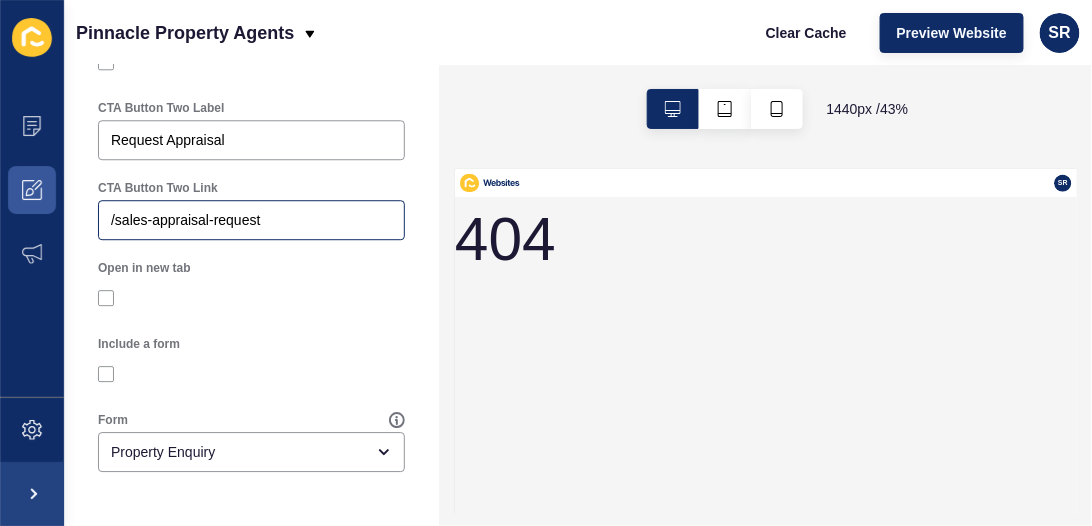 click on "/sales-appraisal-request" at bounding box center (251, 220) 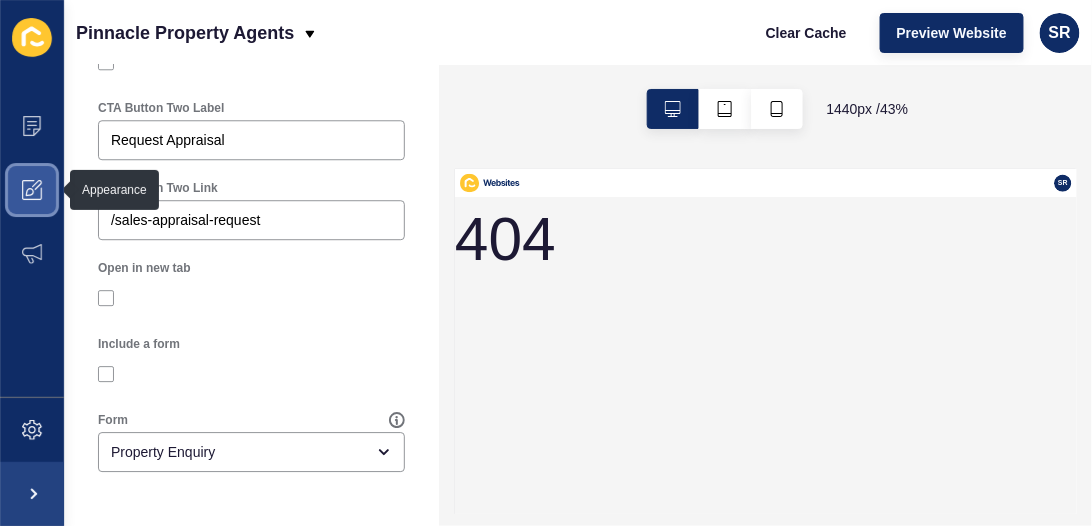 click 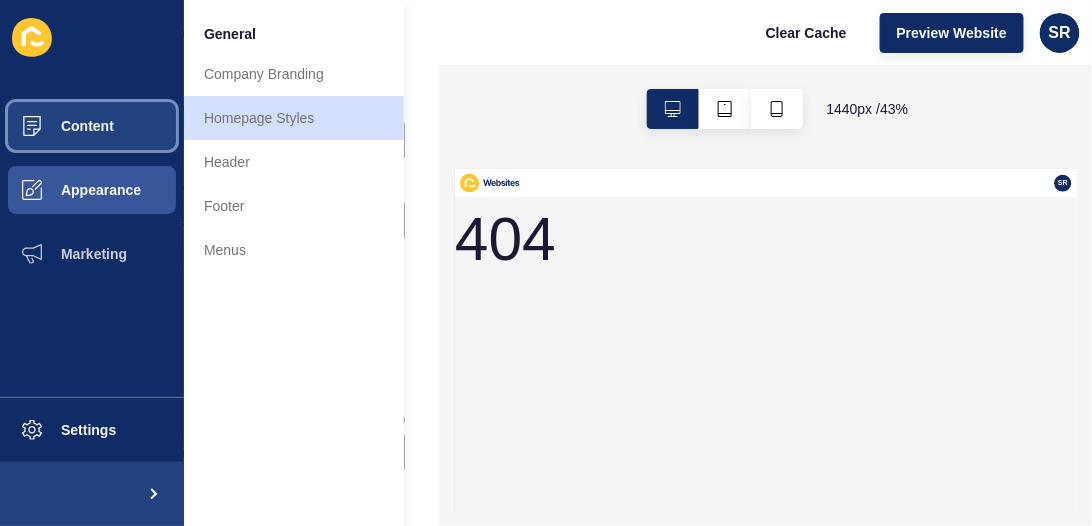 click on "Content" at bounding box center (92, 126) 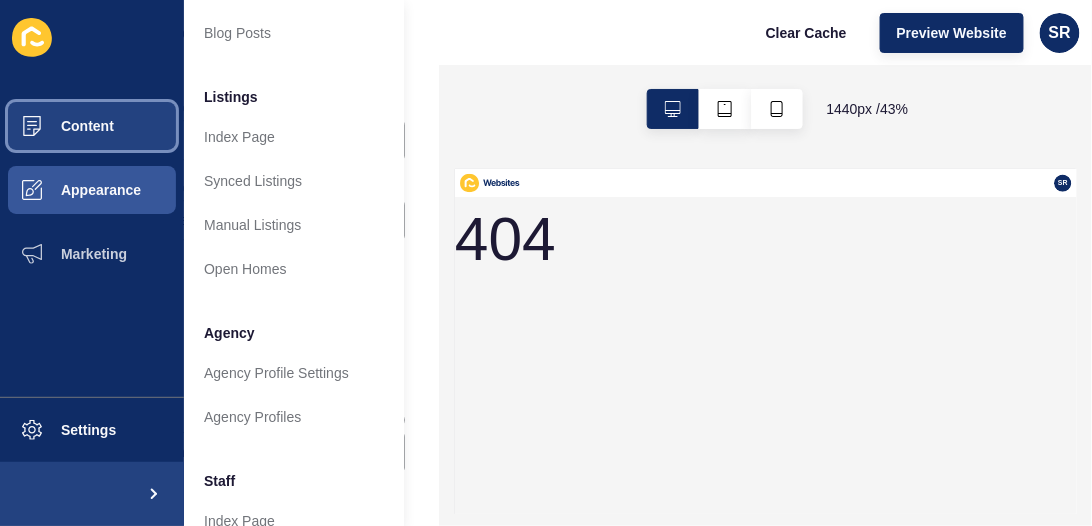 scroll, scrollTop: 226, scrollLeft: 0, axis: vertical 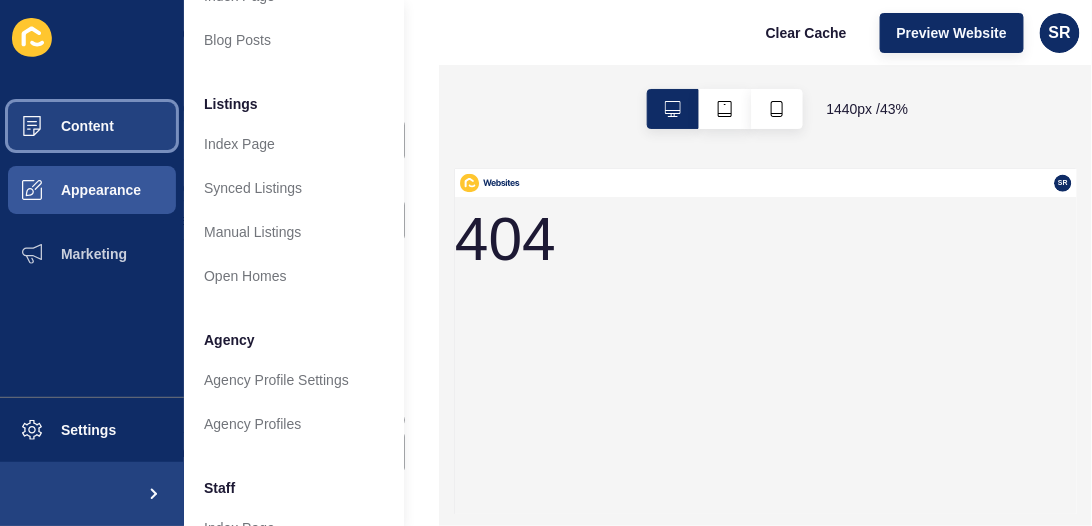 click on "Content" at bounding box center (92, 126) 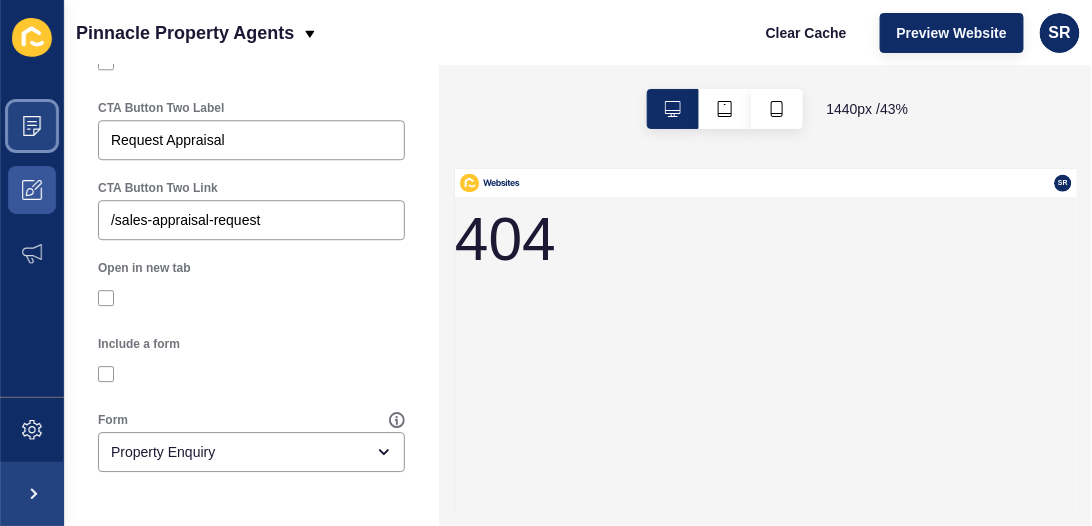 scroll, scrollTop: 0, scrollLeft: 0, axis: both 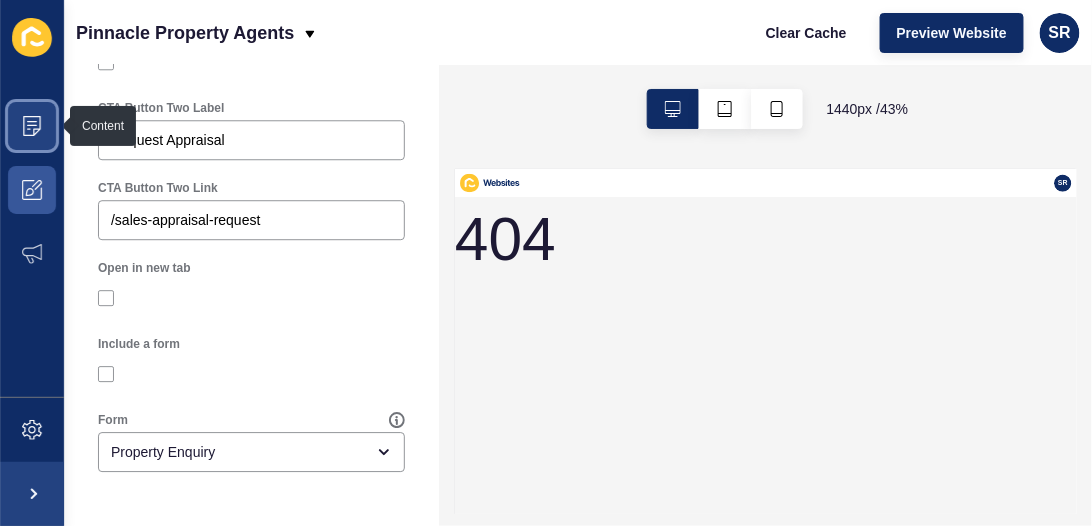 click 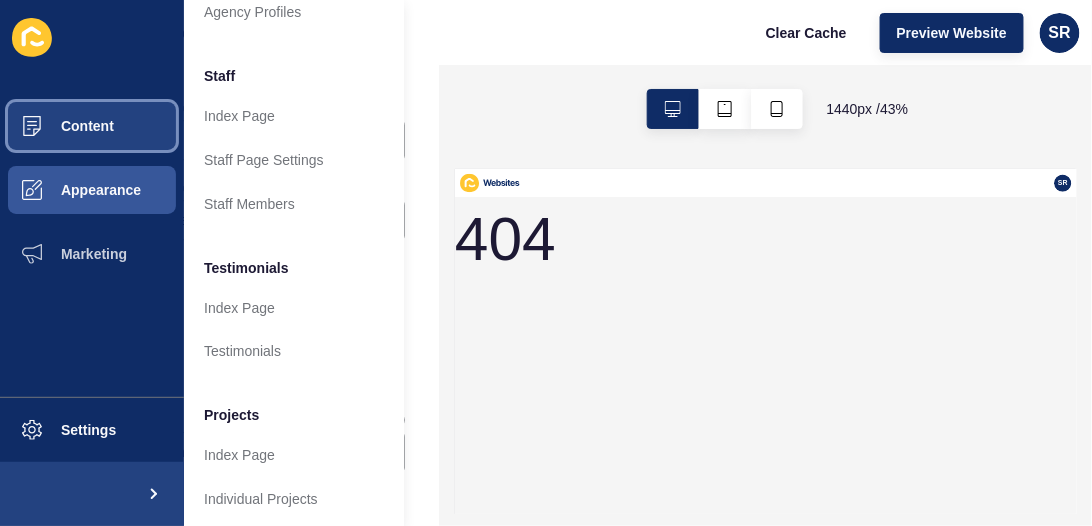 scroll, scrollTop: 654, scrollLeft: 0, axis: vertical 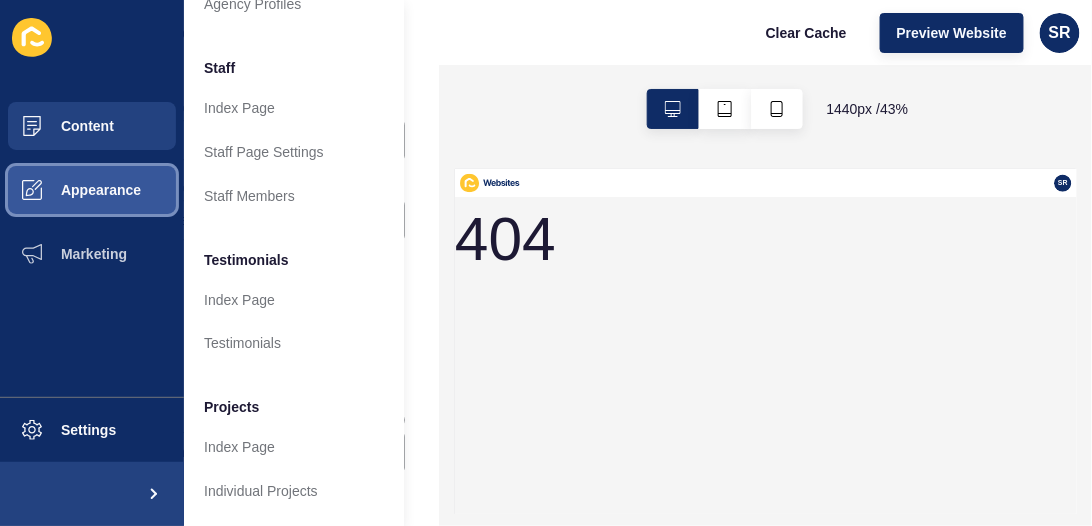 click on "Appearance" at bounding box center (69, 190) 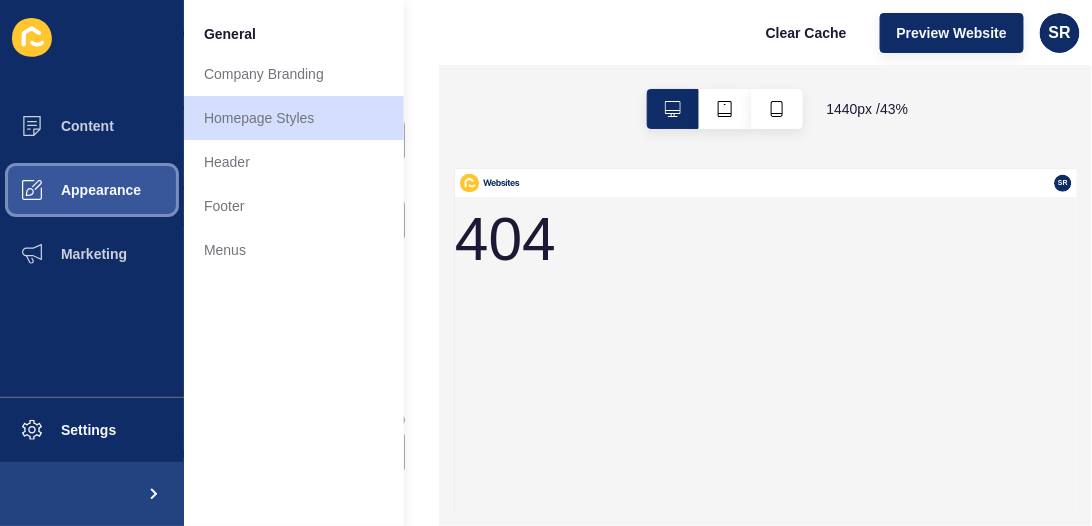 scroll, scrollTop: 0, scrollLeft: 0, axis: both 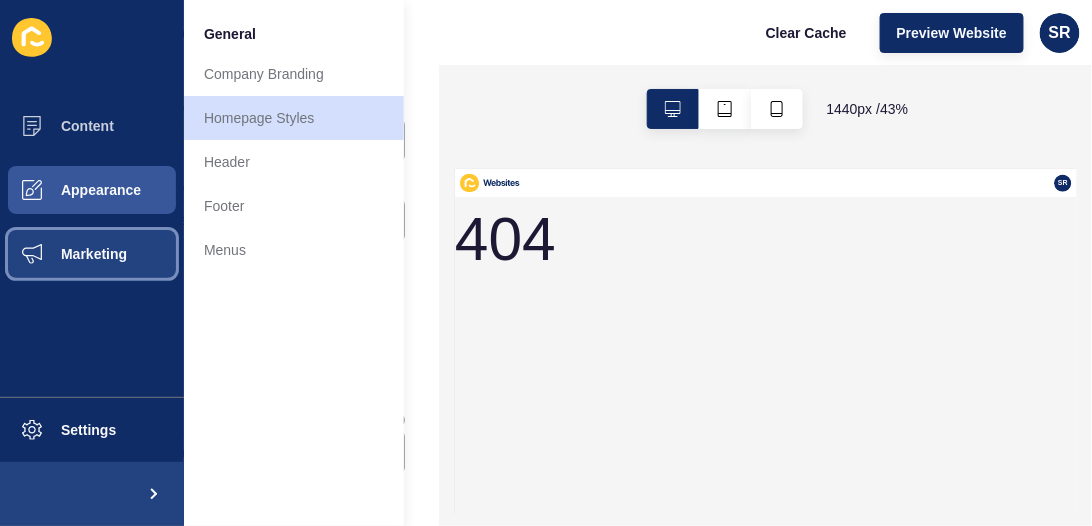 click on "Marketing" at bounding box center [92, 254] 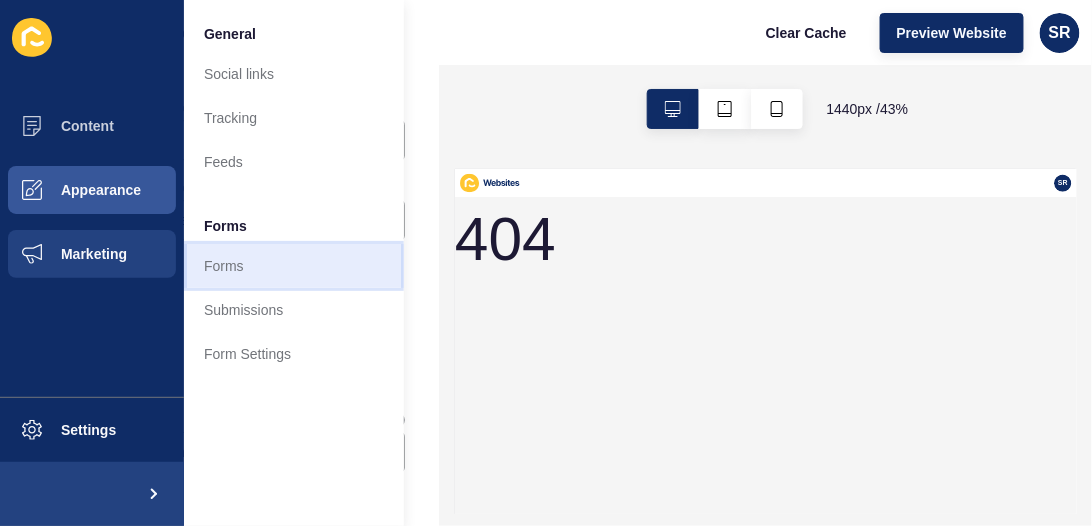 click on "Forms" at bounding box center (294, 266) 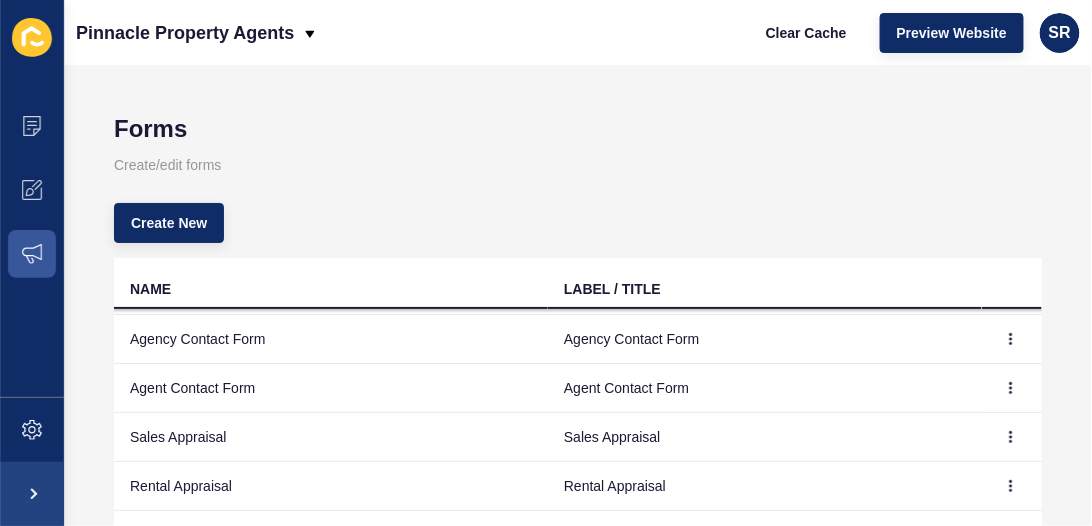 scroll, scrollTop: 94, scrollLeft: 0, axis: vertical 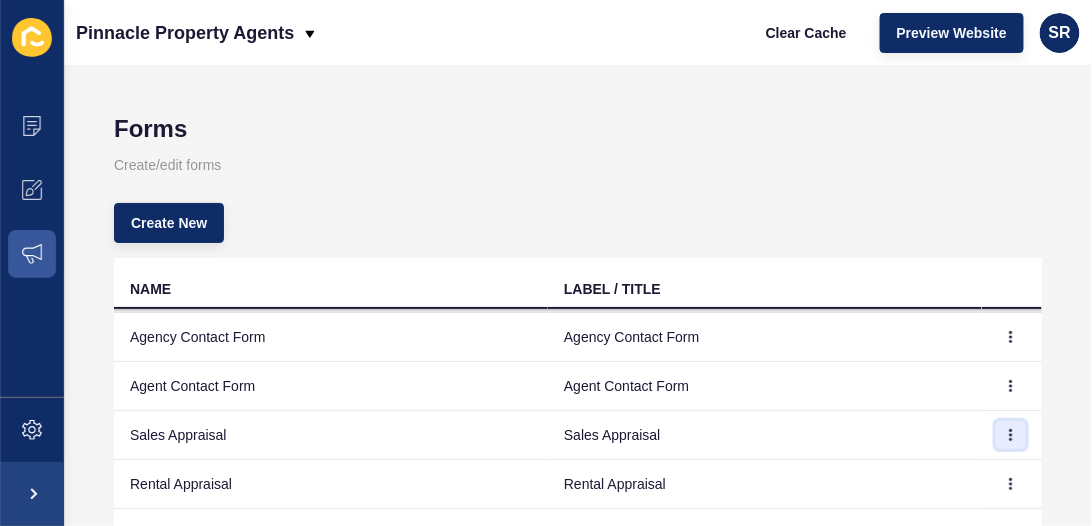 click 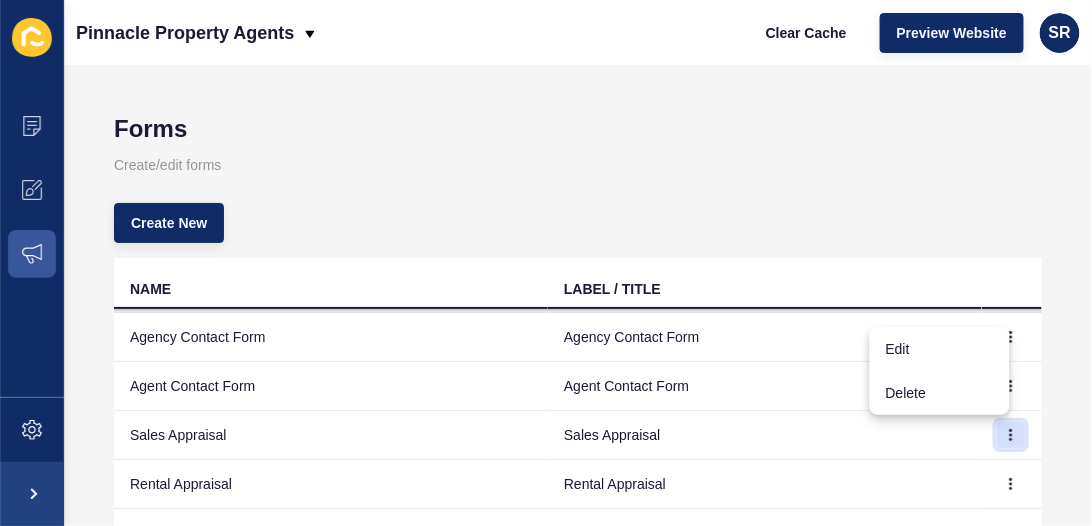 drag, startPoint x: 992, startPoint y: 433, endPoint x: 911, endPoint y: 354, distance: 113.14592 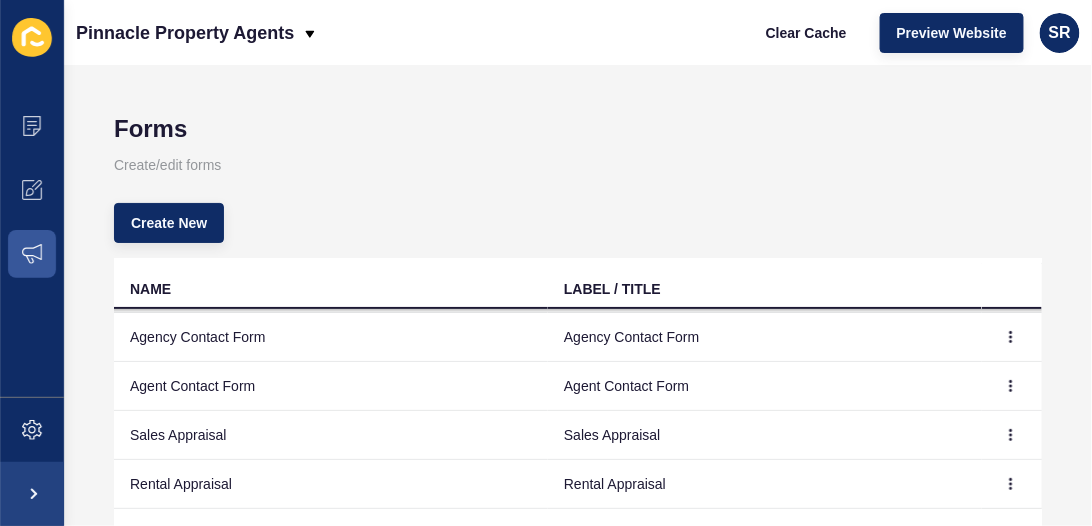 click on "Sales Appraisal" at bounding box center [331, 435] 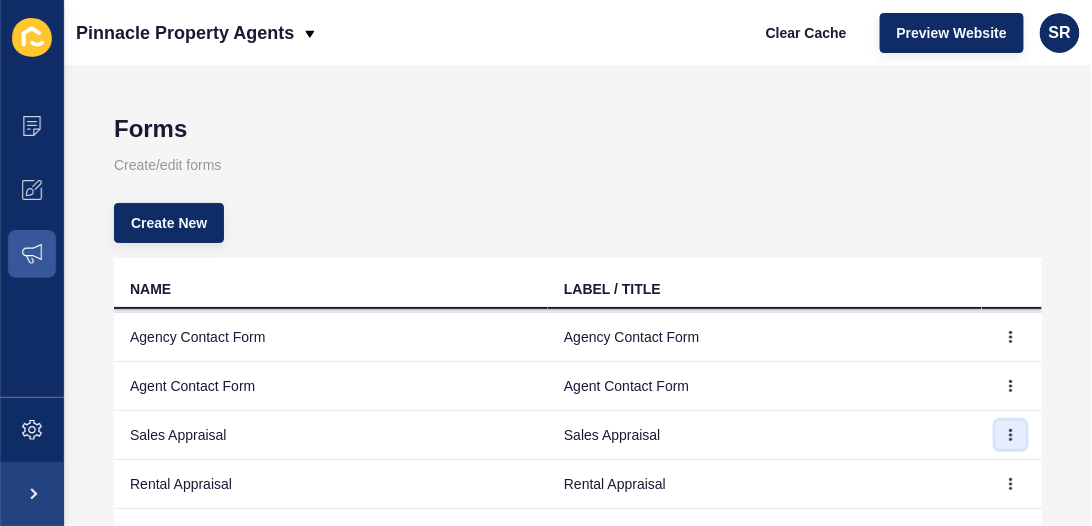 click 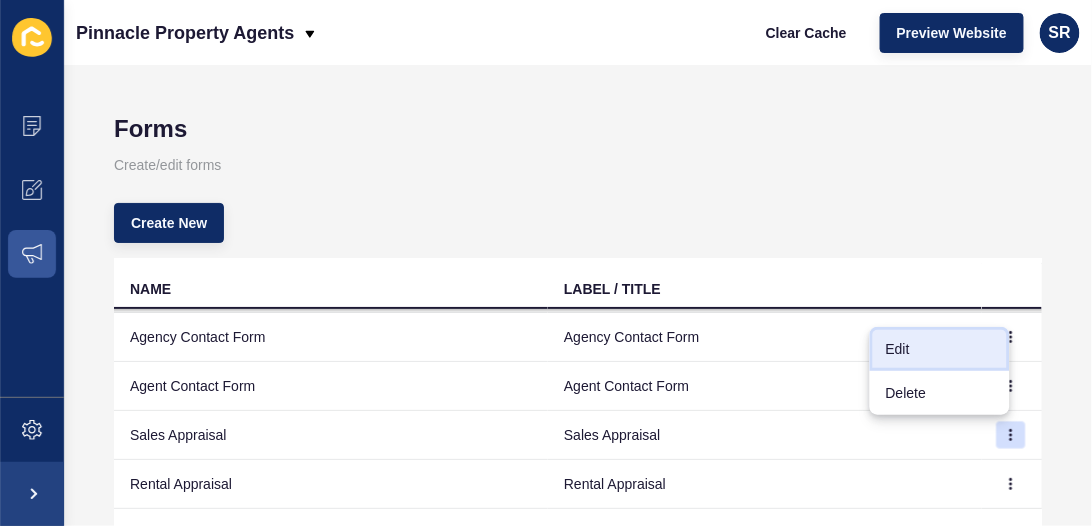 click on "Edit" at bounding box center [940, 349] 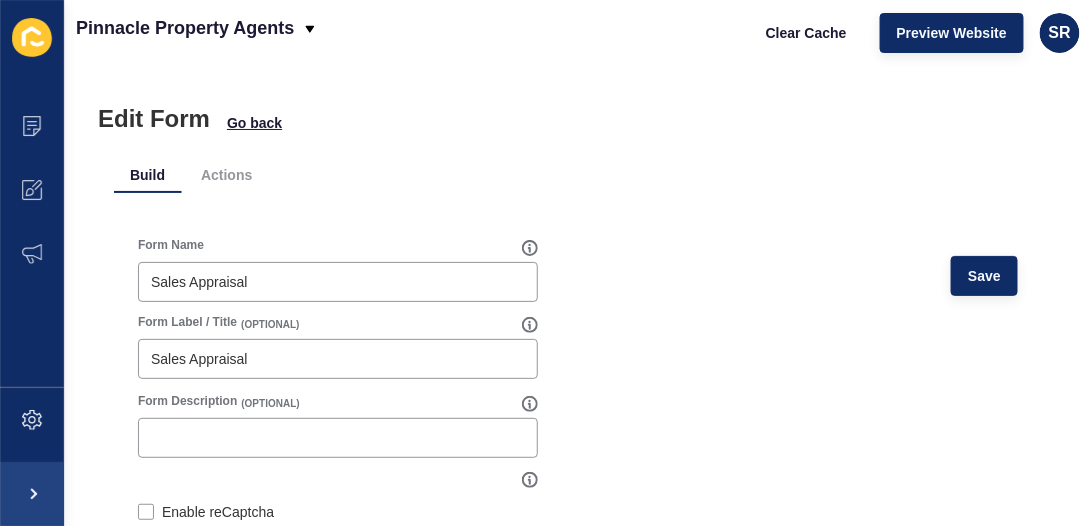 scroll, scrollTop: 0, scrollLeft: 0, axis: both 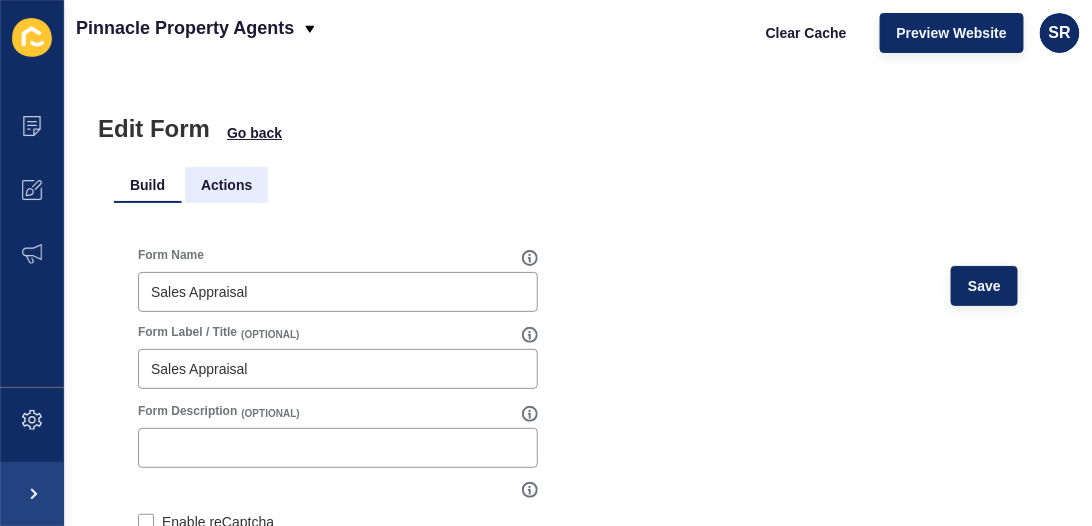 click on "Actions" at bounding box center (226, 185) 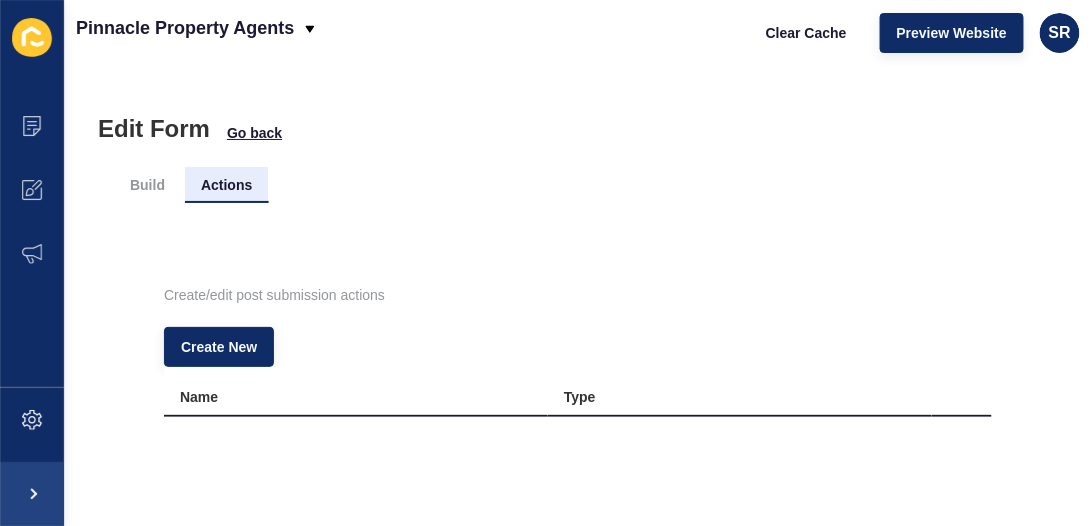scroll, scrollTop: 102, scrollLeft: 0, axis: vertical 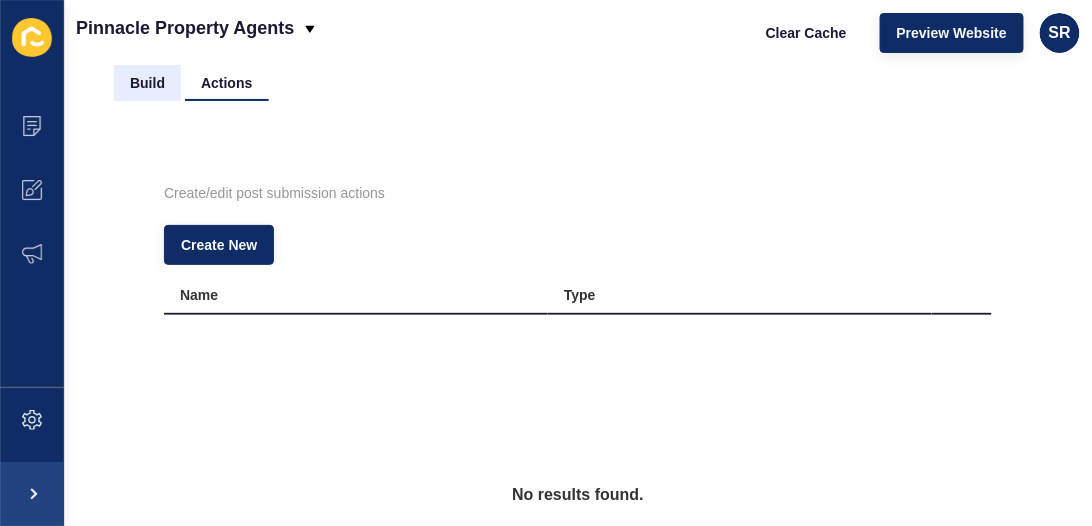 click on "Build" at bounding box center [147, 83] 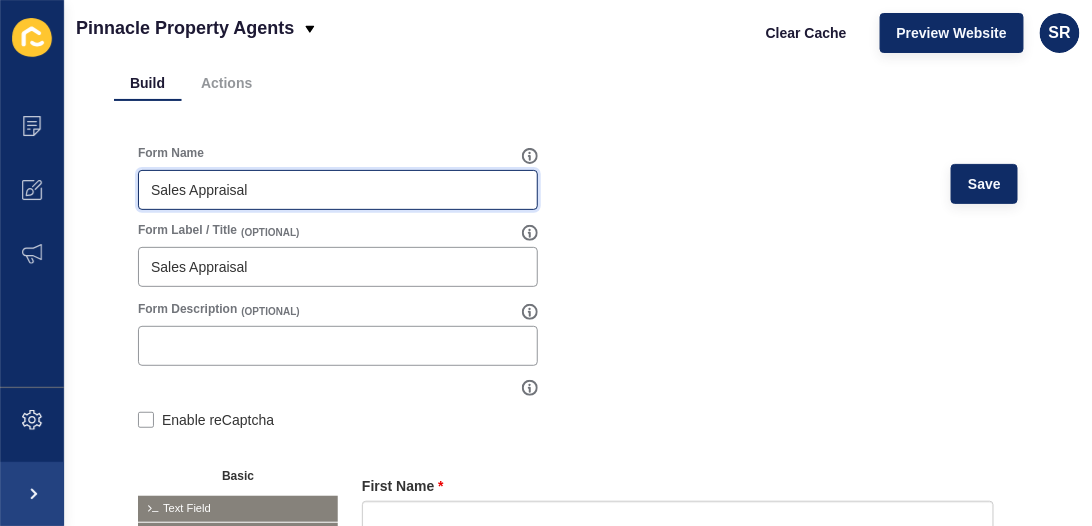 click on "Sales Appraisal" at bounding box center [338, 190] 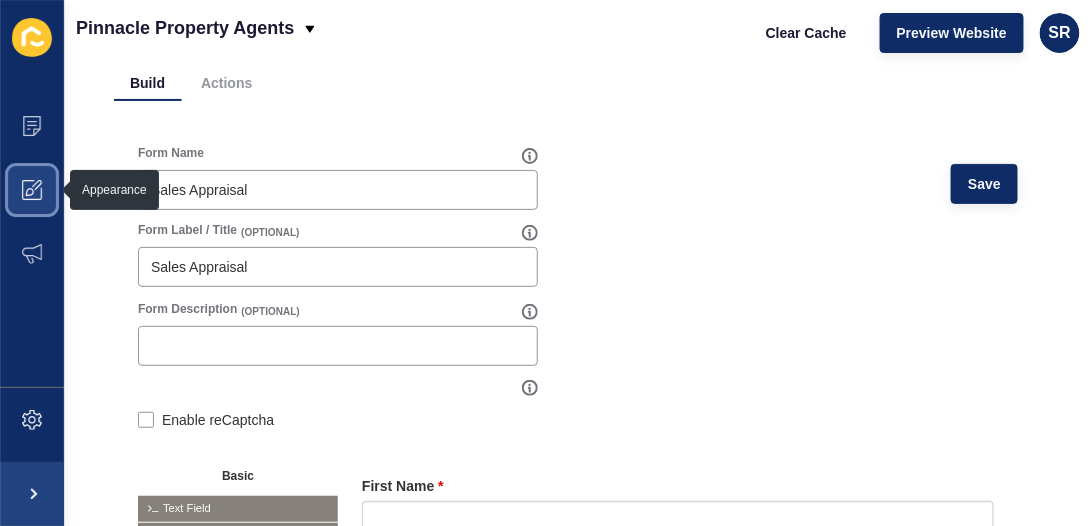 click 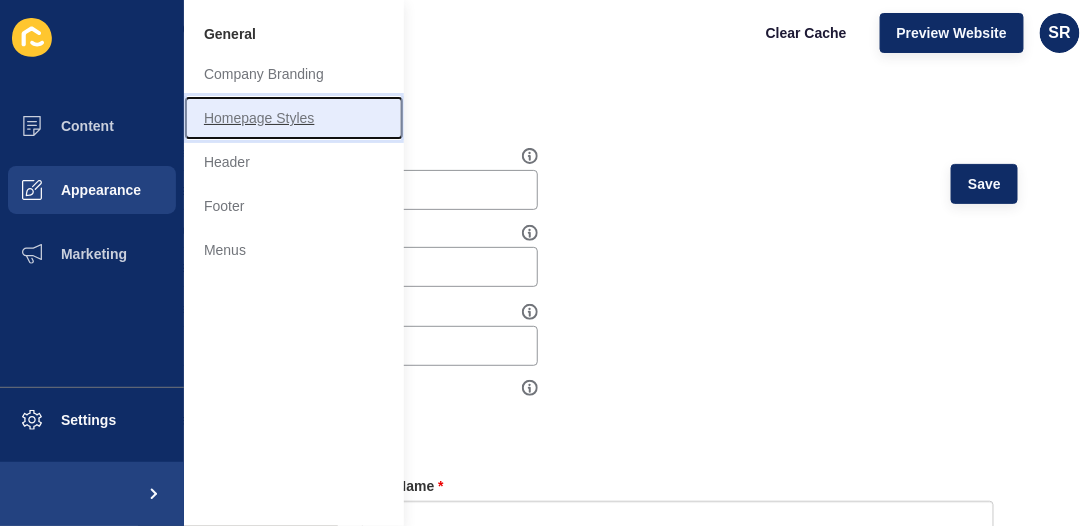 click on "Homepage Styles" at bounding box center [294, 118] 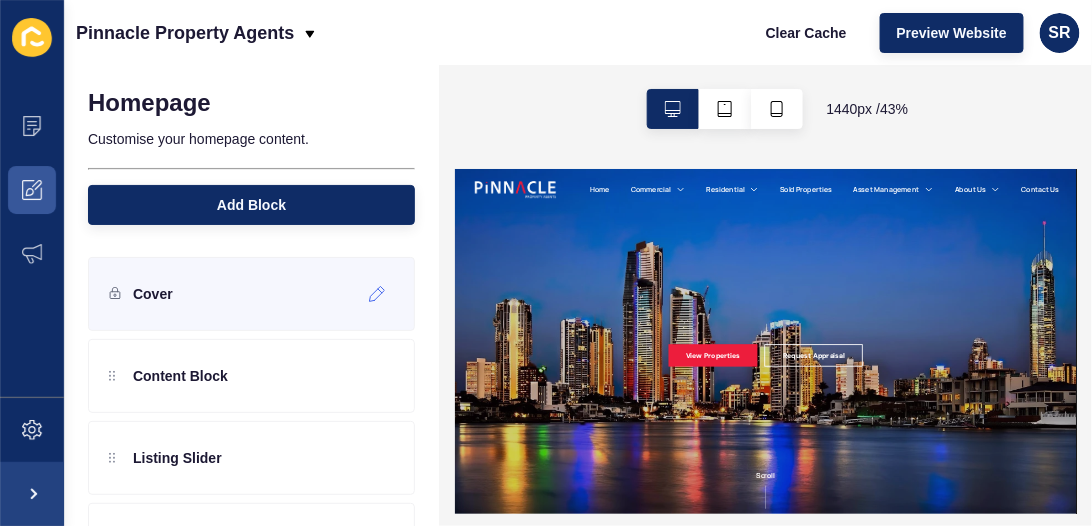 scroll, scrollTop: 0, scrollLeft: 0, axis: both 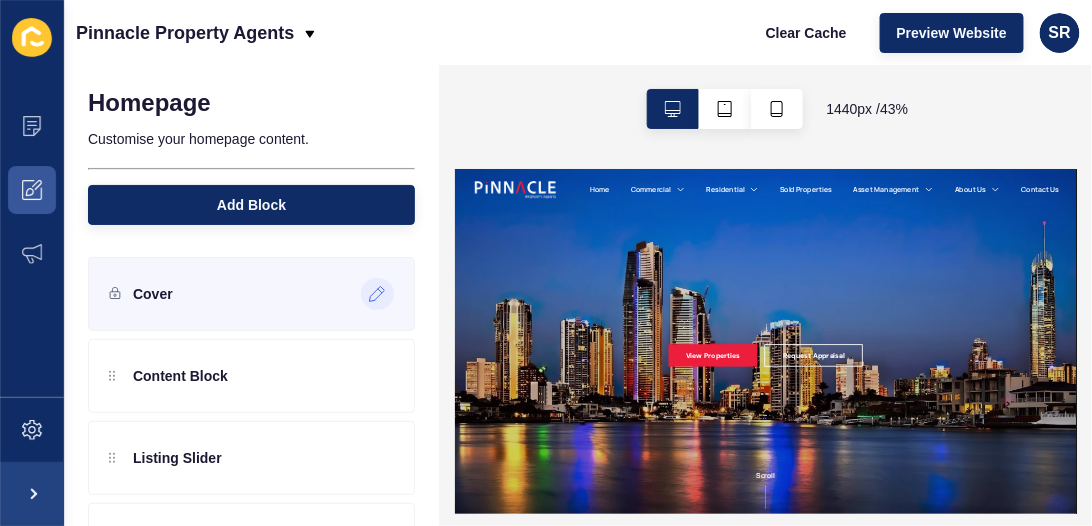 click 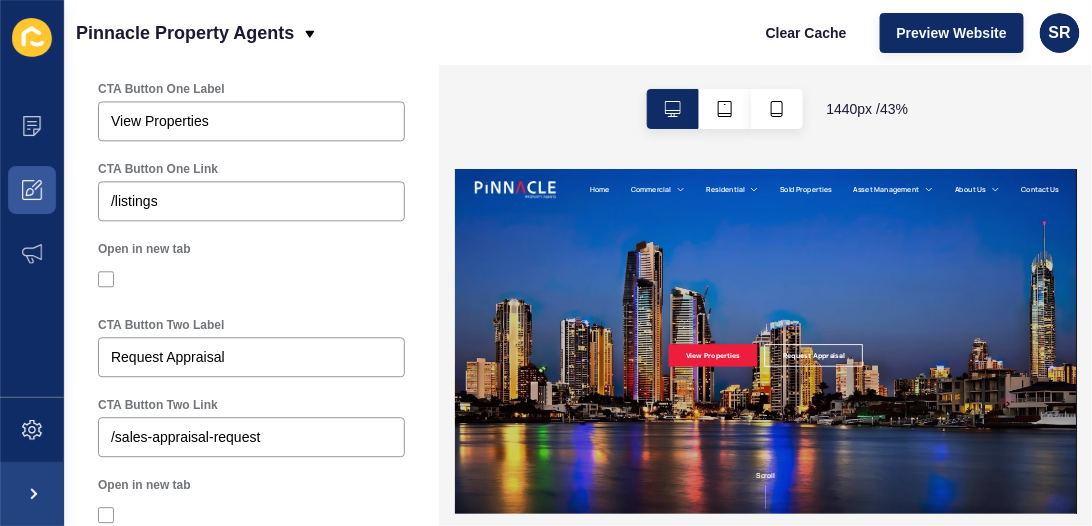 scroll, scrollTop: 1154, scrollLeft: 0, axis: vertical 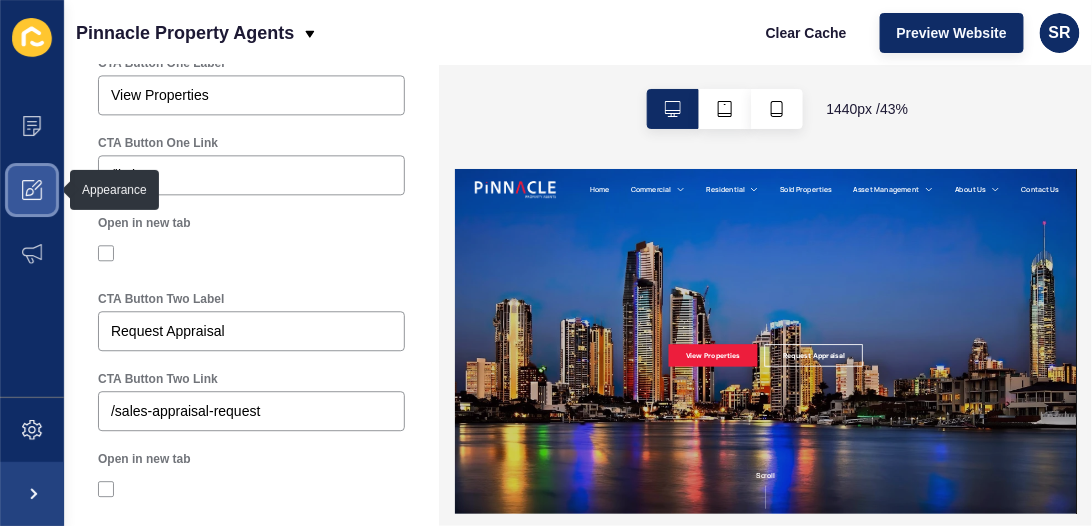 click at bounding box center (32, 190) 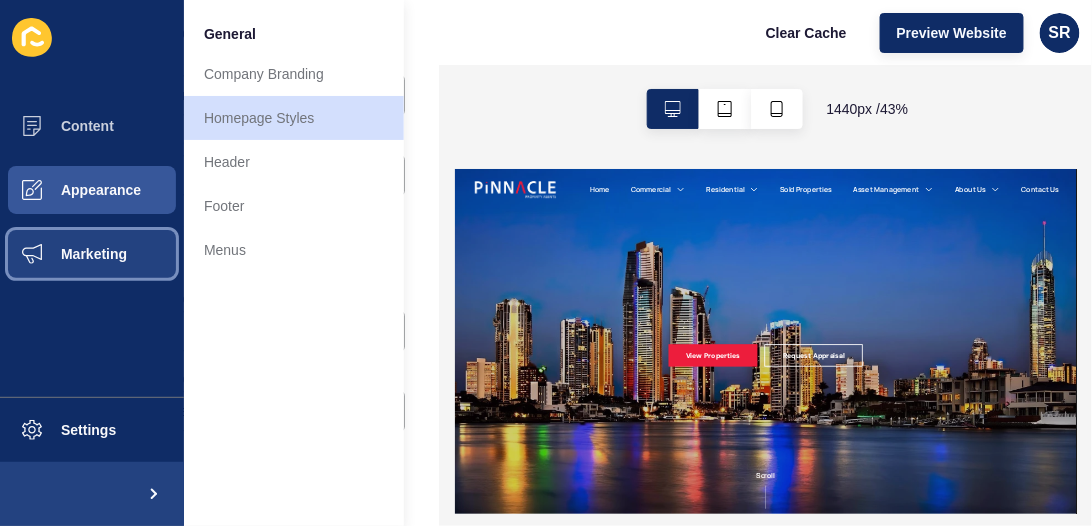 click on "Marketing" at bounding box center (62, 254) 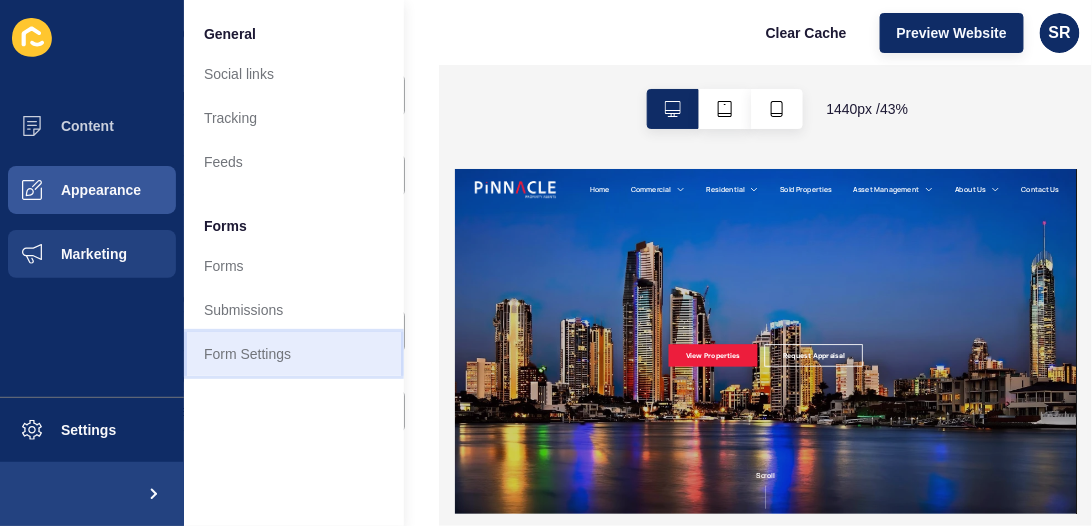 click on "Form Settings" at bounding box center [294, 354] 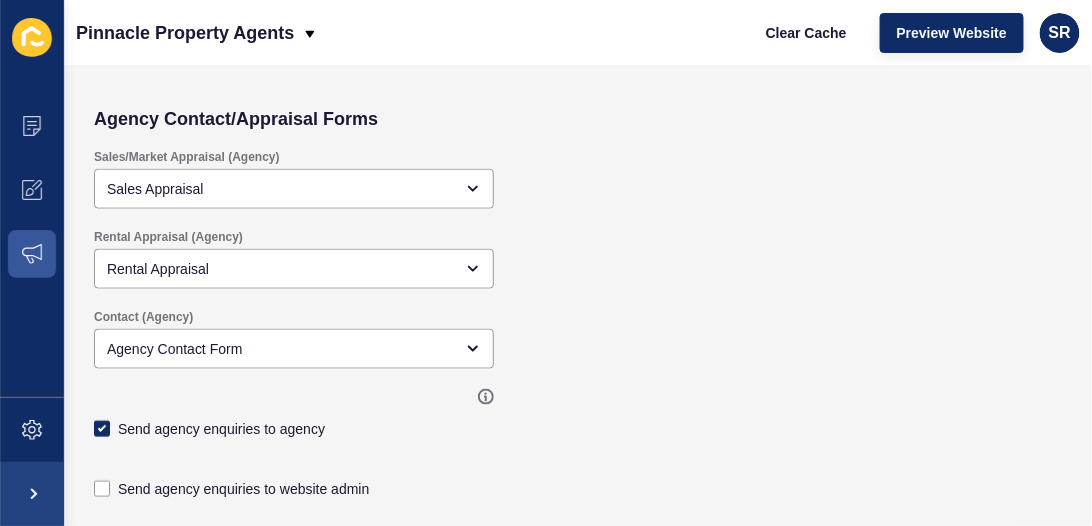 scroll, scrollTop: 522, scrollLeft: 0, axis: vertical 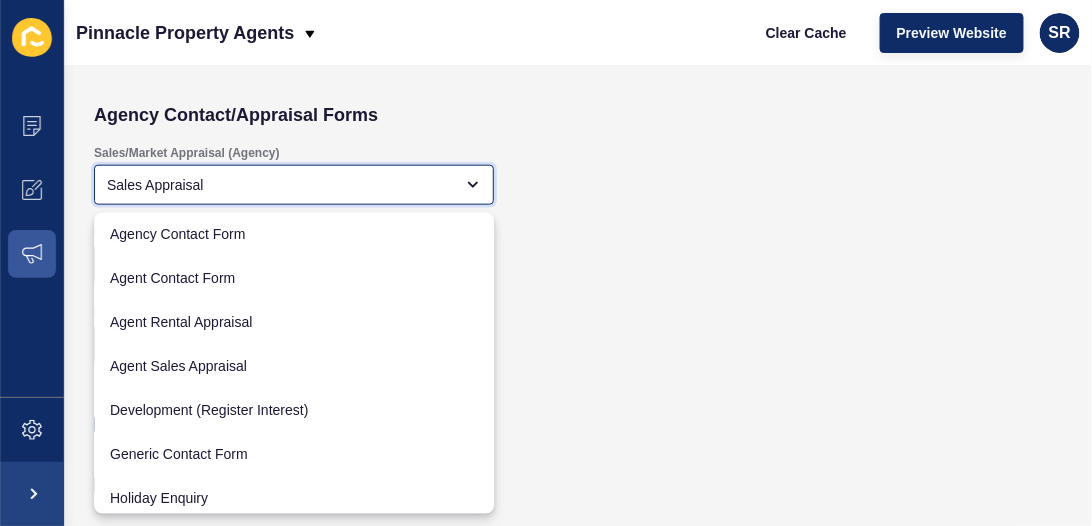 click on "Sales Appraisal" at bounding box center (280, 185) 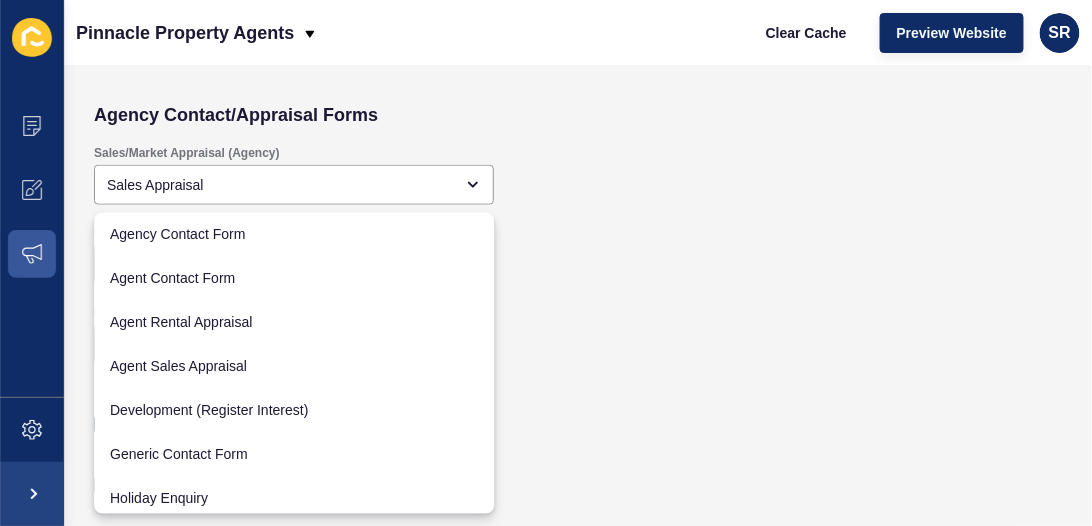 click on "Sales/Market Appraisal (Agency) Sales Appraisal" at bounding box center (479, 175) 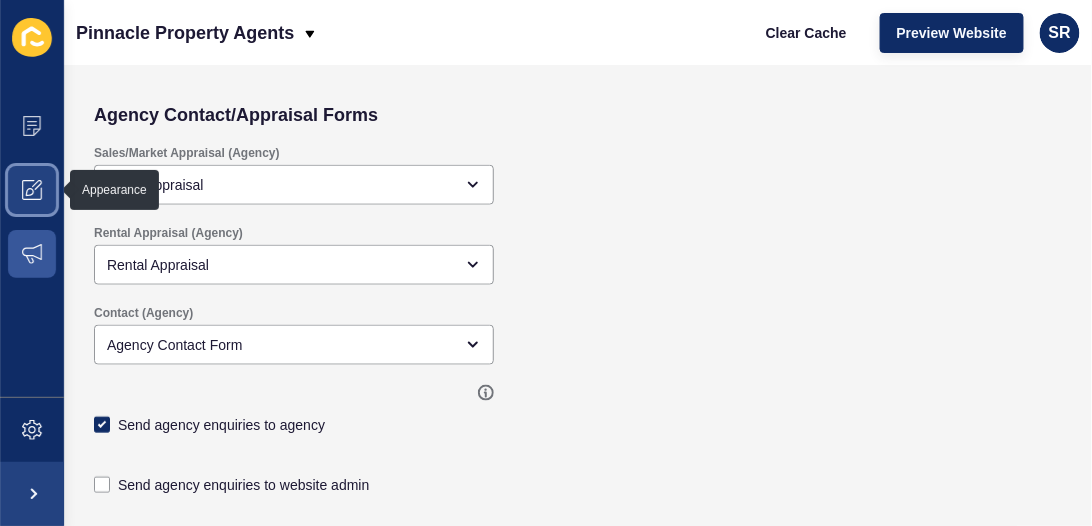 click 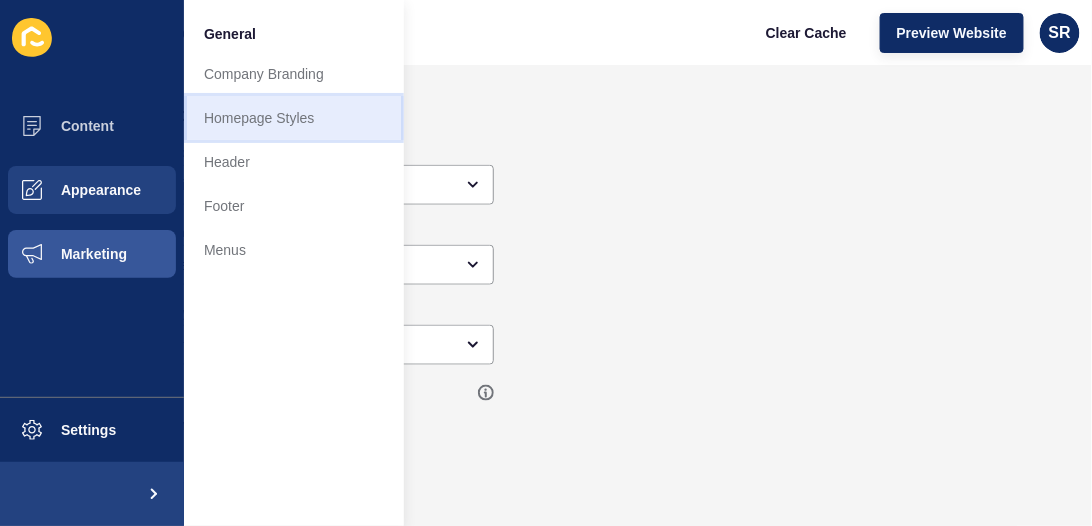 click on "Homepage Styles" at bounding box center (294, 118) 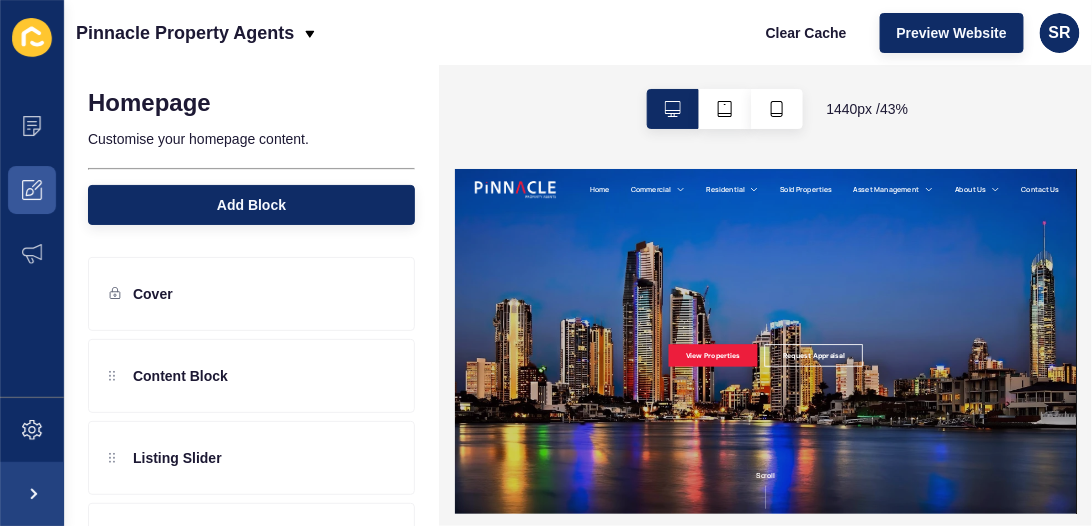 scroll, scrollTop: 0, scrollLeft: 0, axis: both 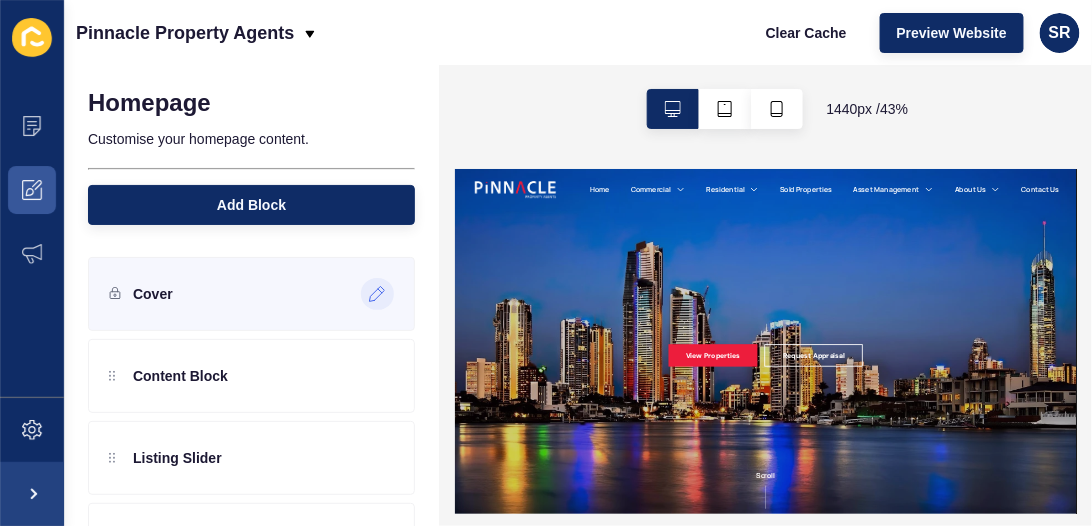click 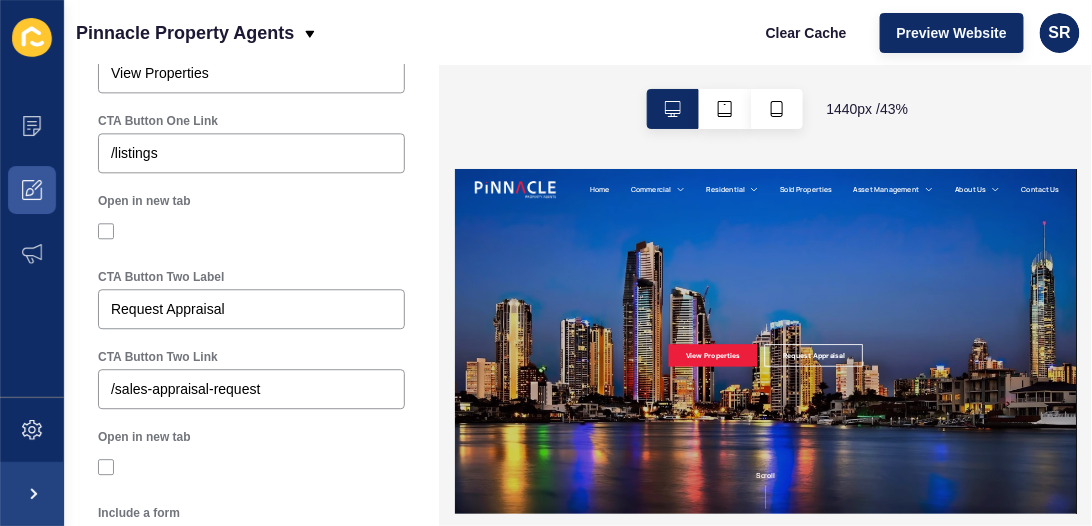 scroll, scrollTop: 1181, scrollLeft: 0, axis: vertical 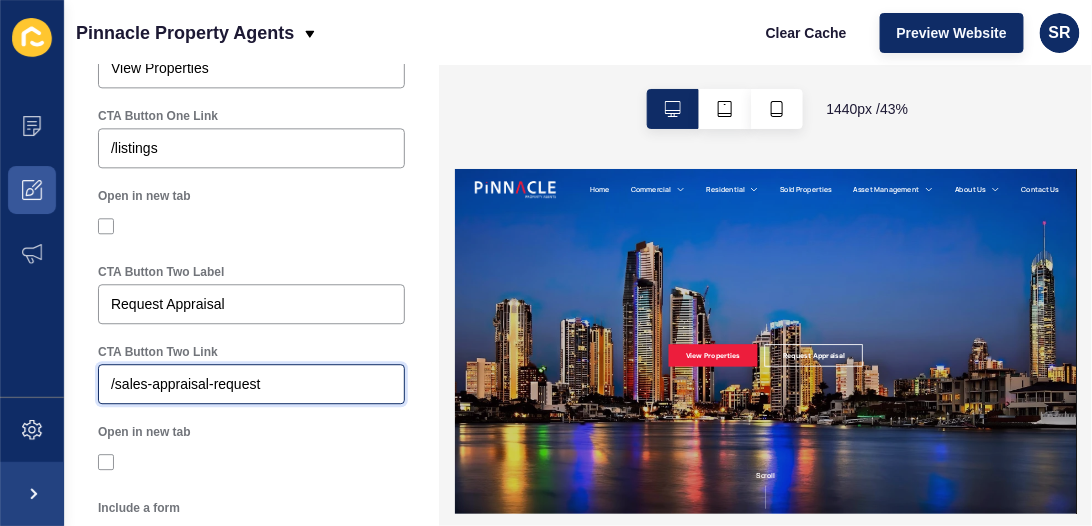 drag, startPoint x: 208, startPoint y: 389, endPoint x: 330, endPoint y: 393, distance: 122.06556 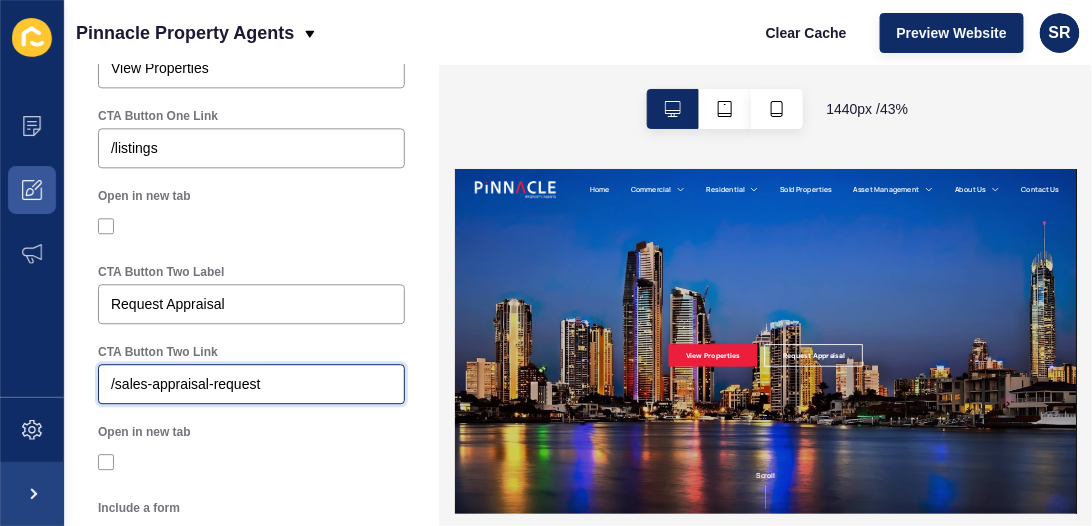 click on "/sales-appraisal-request" at bounding box center [251, 384] 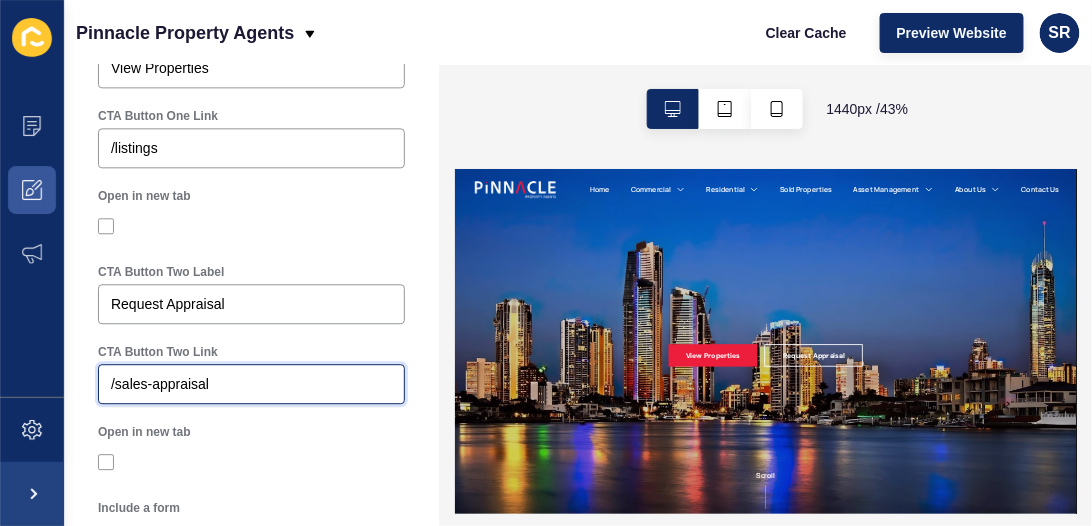 click on "/sales-appraisal" at bounding box center [251, 384] 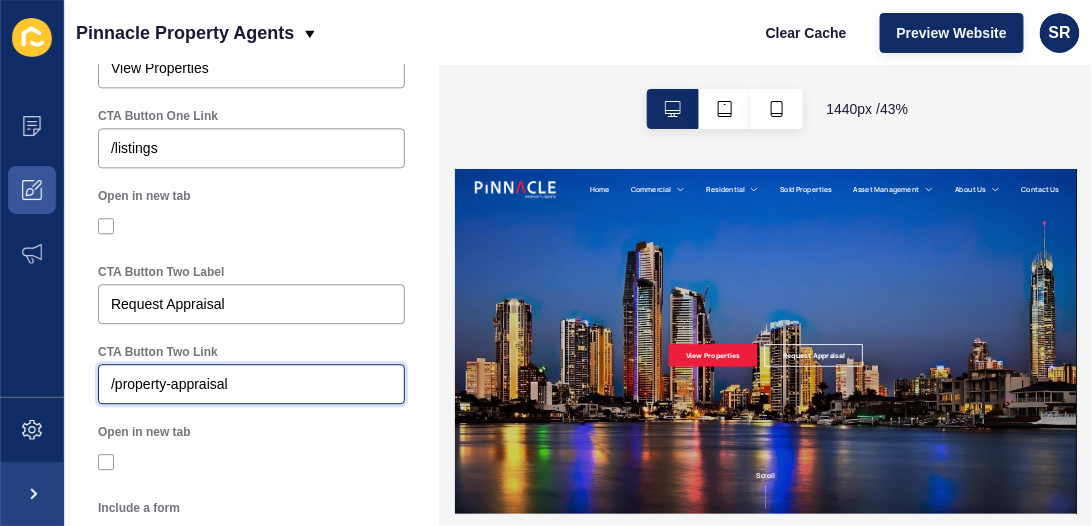 type on "/property-appraisal" 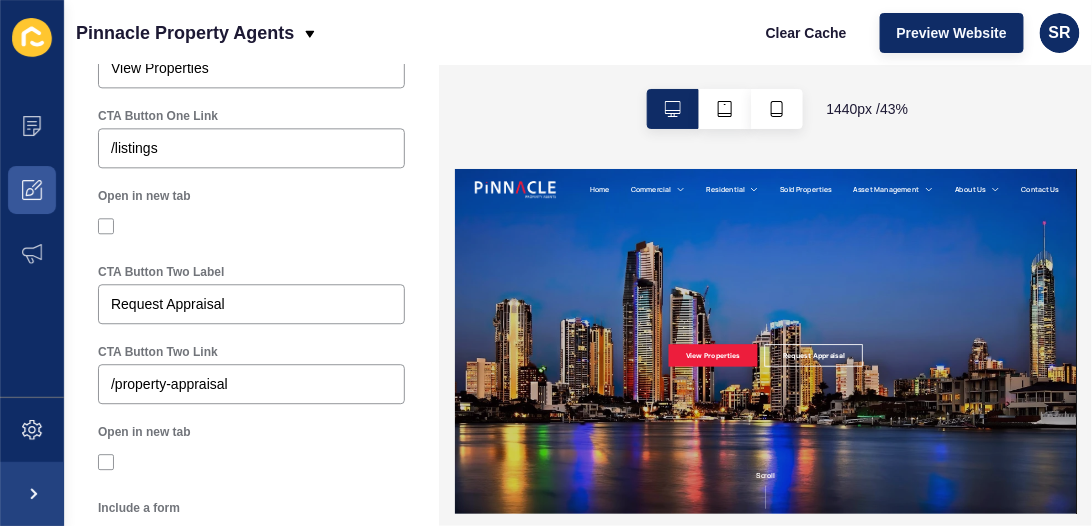 click at bounding box center [251, 462] 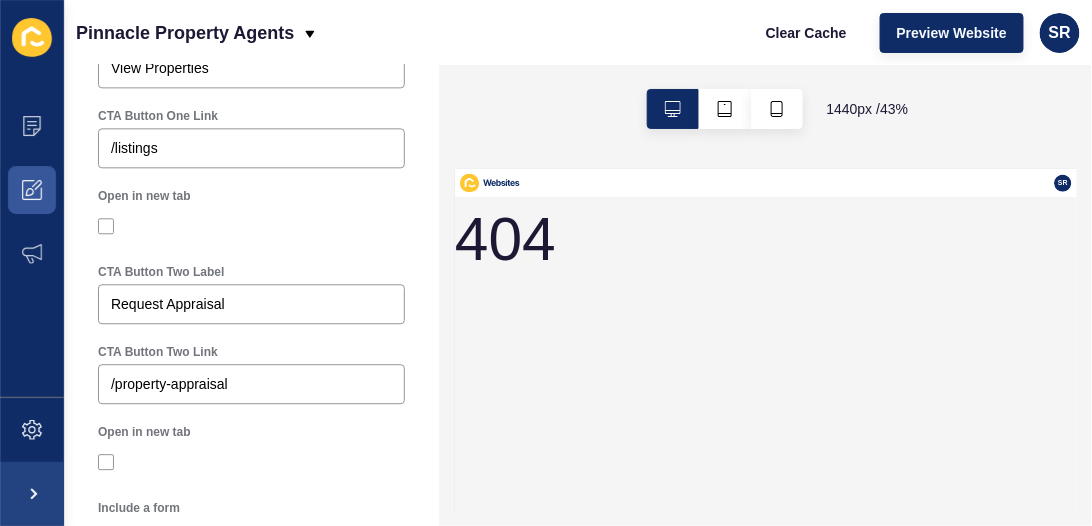 scroll, scrollTop: 0, scrollLeft: 0, axis: both 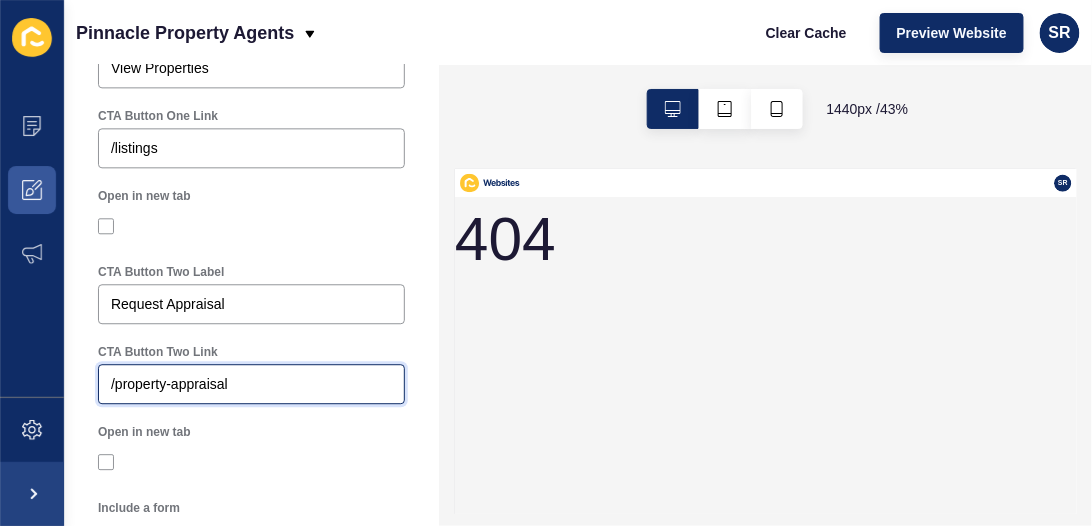 click on "/property-appraisal" at bounding box center [251, 384] 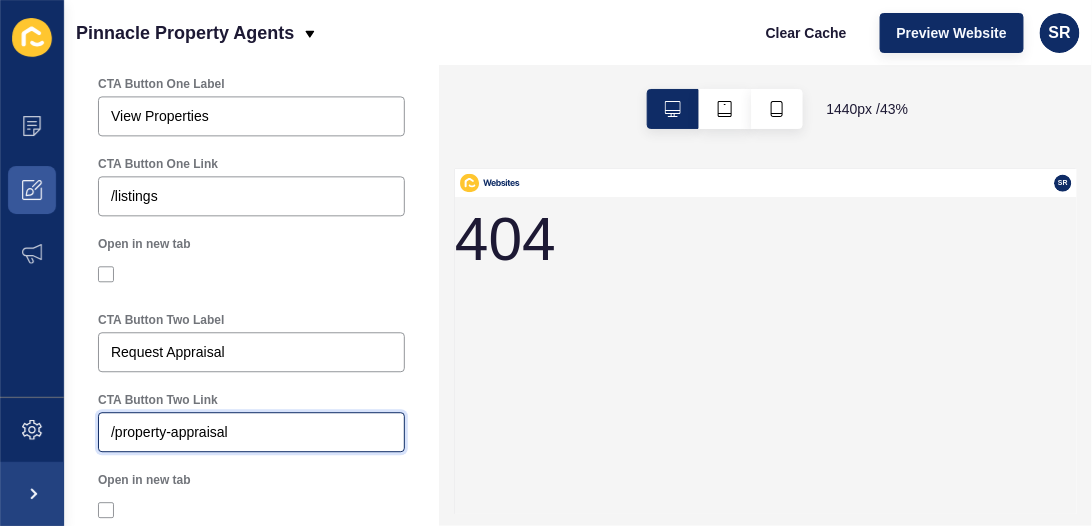 scroll, scrollTop: 1135, scrollLeft: 0, axis: vertical 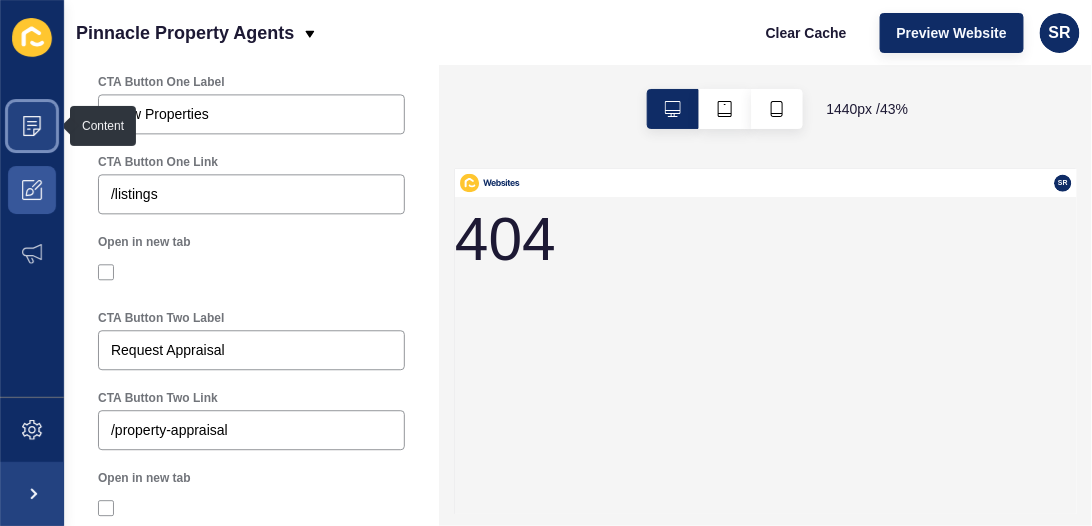 click 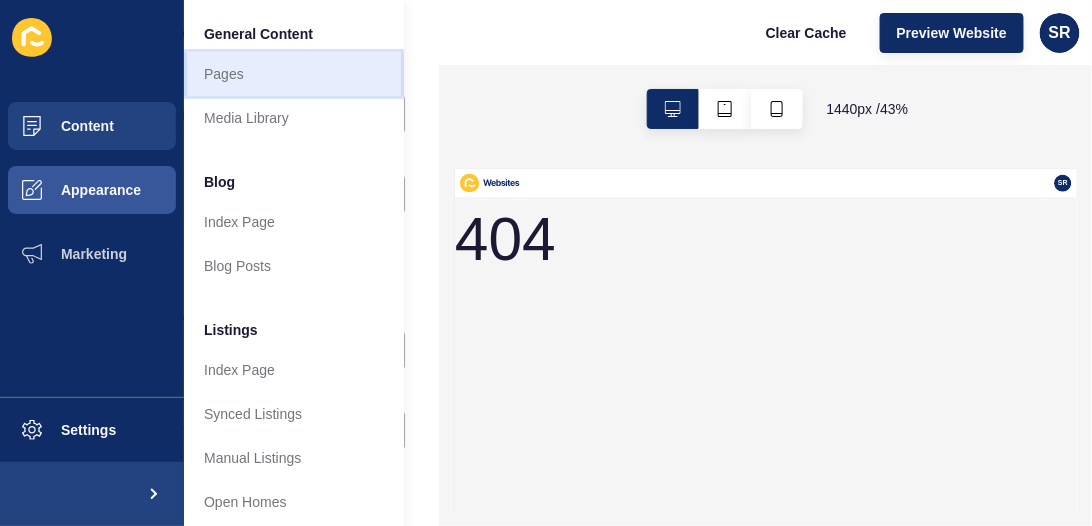 click on "Pages" at bounding box center [294, 74] 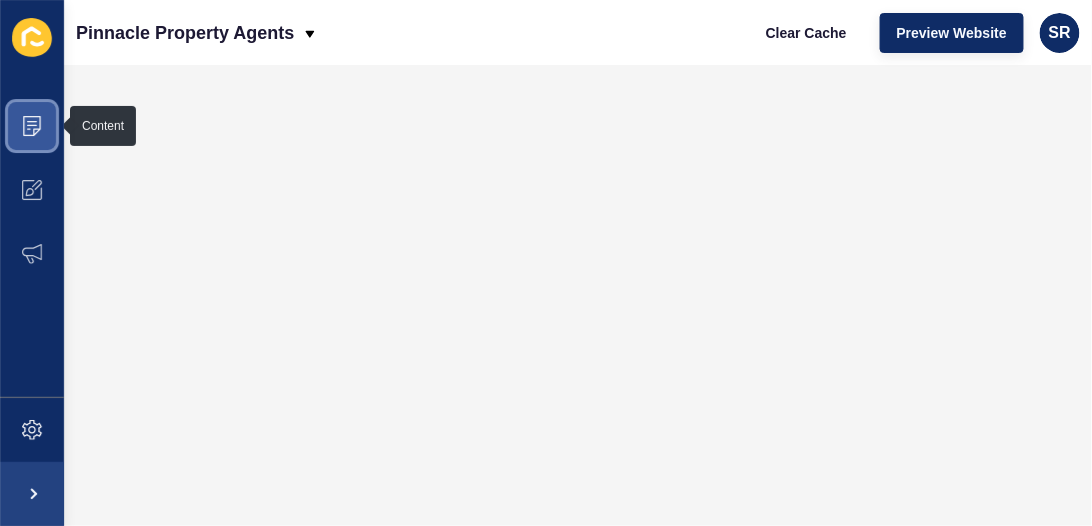 click at bounding box center [32, 126] 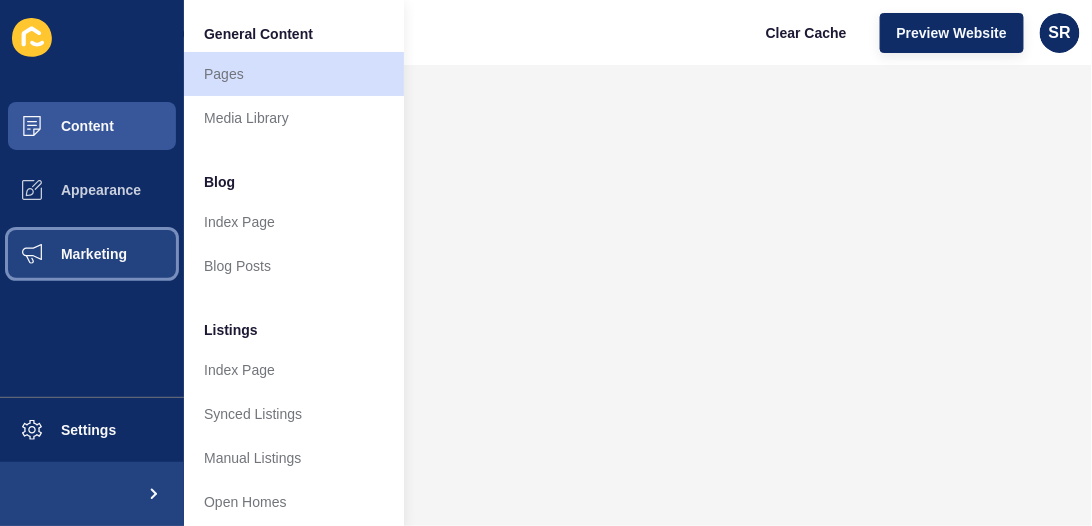 click on "Marketing" at bounding box center [92, 254] 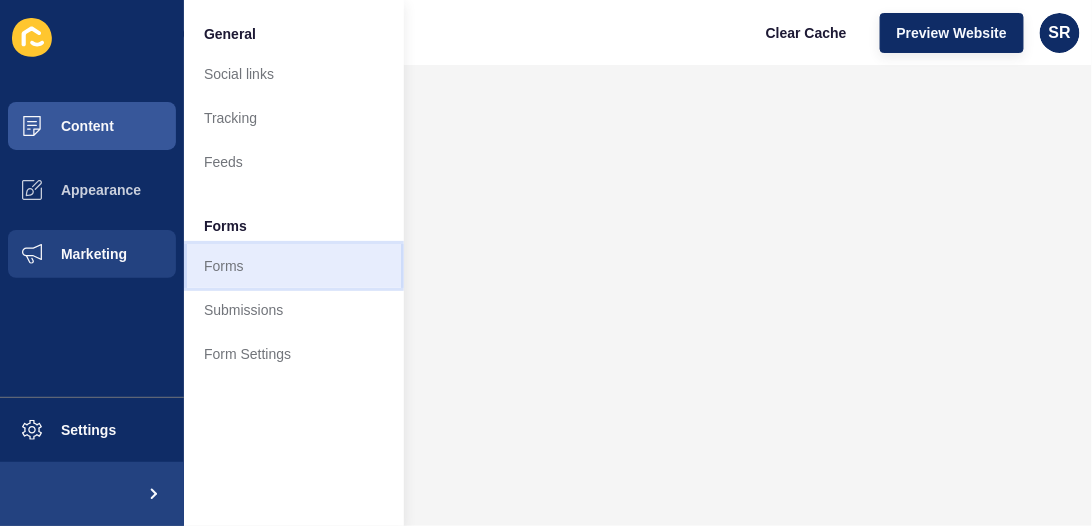 click on "Forms" at bounding box center [294, 266] 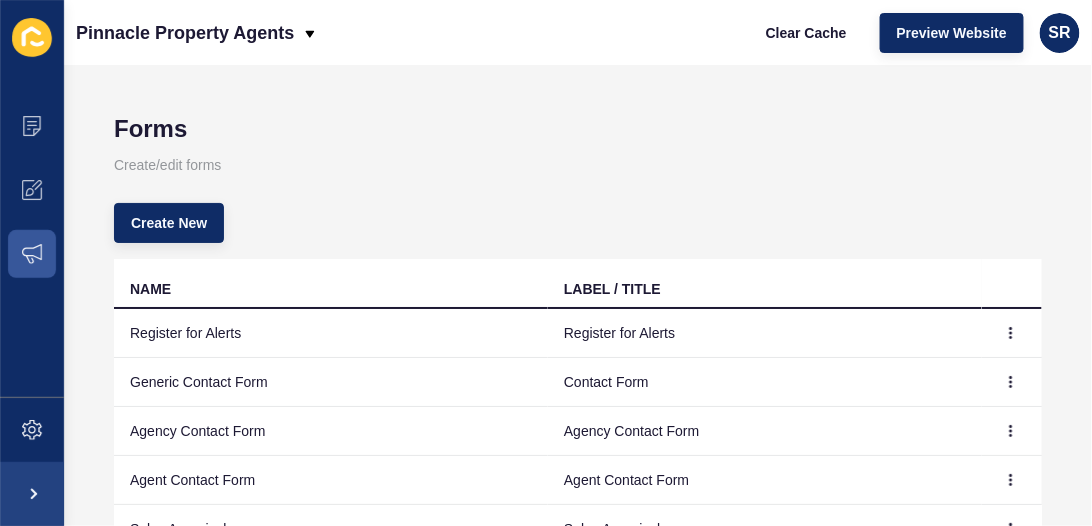 drag, startPoint x: 1033, startPoint y: 318, endPoint x: 1036, endPoint y: 330, distance: 12.369317 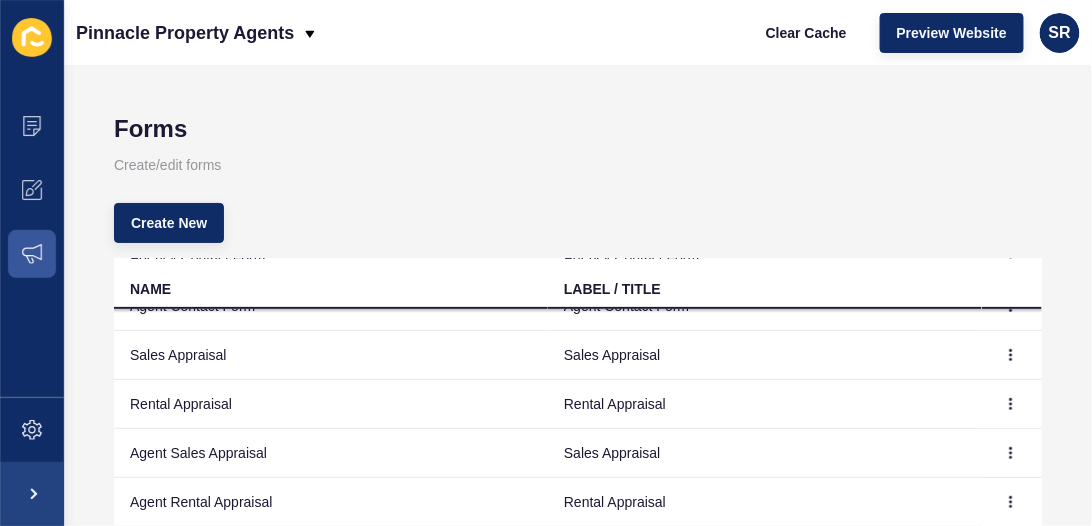 scroll, scrollTop: 191, scrollLeft: 0, axis: vertical 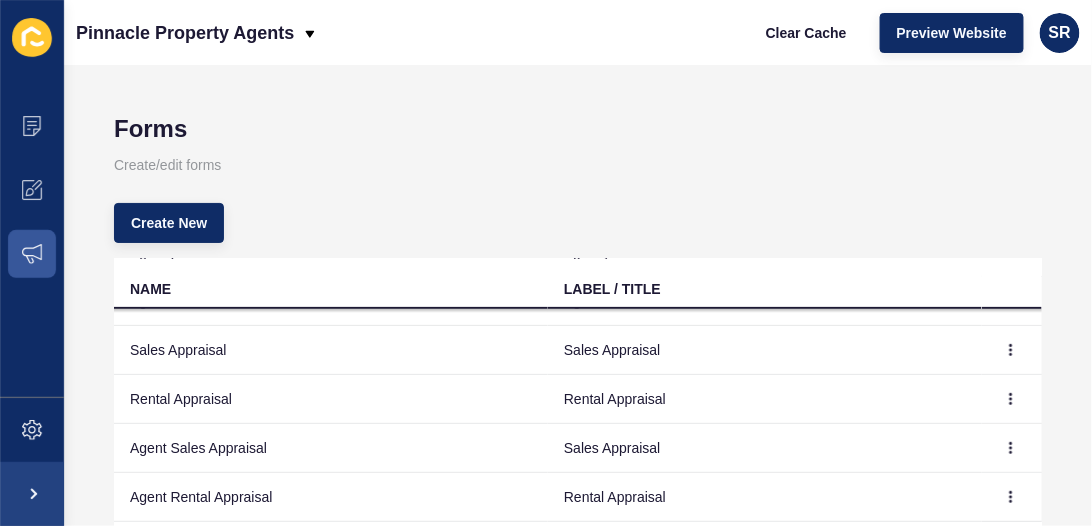 click on "Sales Appraisal" at bounding box center [331, 350] 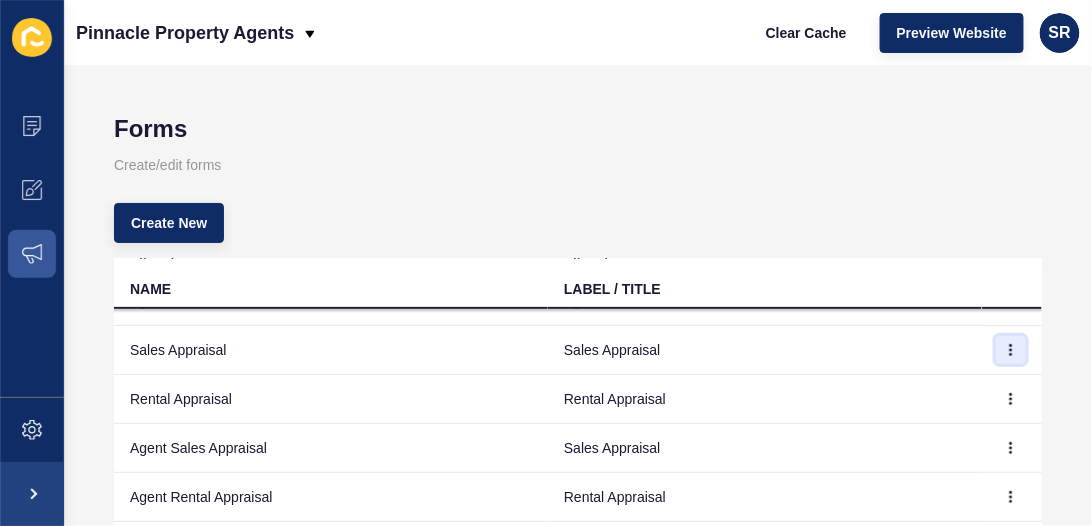 click 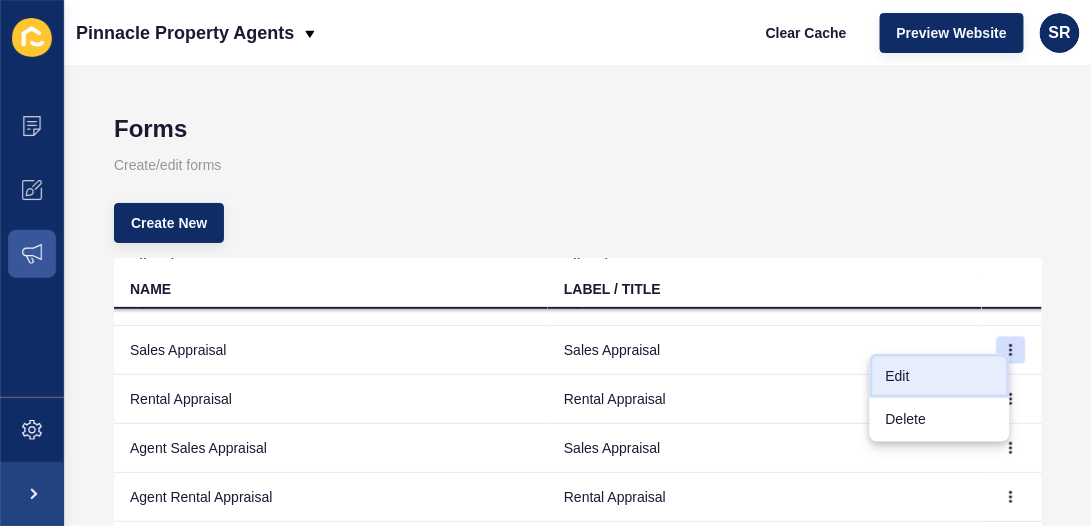 click on "Edit" at bounding box center [940, 376] 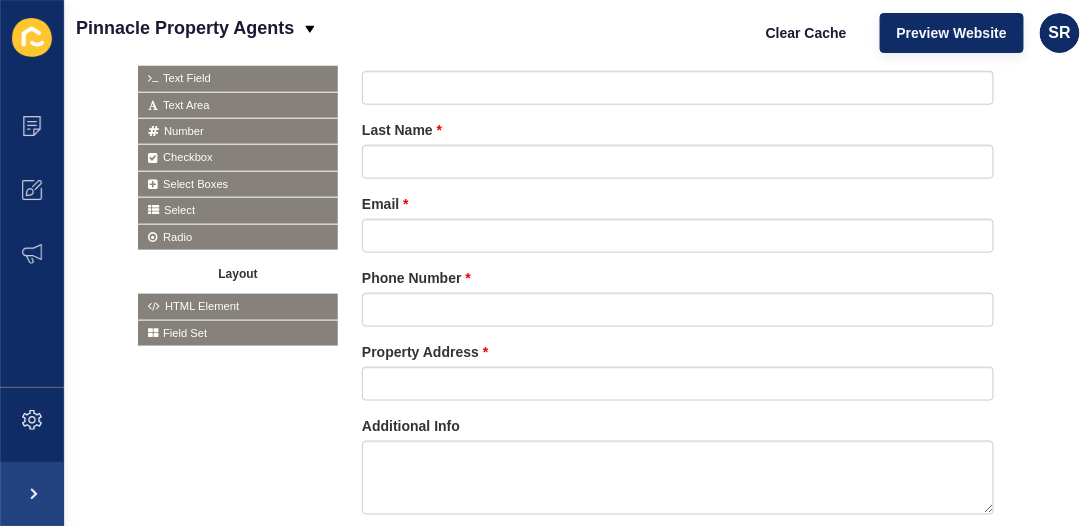 scroll, scrollTop: 555, scrollLeft: 0, axis: vertical 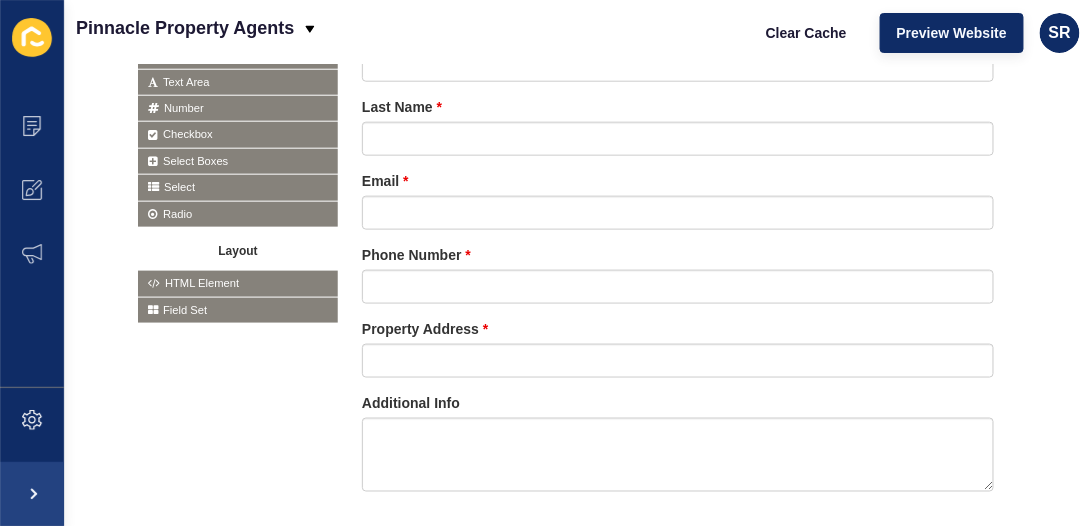 click on "HTML Element" at bounding box center (238, 283) 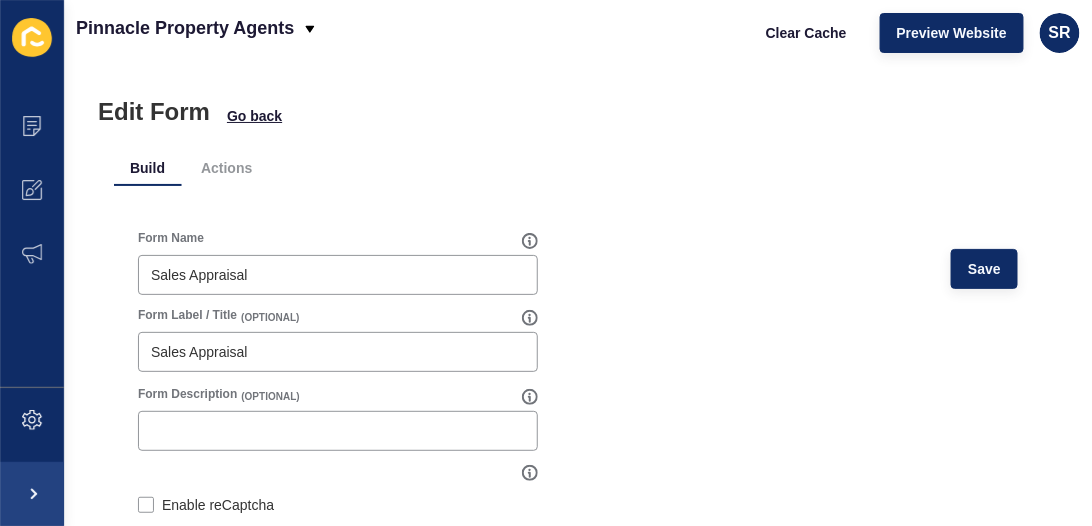 scroll, scrollTop: 0, scrollLeft: 0, axis: both 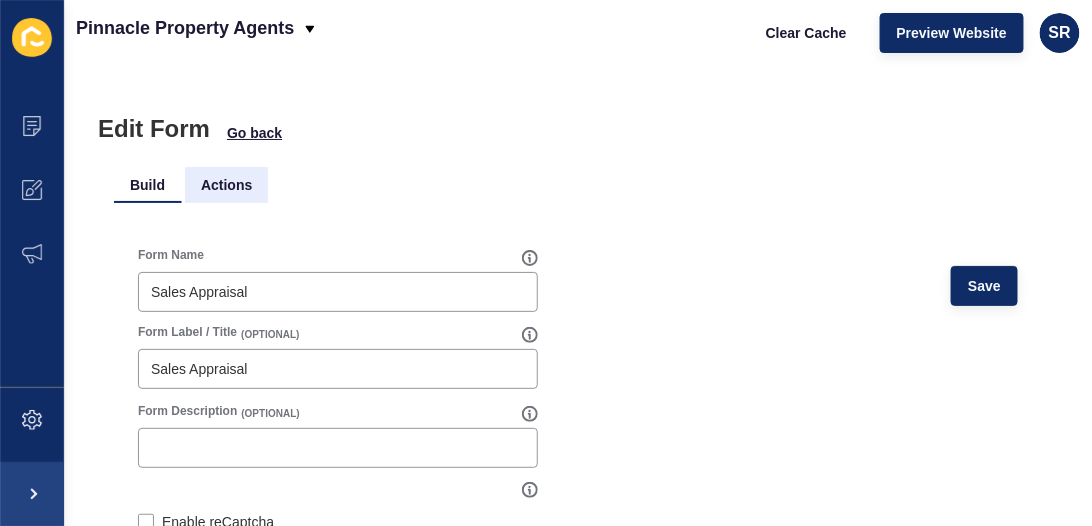 click on "Actions" at bounding box center (226, 185) 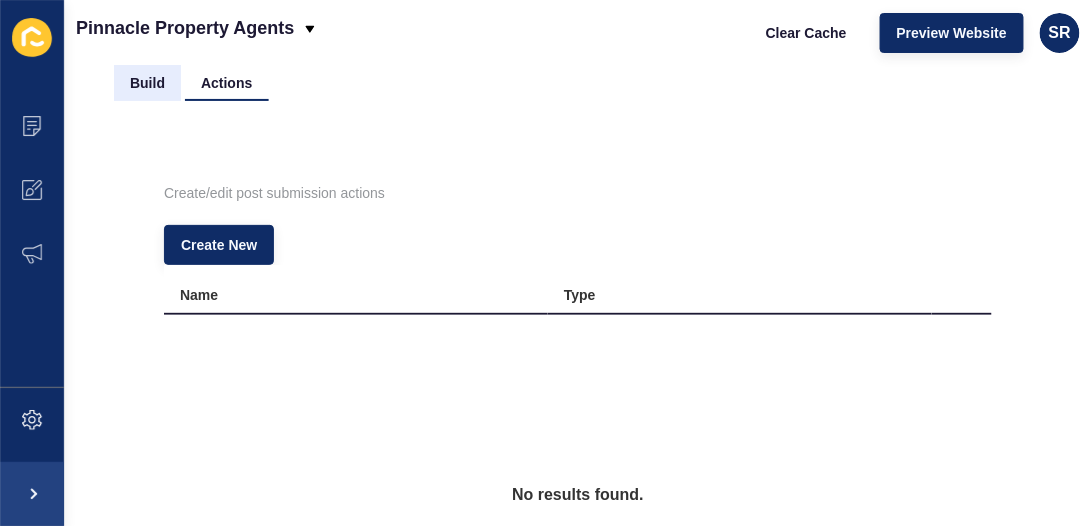 click on "Build" at bounding box center (147, 83) 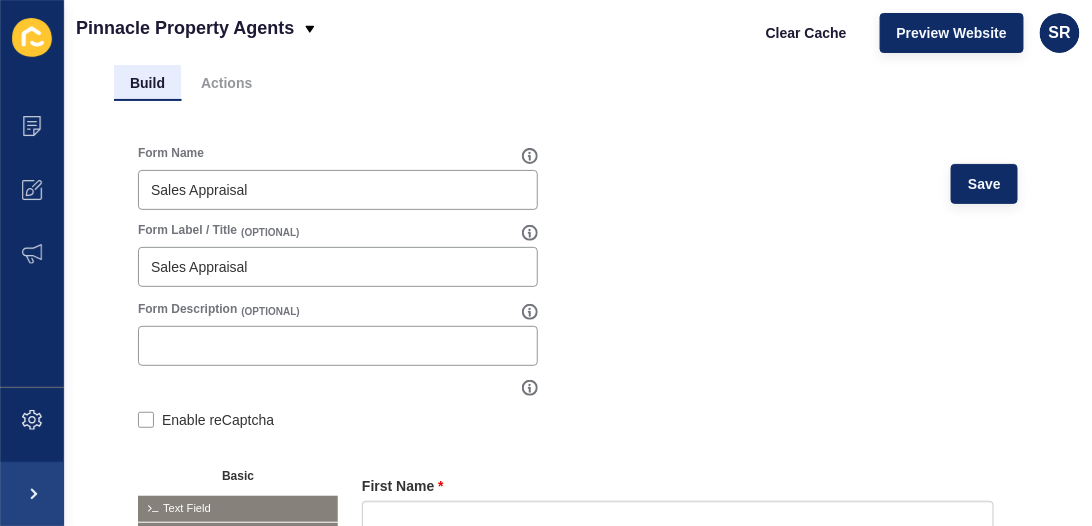 click on "Build" at bounding box center [147, 83] 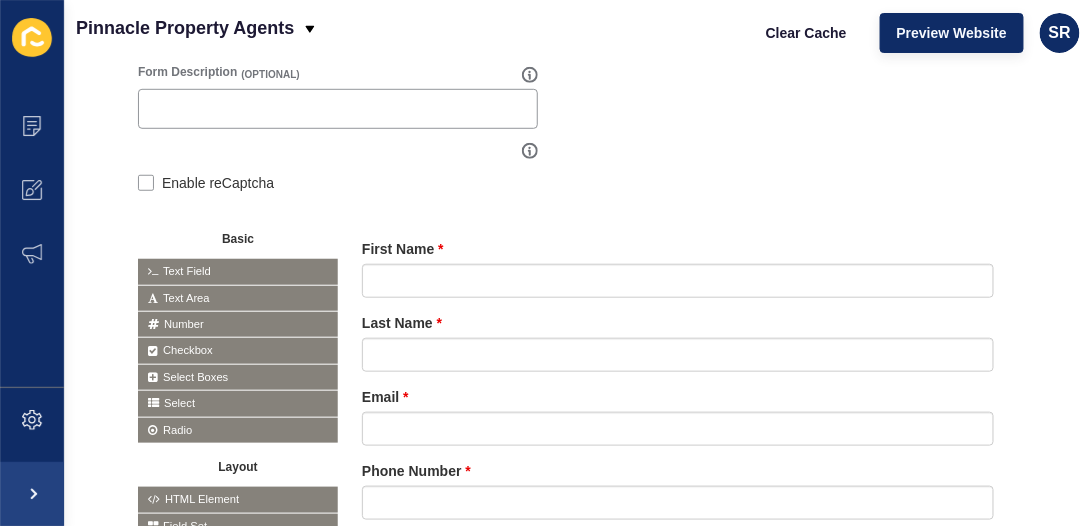 scroll, scrollTop: 297, scrollLeft: 0, axis: vertical 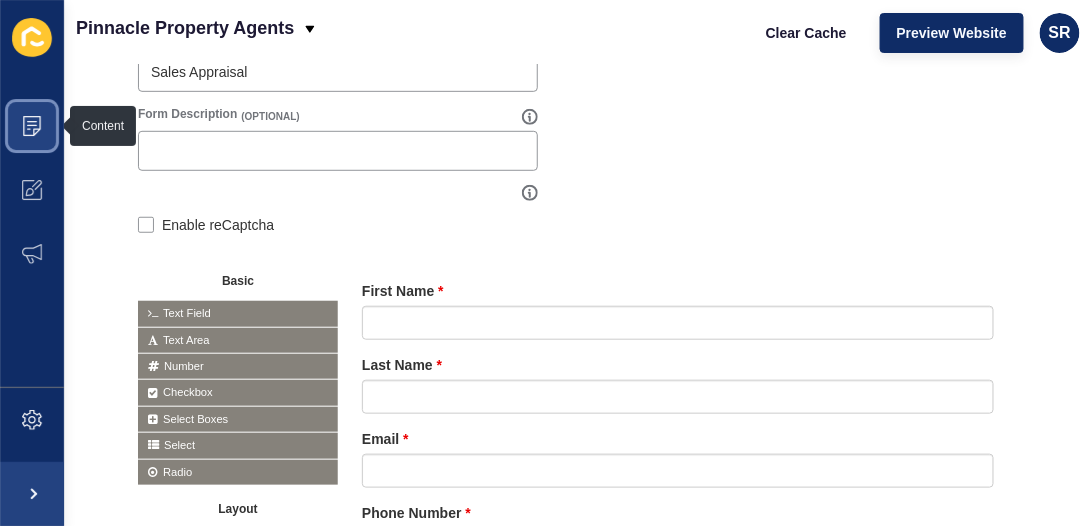 click 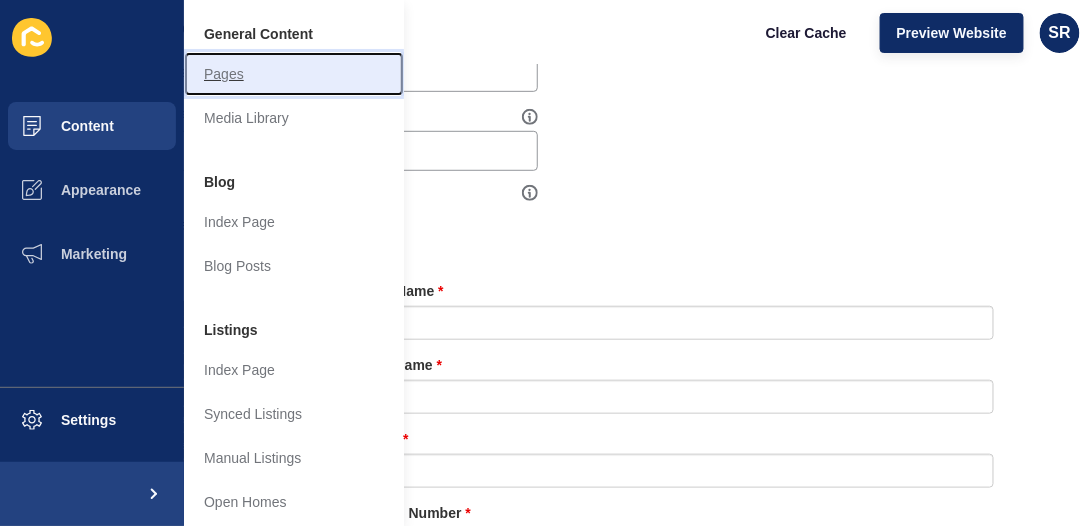 click on "Pages" at bounding box center [294, 74] 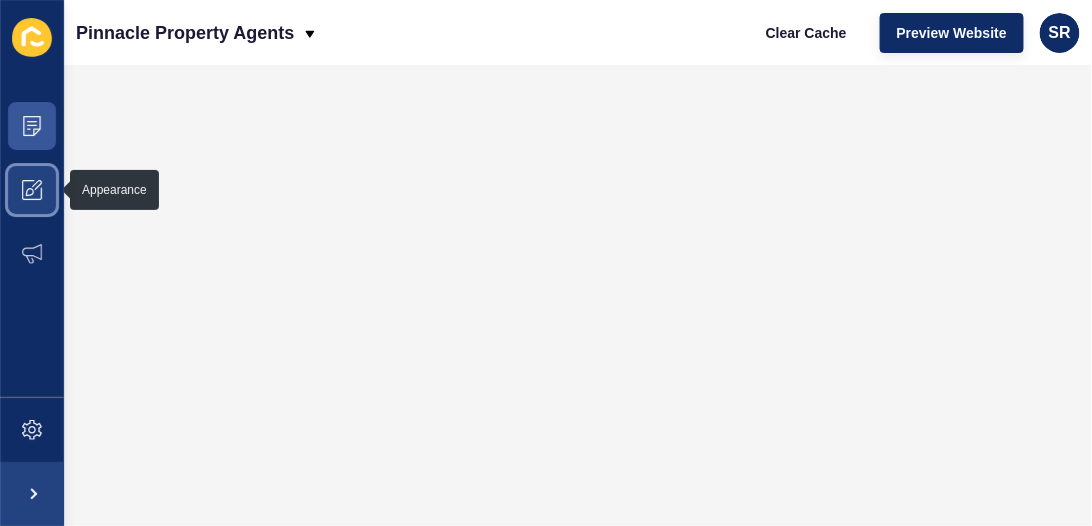 click at bounding box center [32, 190] 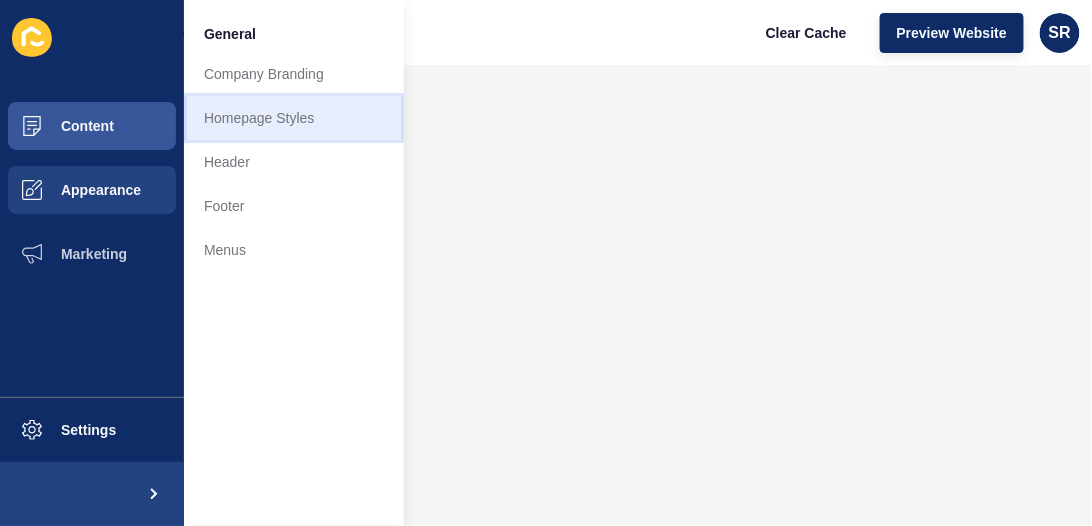 click on "Homepage Styles" at bounding box center [294, 118] 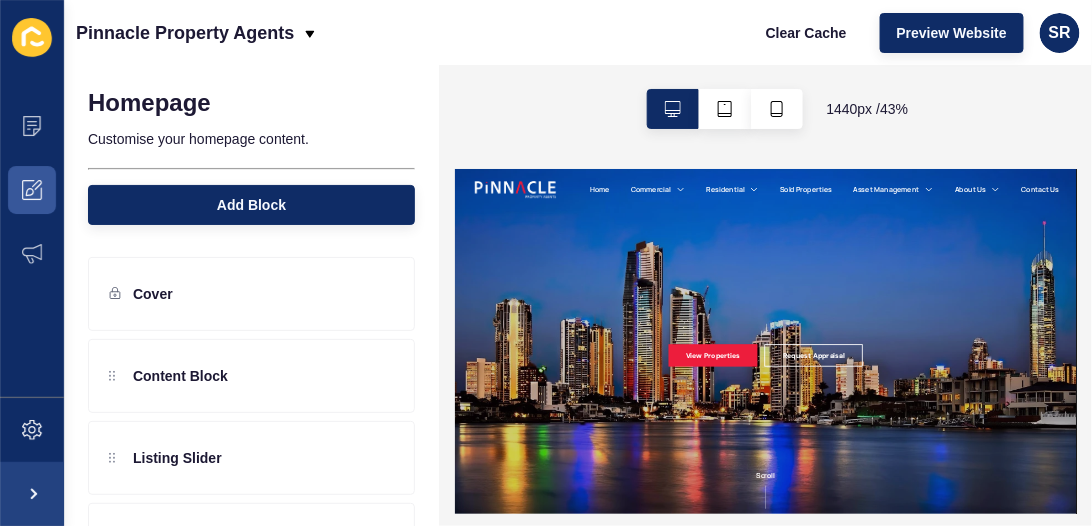 scroll, scrollTop: 0, scrollLeft: 0, axis: both 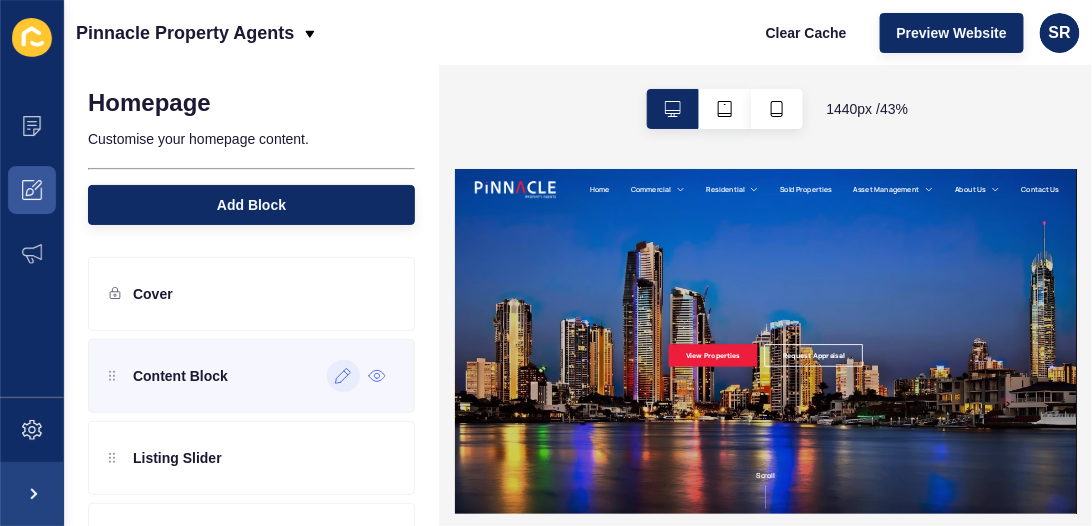 click 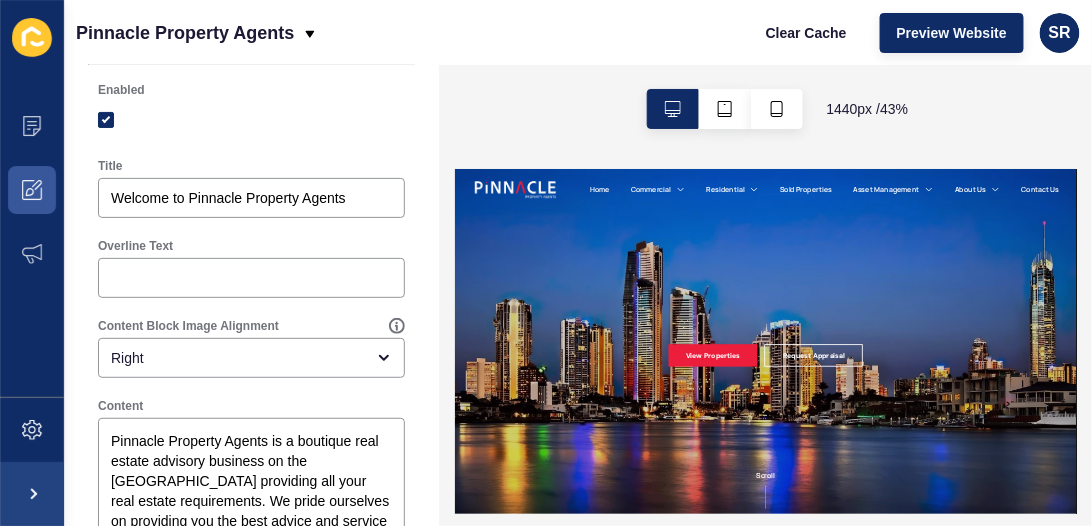 scroll, scrollTop: 0, scrollLeft: 0, axis: both 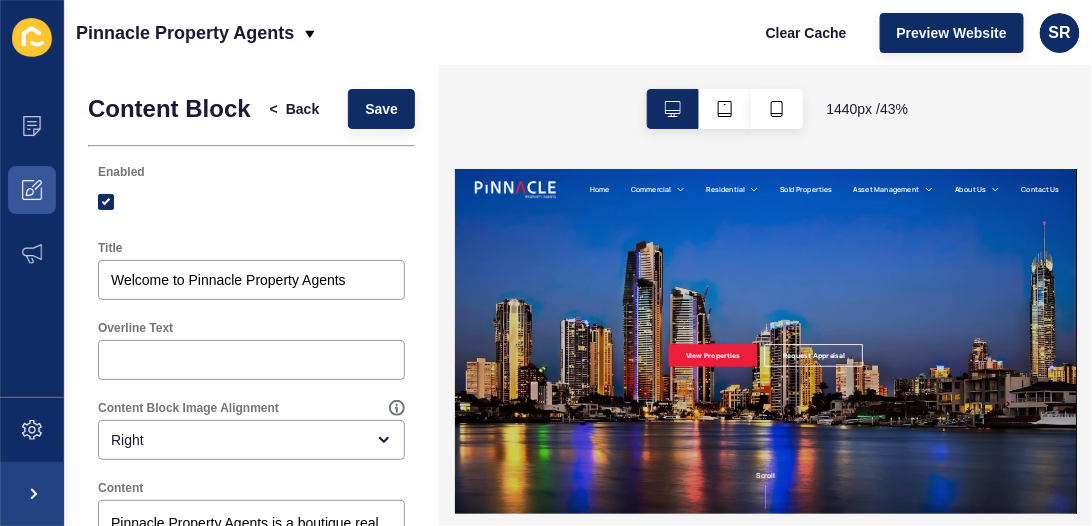 drag, startPoint x: 432, startPoint y: 209, endPoint x: 19, endPoint y: 9, distance: 458.878 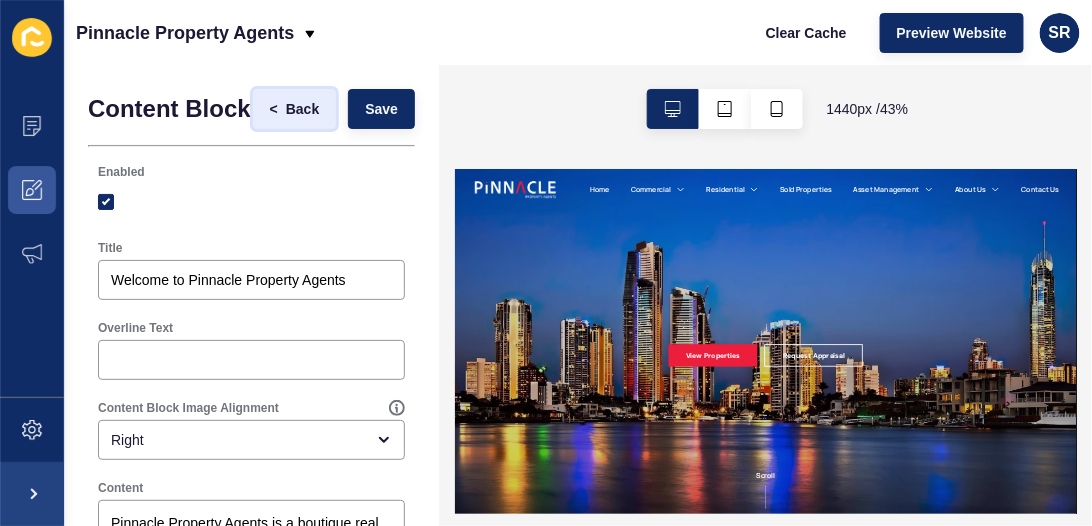click on "Back" at bounding box center (302, 109) 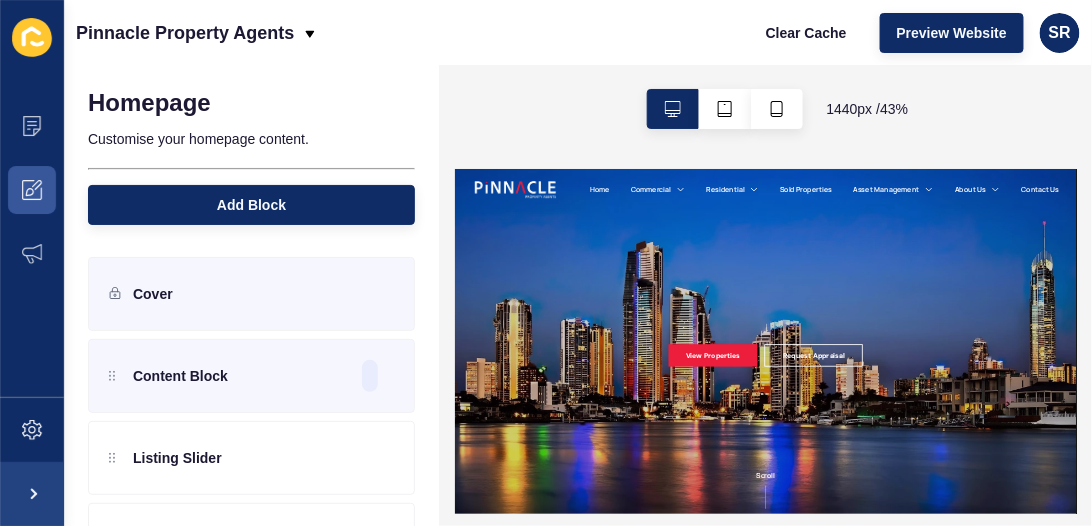 drag, startPoint x: 432, startPoint y: 227, endPoint x: 296, endPoint y: 299, distance: 153.88307 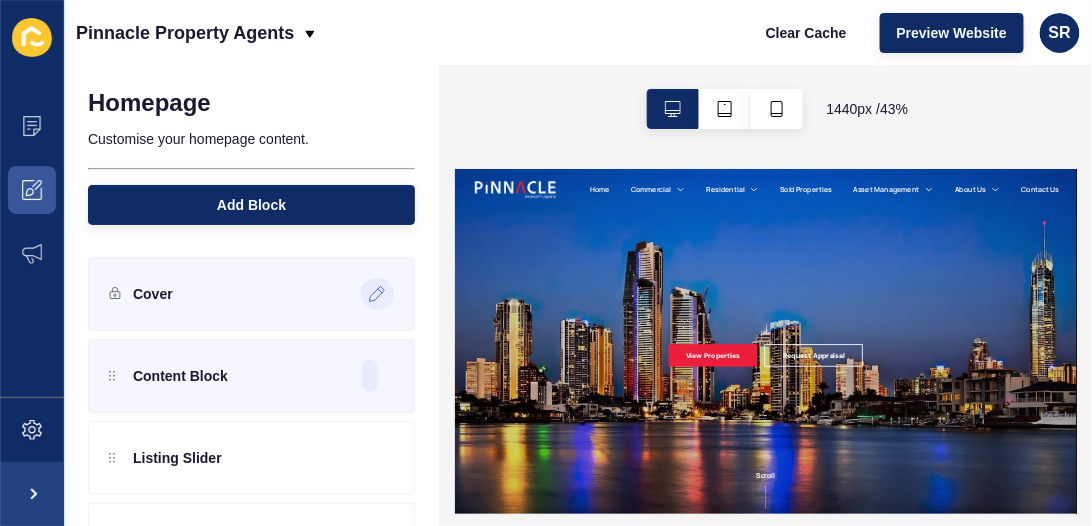 click 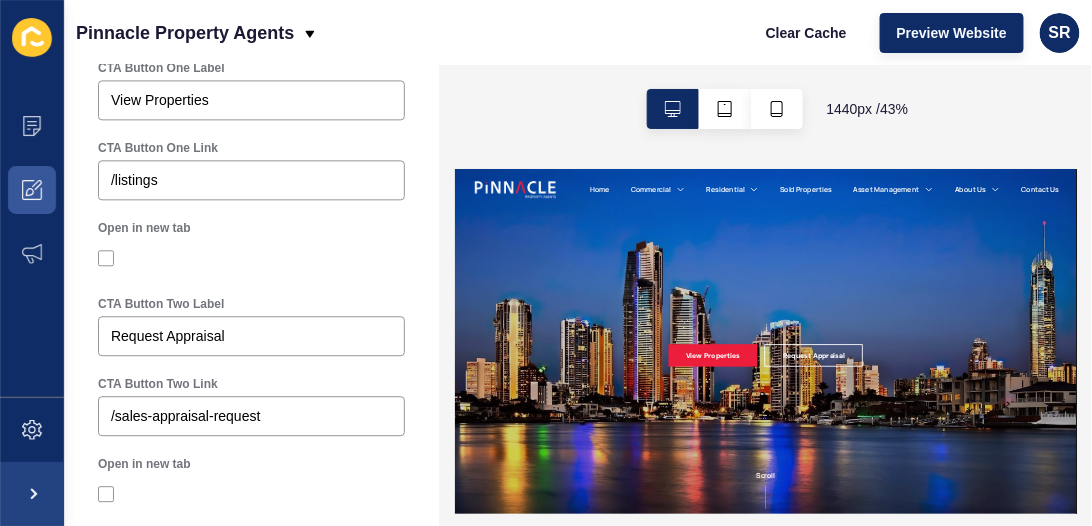 scroll, scrollTop: 1159, scrollLeft: 0, axis: vertical 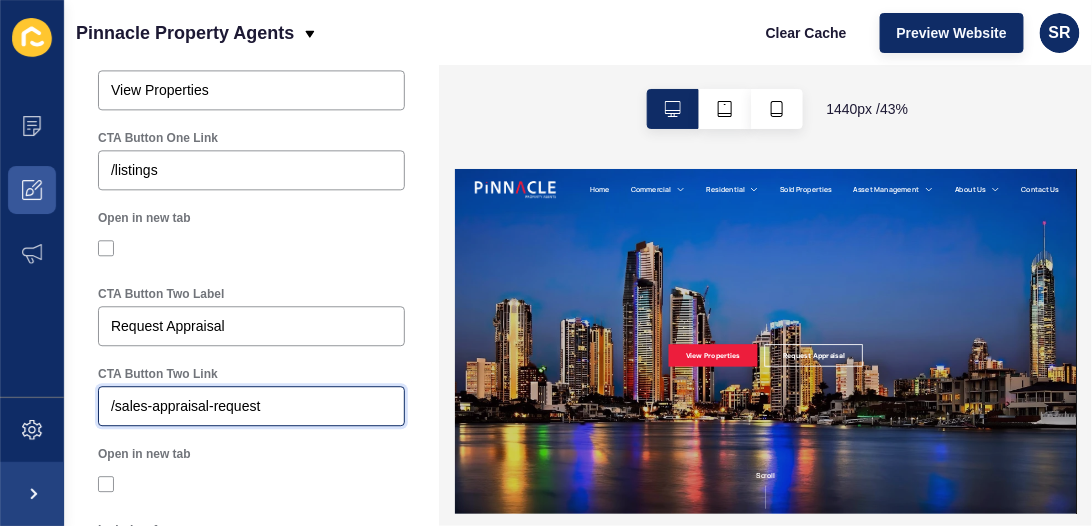 drag, startPoint x: 278, startPoint y: 412, endPoint x: 209, endPoint y: 404, distance: 69.46222 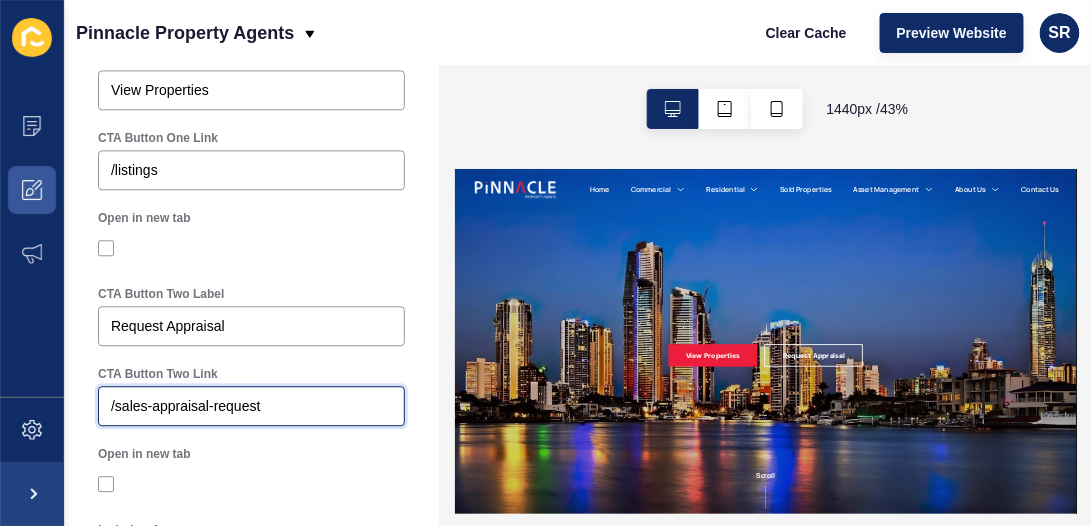 click on "/sales-appraisal-request" at bounding box center [251, 406] 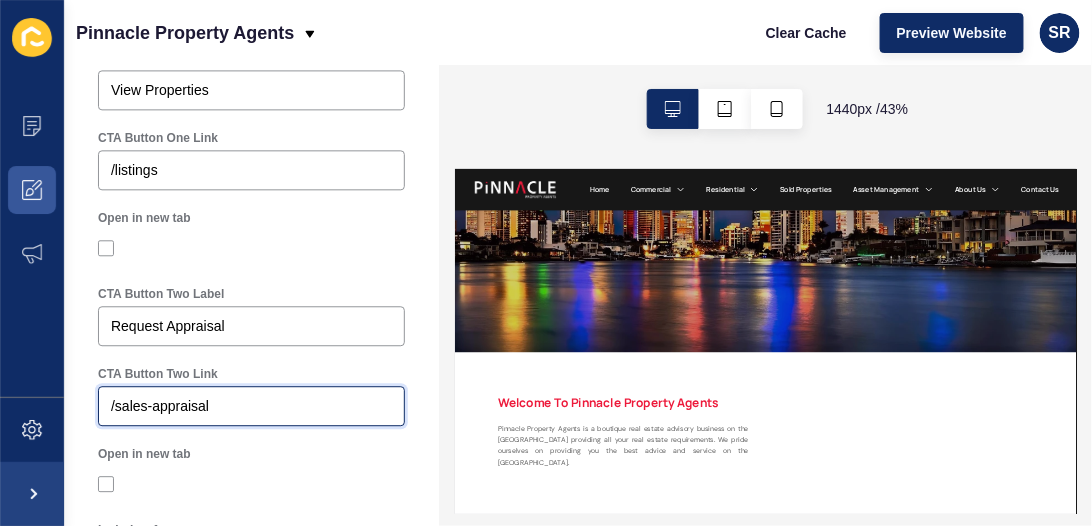 scroll, scrollTop: 384, scrollLeft: 0, axis: vertical 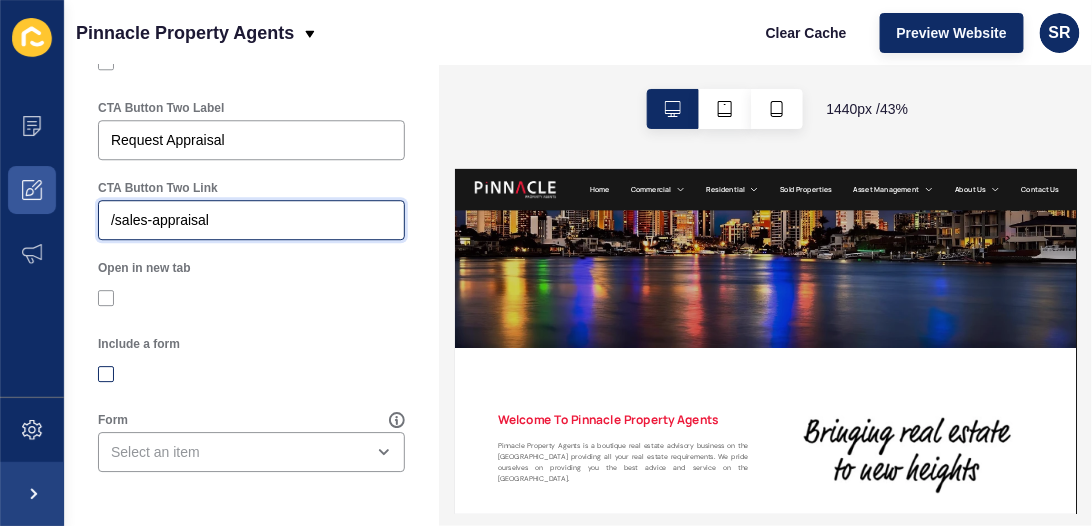 type on "/sales-appraisal" 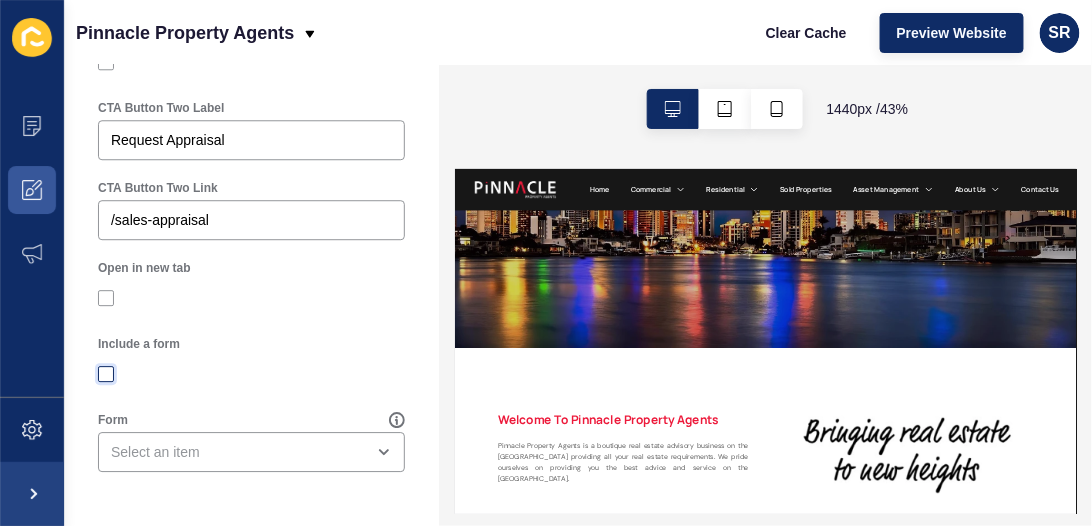 click at bounding box center (106, 374) 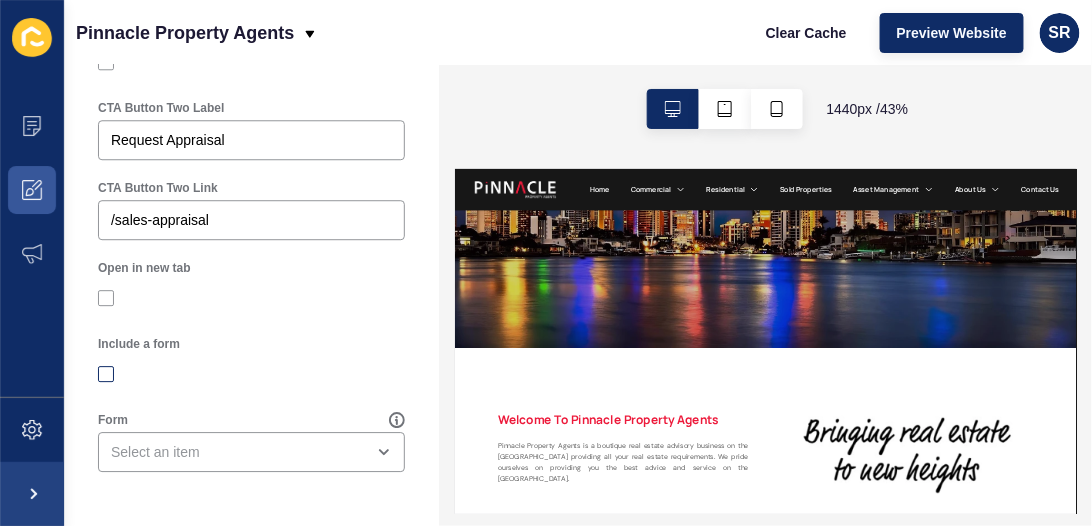 click on "Include a form" at bounding box center (108, 374) 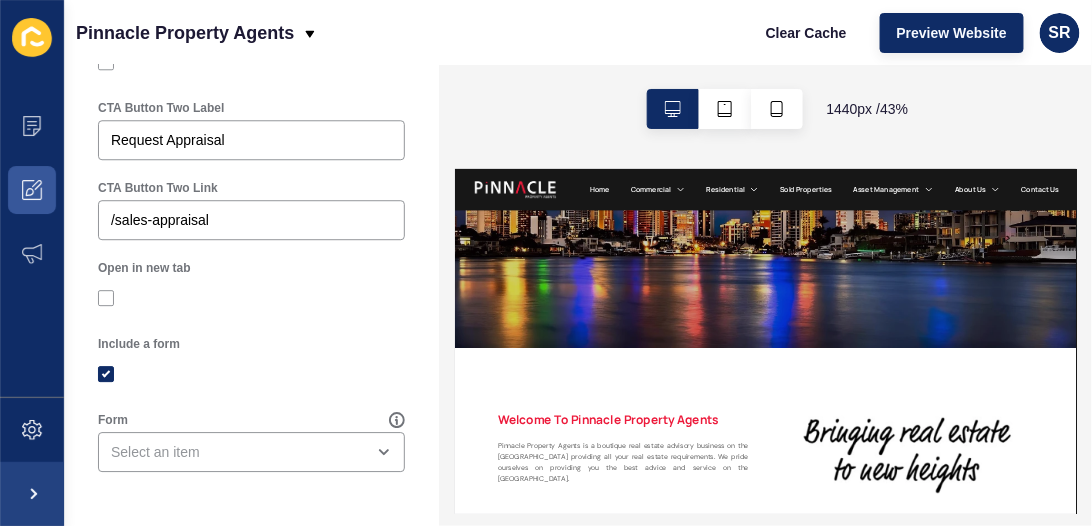 checkbox on "true" 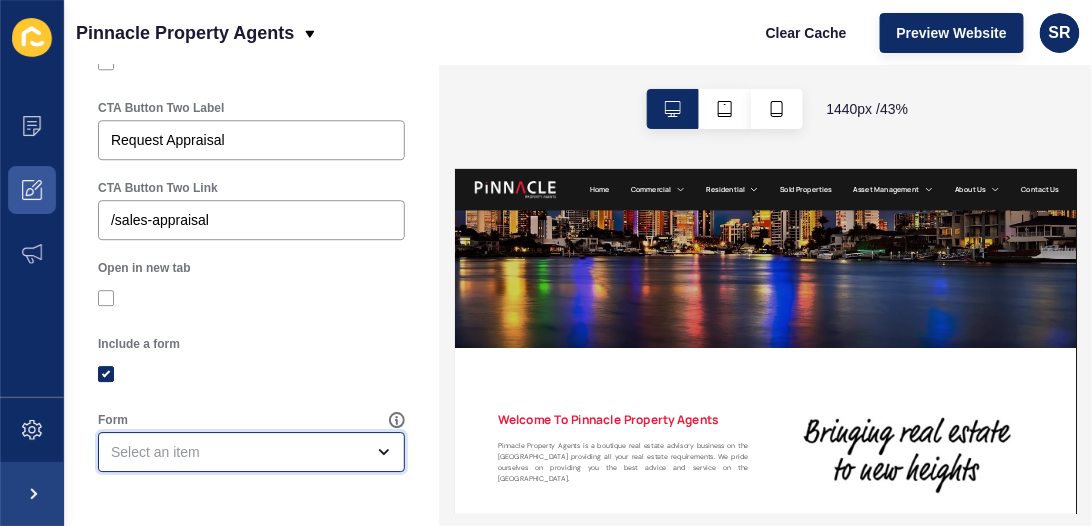 click at bounding box center [237, 452] 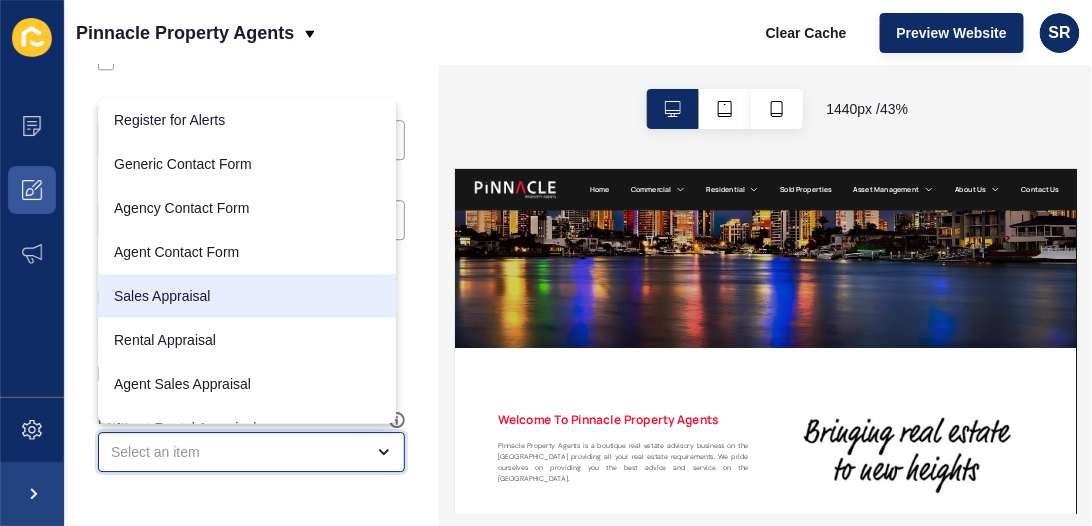 click on "Sales Appraisal" at bounding box center [247, 296] 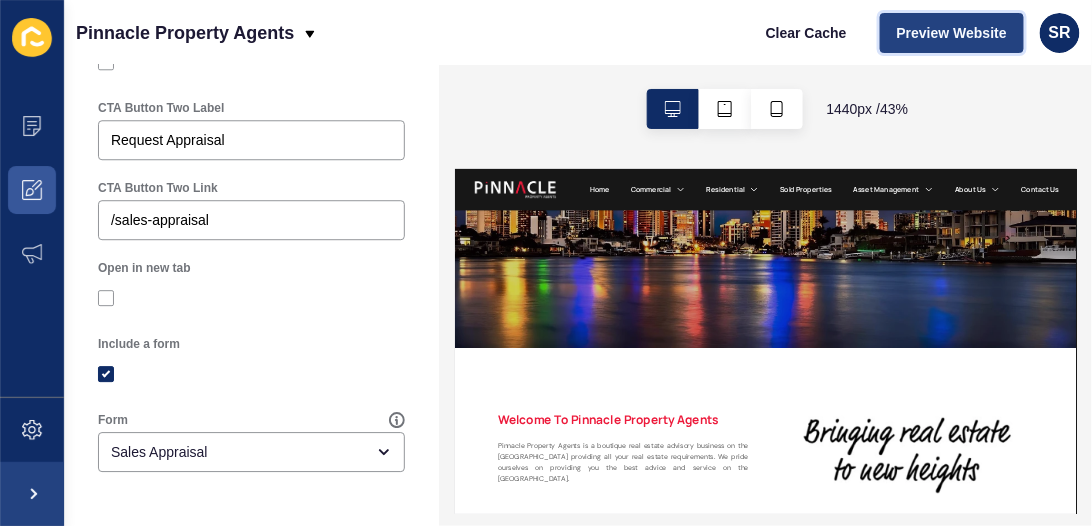 click on "Preview Website" at bounding box center (952, 33) 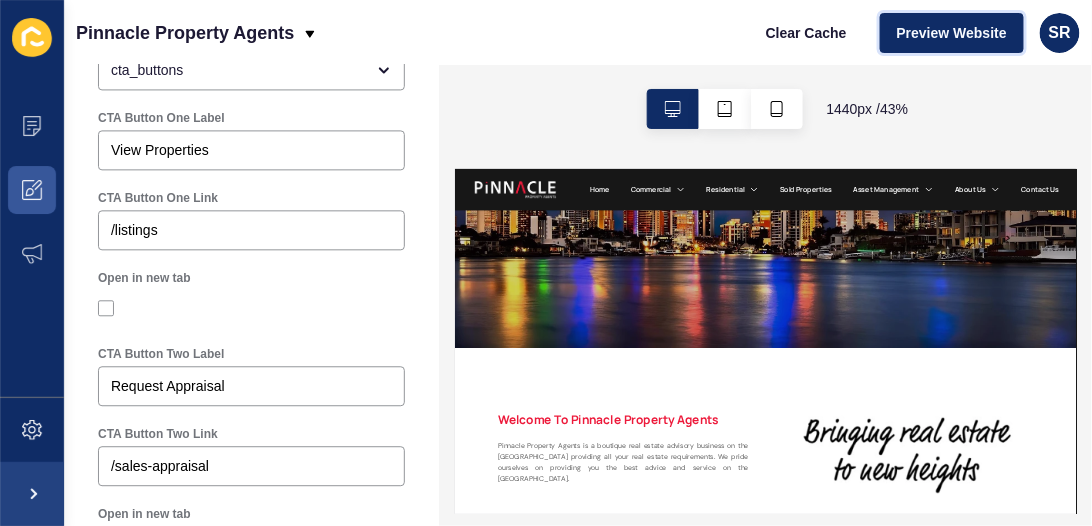scroll, scrollTop: 1082, scrollLeft: 0, axis: vertical 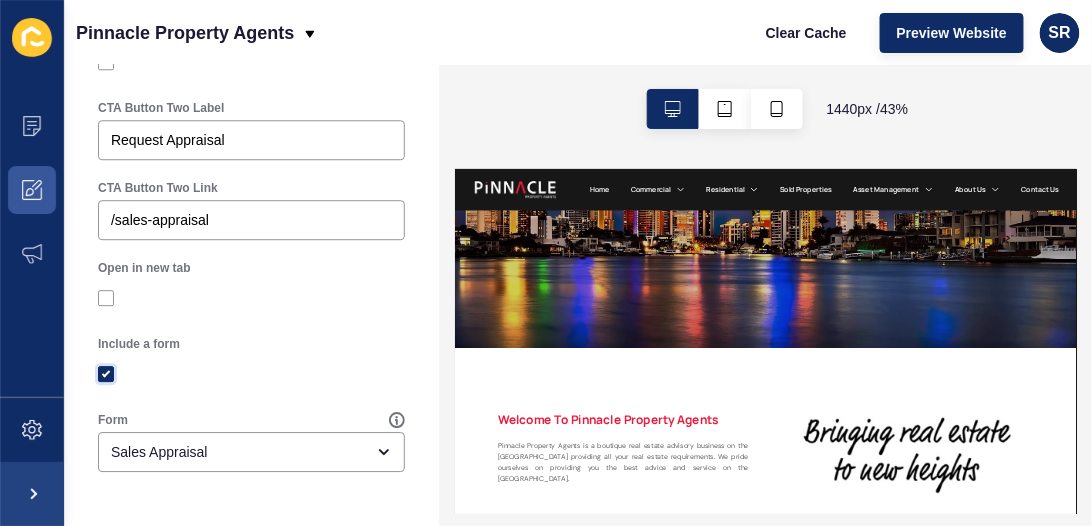 click at bounding box center (106, 374) 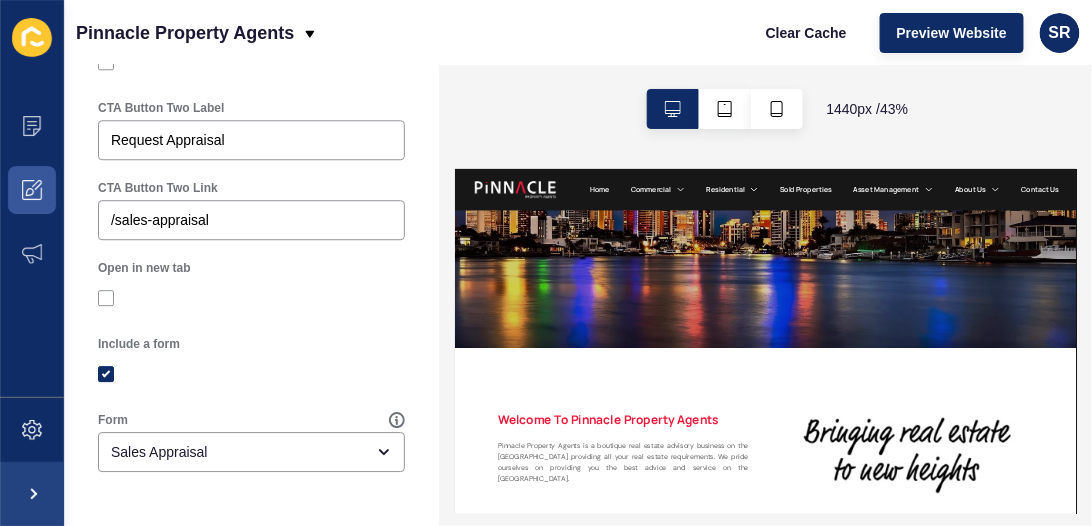 click on "Include a form" at bounding box center (108, 374) 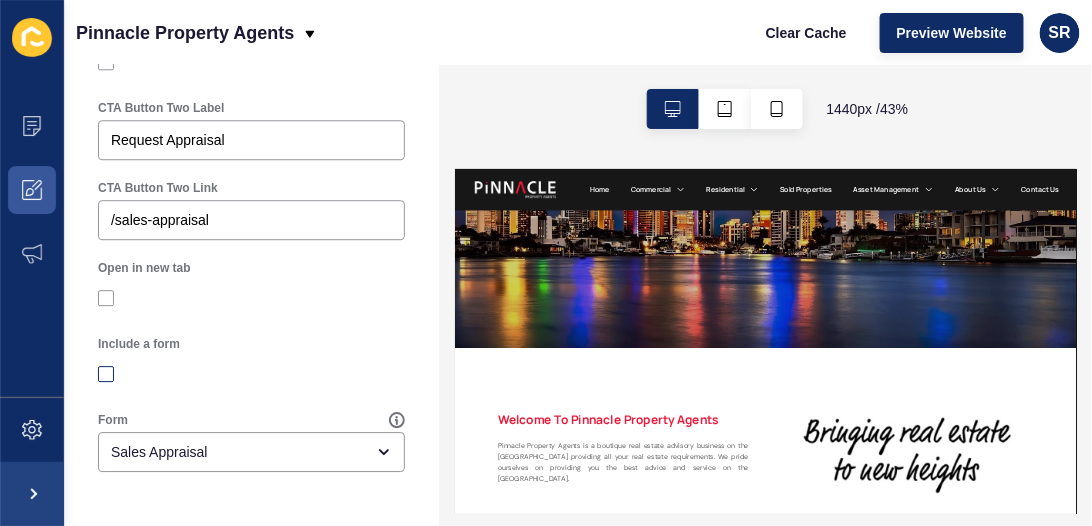checkbox on "false" 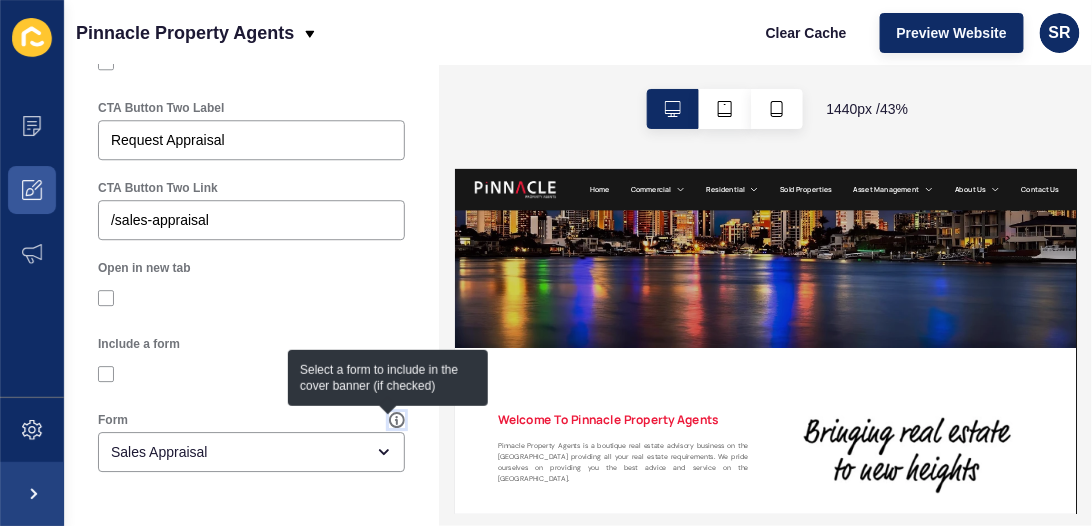 click 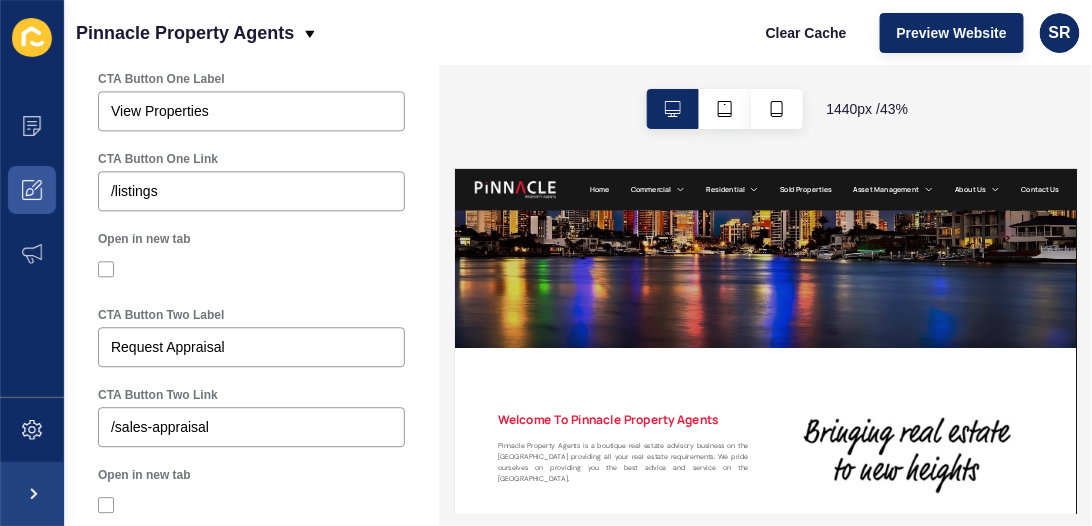 scroll, scrollTop: 1130, scrollLeft: 0, axis: vertical 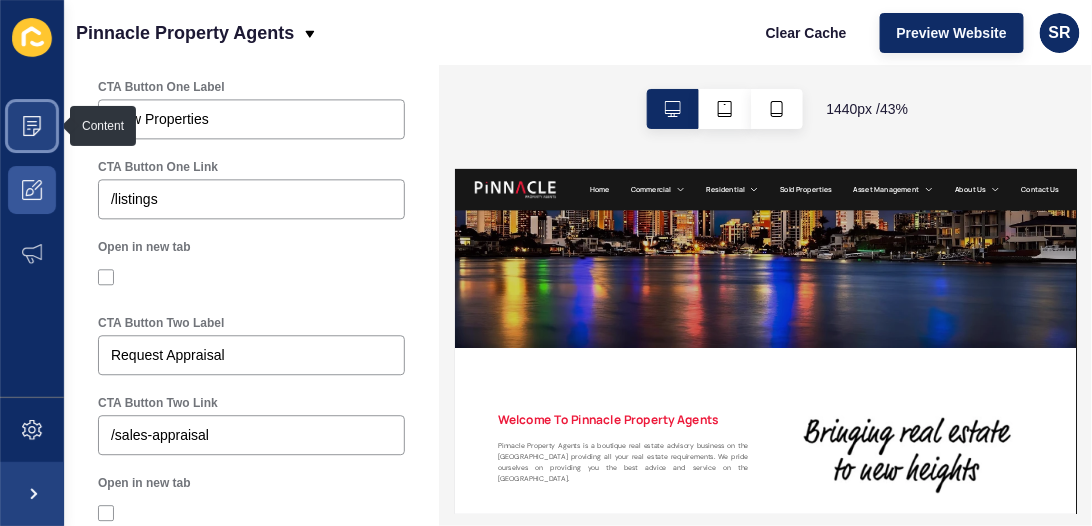 click 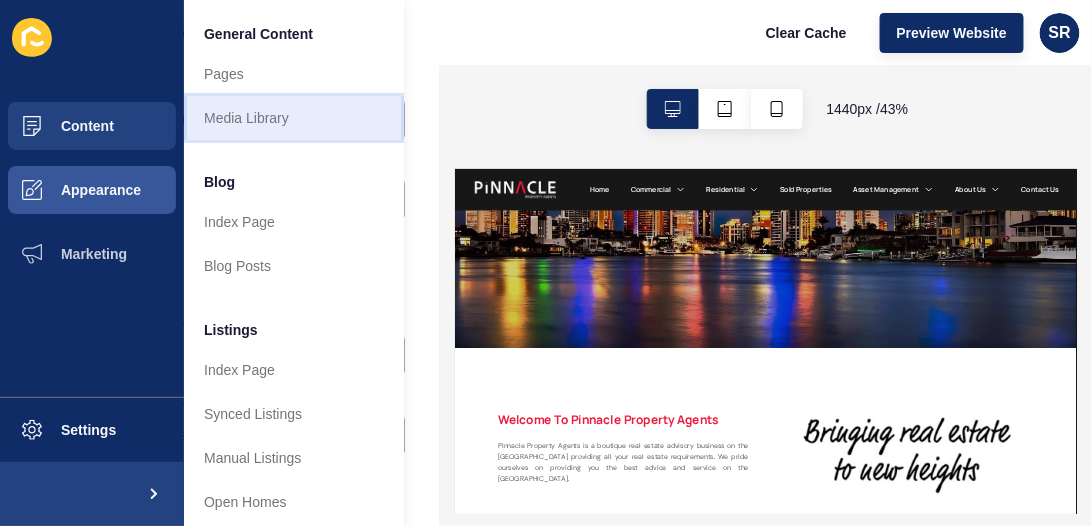 click on "Media Library" at bounding box center (294, 118) 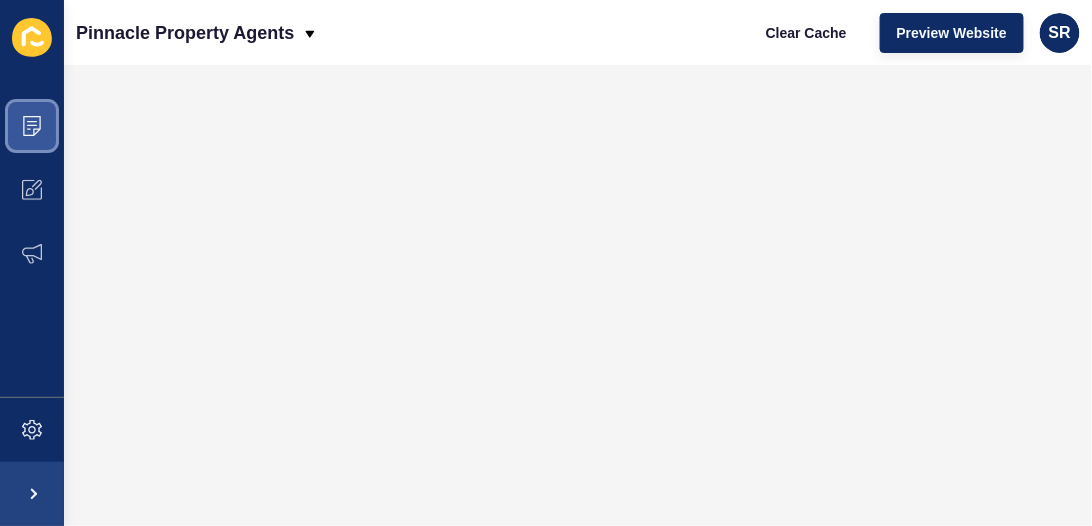 click at bounding box center (32, 126) 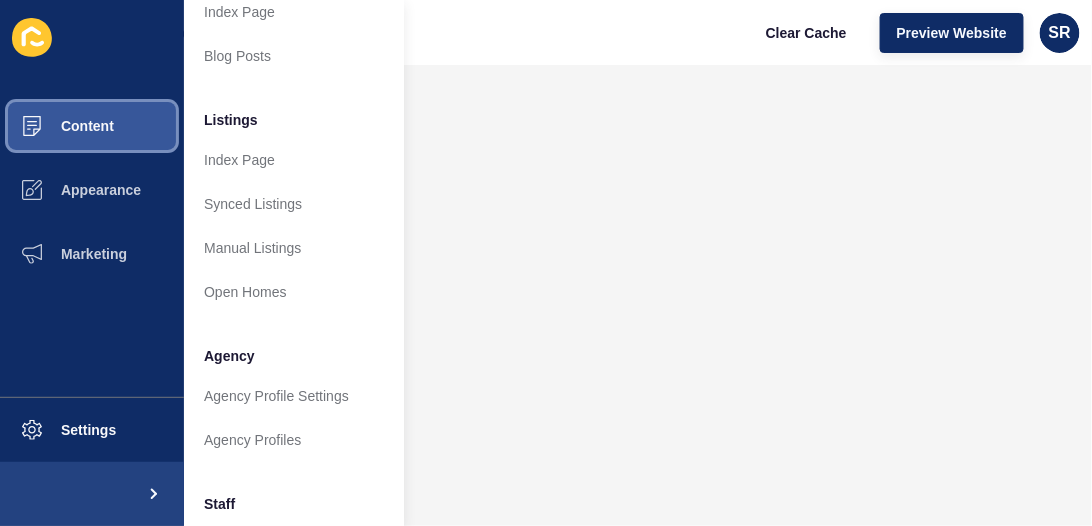 scroll, scrollTop: 204, scrollLeft: 0, axis: vertical 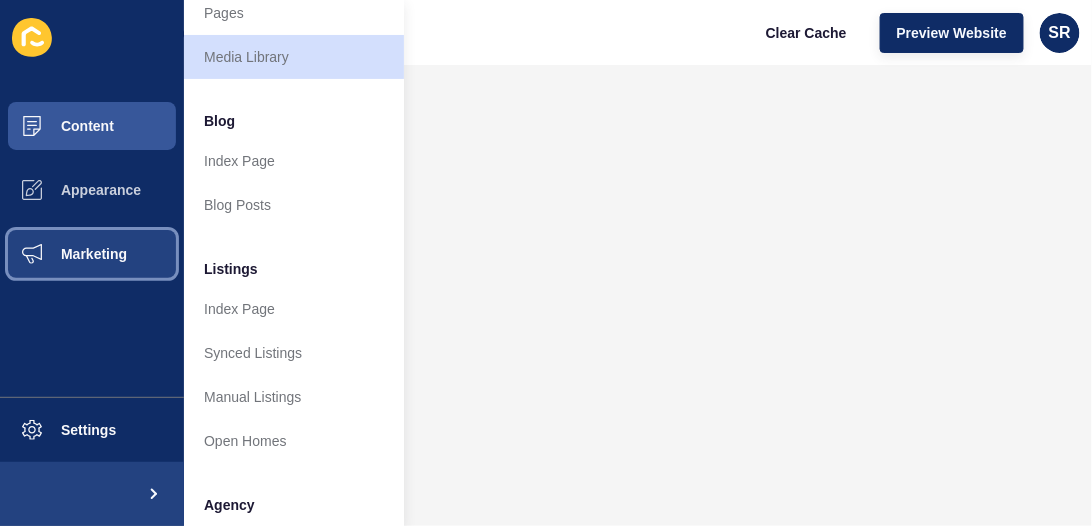 click on "Marketing" at bounding box center [92, 254] 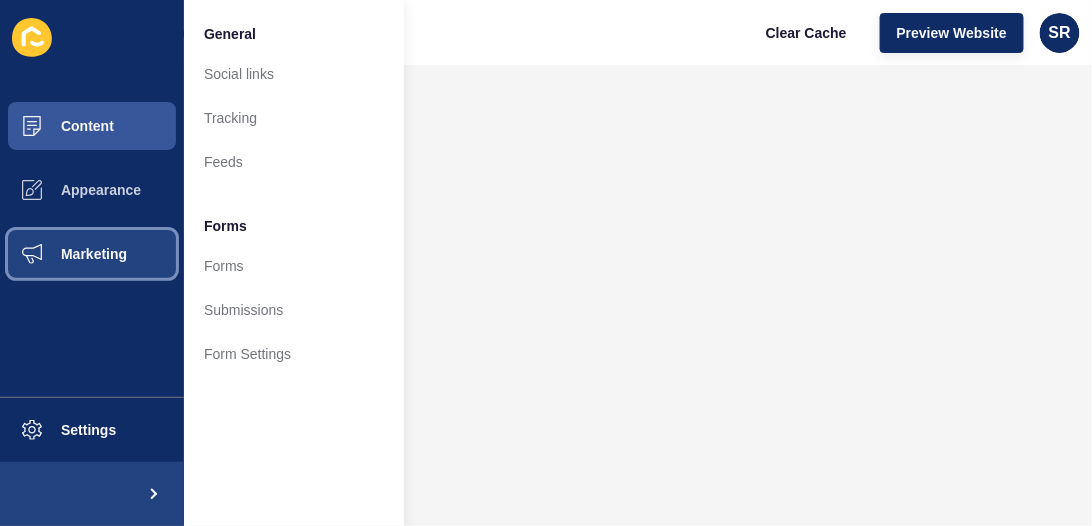 scroll, scrollTop: 0, scrollLeft: 0, axis: both 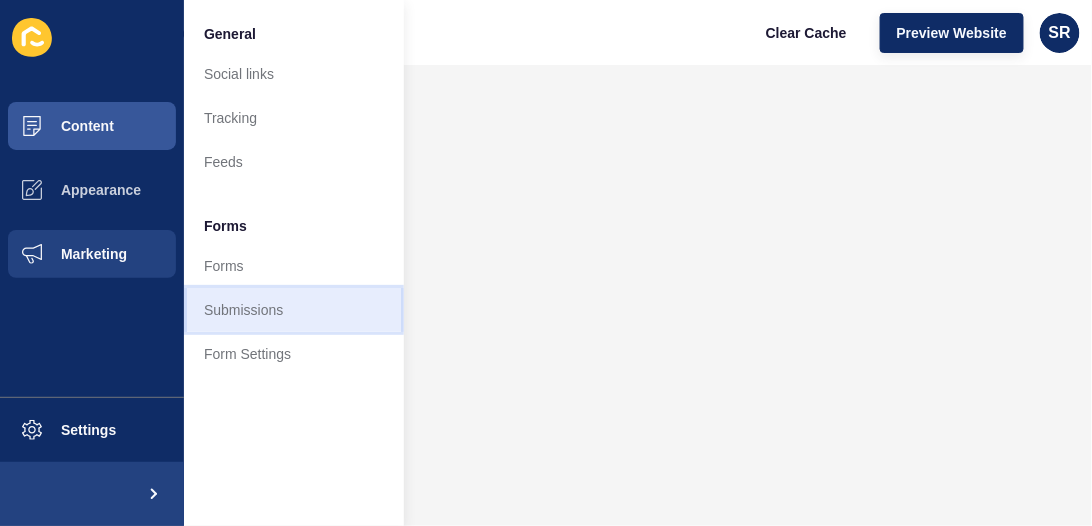 click on "Submissions" at bounding box center (294, 310) 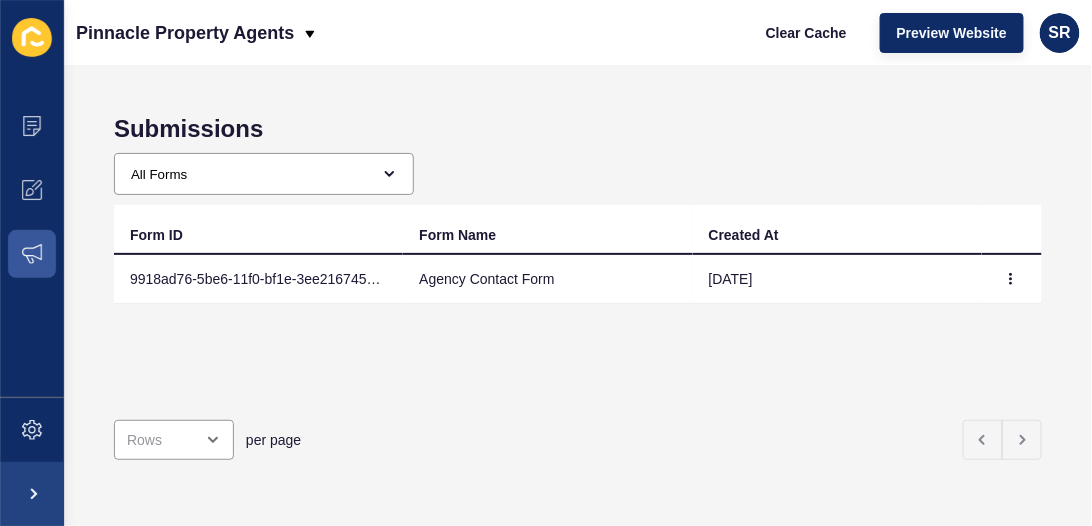 drag, startPoint x: 266, startPoint y: 162, endPoint x: 527, endPoint y: 112, distance: 265.74612 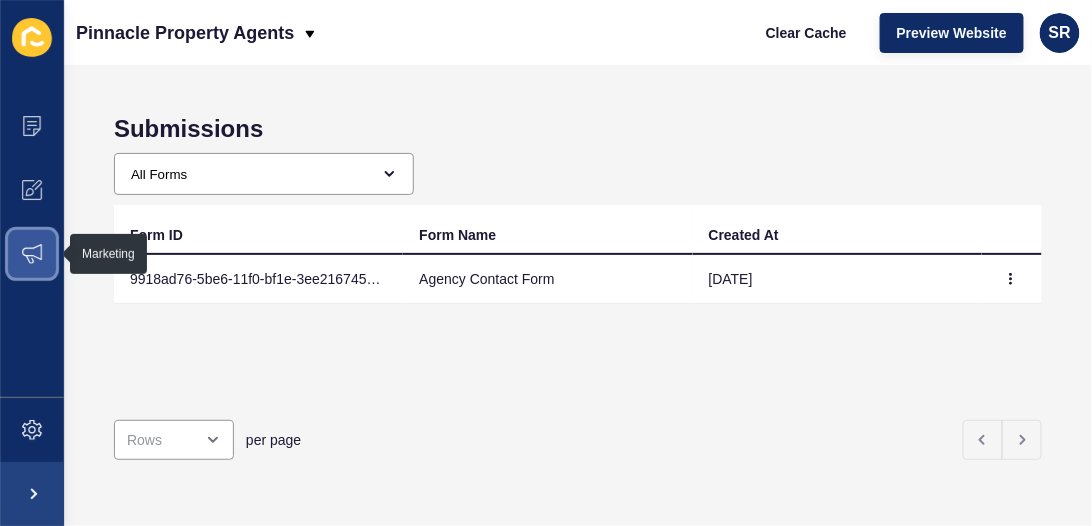 click 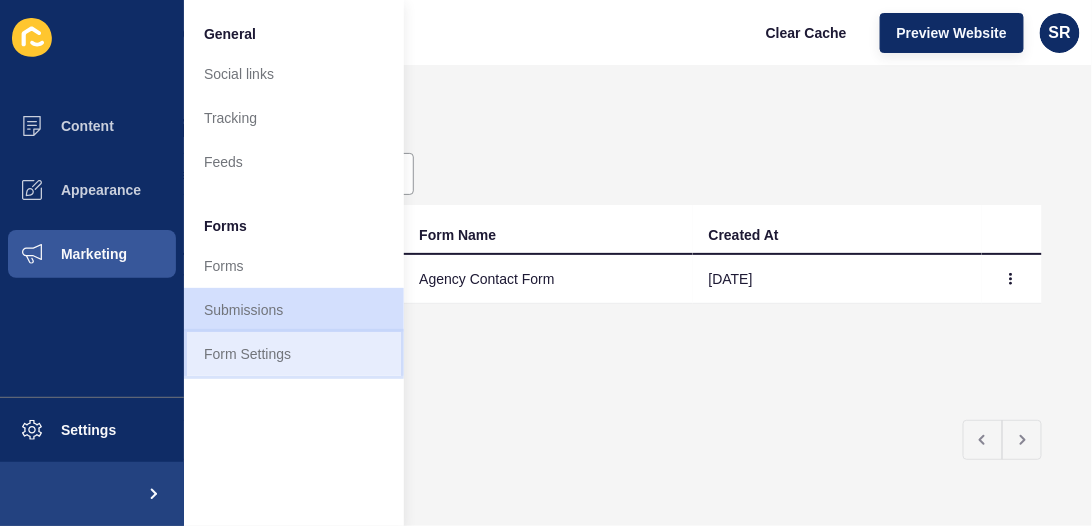 click on "Form Settings" at bounding box center (294, 354) 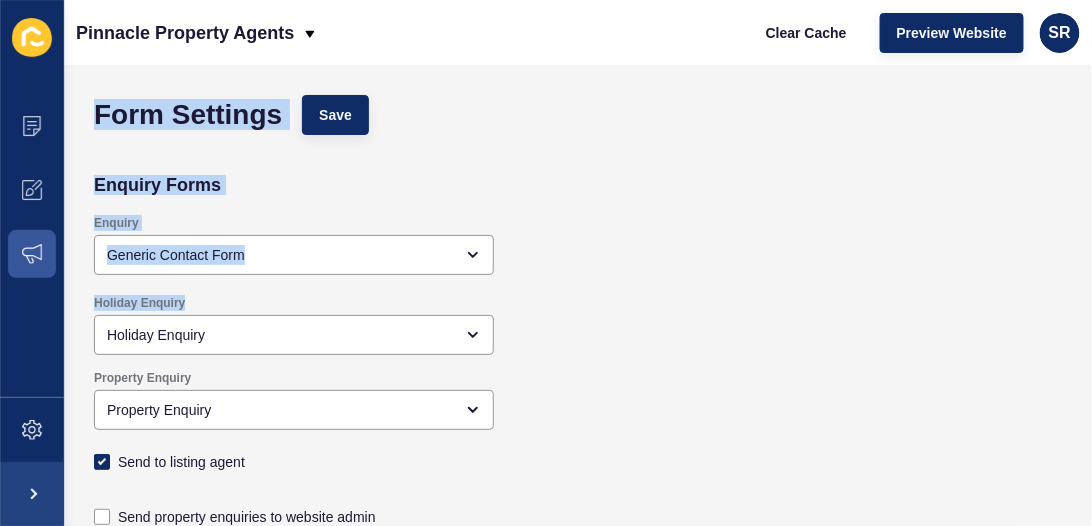 click on "Enquiry Generic Contact Form" at bounding box center [479, 245] 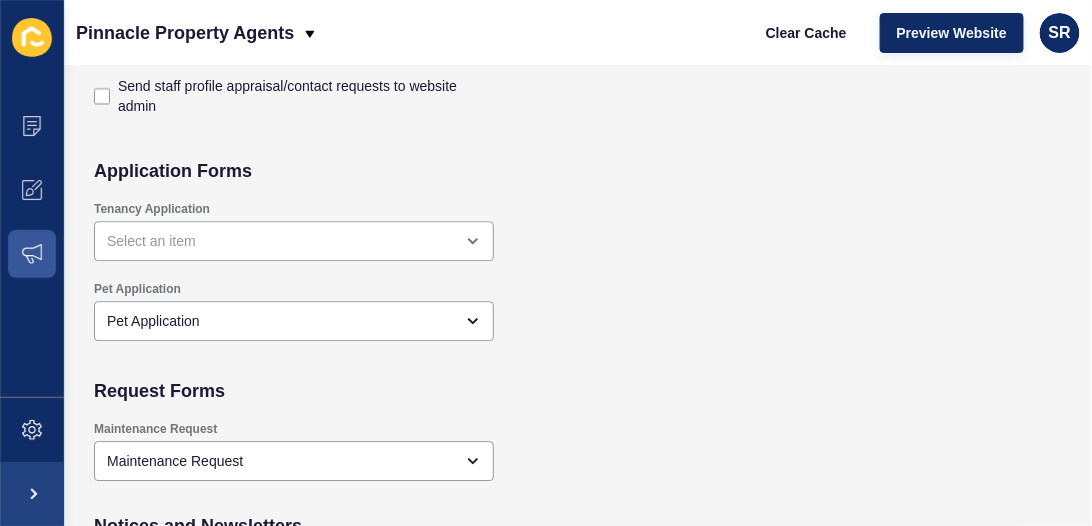 scroll, scrollTop: 1343, scrollLeft: 0, axis: vertical 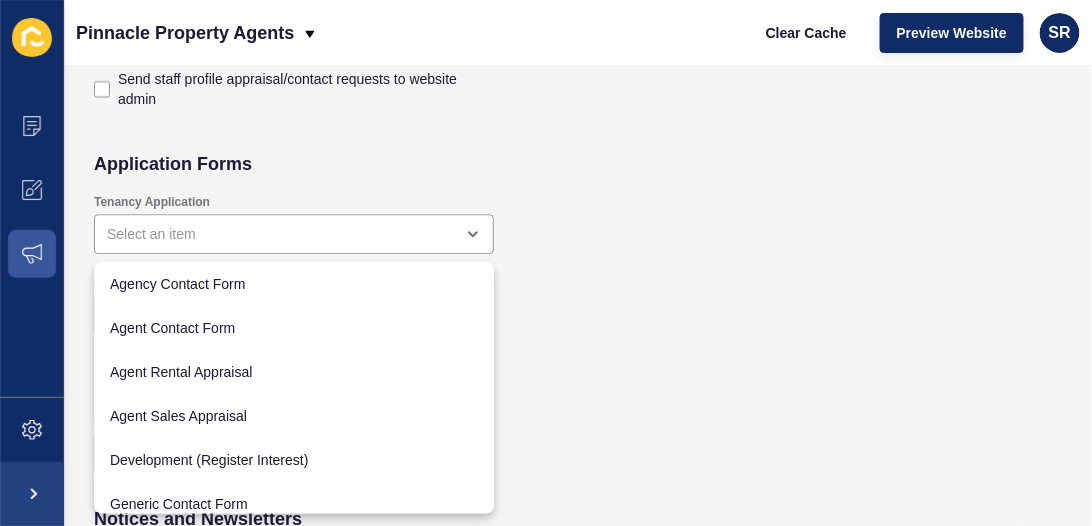 drag, startPoint x: 426, startPoint y: 244, endPoint x: 688, endPoint y: 208, distance: 264.46173 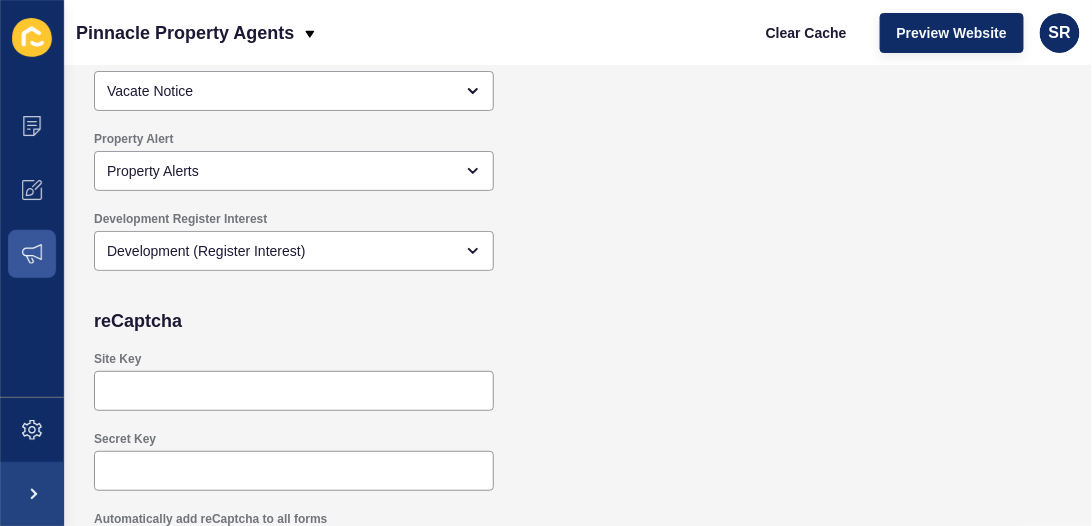 scroll, scrollTop: 1994, scrollLeft: 0, axis: vertical 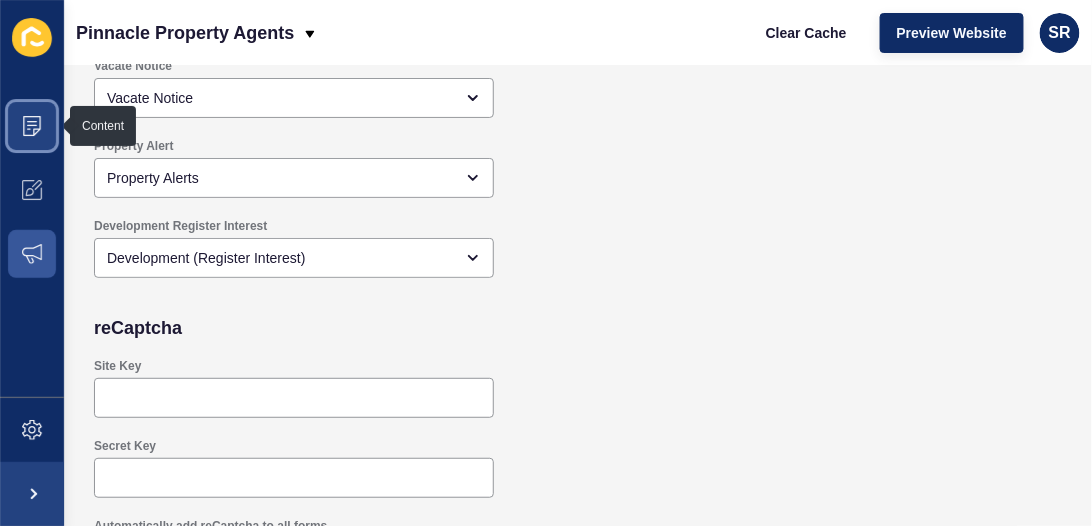 click 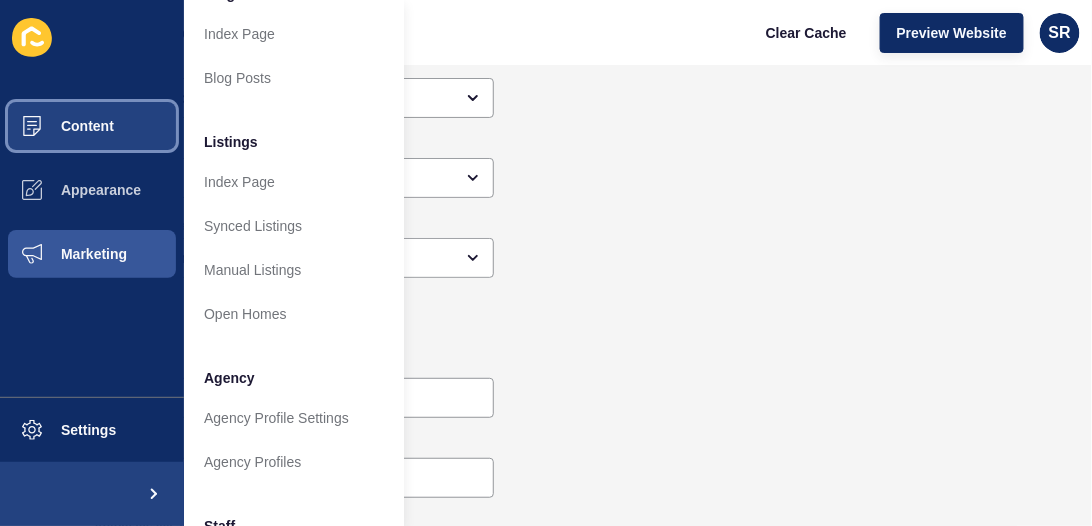 scroll, scrollTop: 0, scrollLeft: 0, axis: both 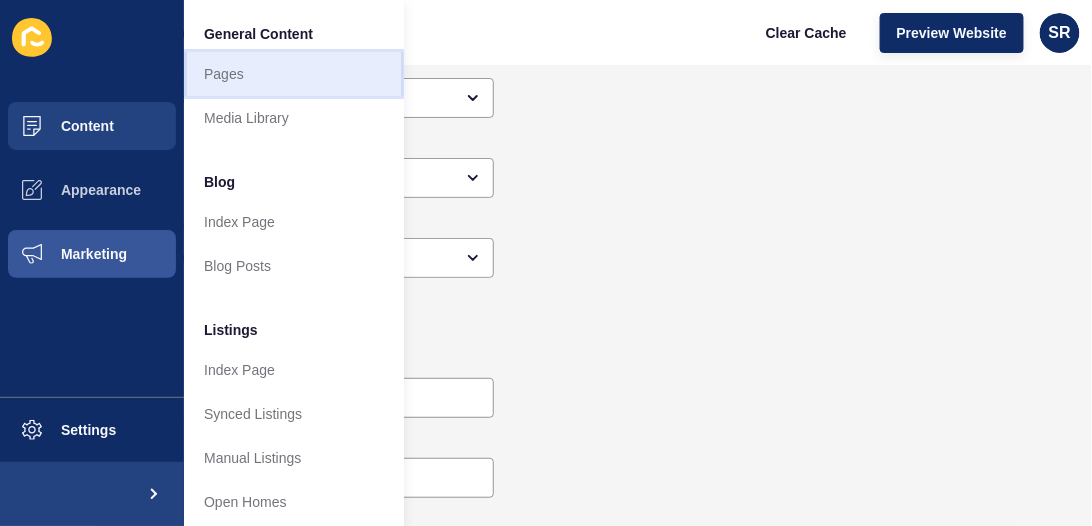 click on "Pages" at bounding box center (294, 74) 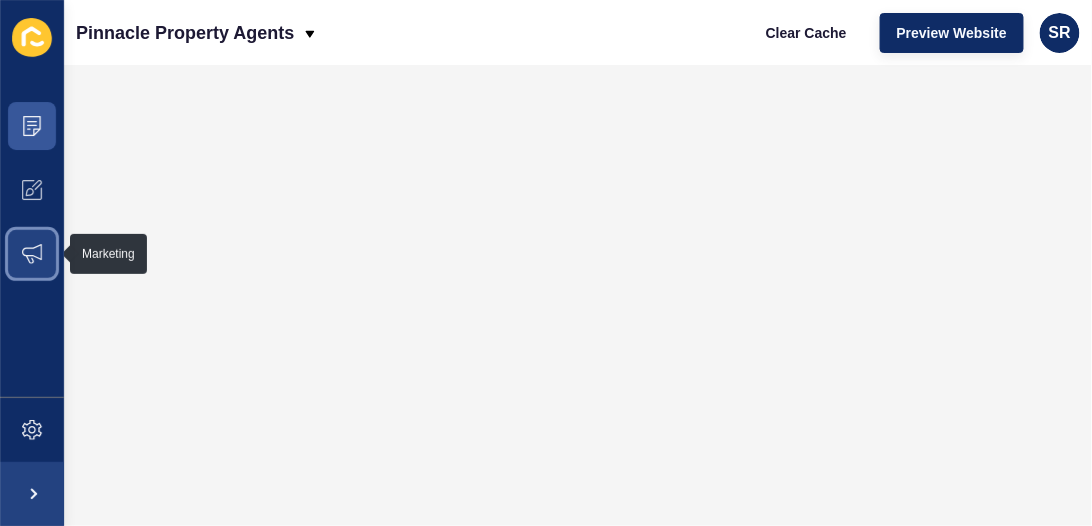 click 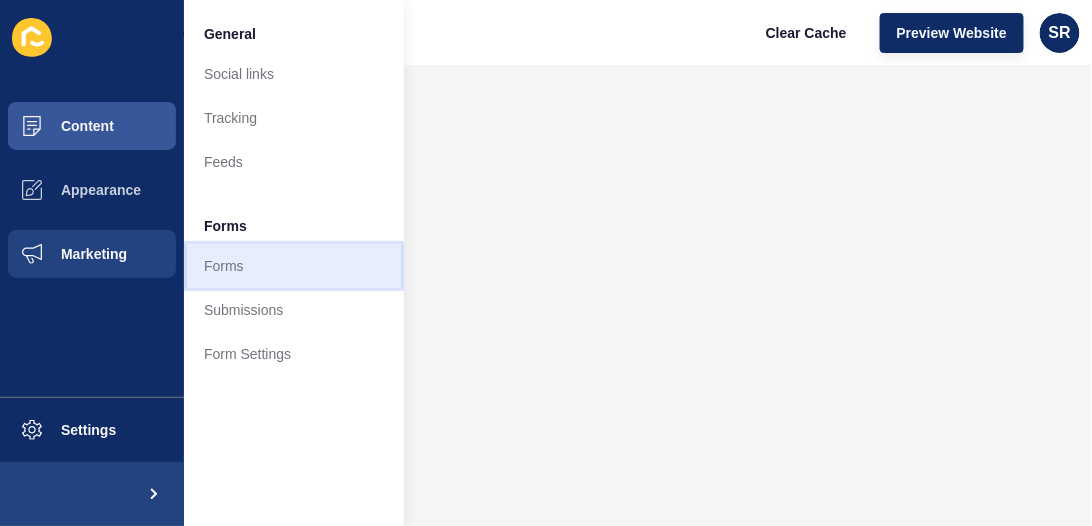 click on "Forms" at bounding box center [294, 266] 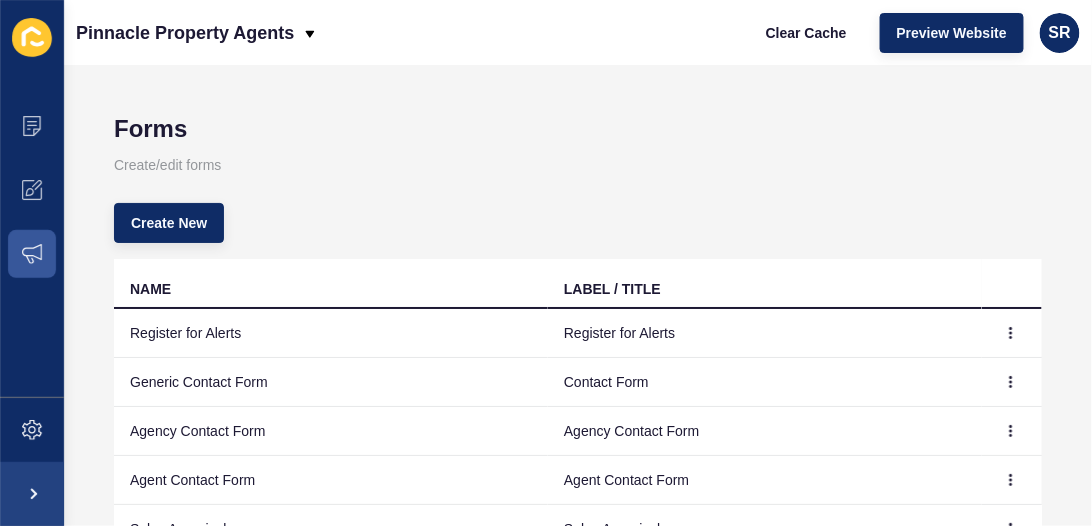 click on "Register for Alerts" at bounding box center [765, 333] 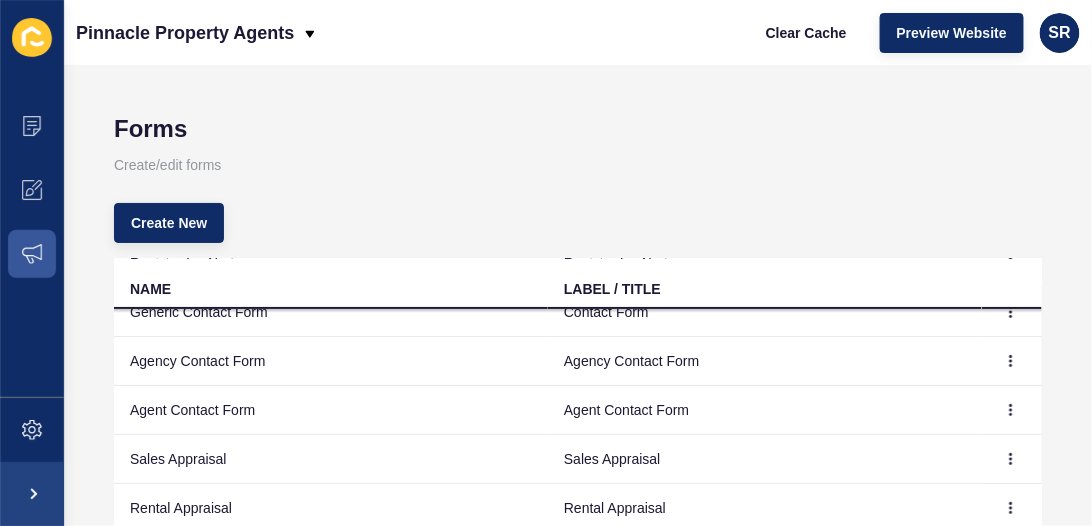 scroll, scrollTop: 71, scrollLeft: 0, axis: vertical 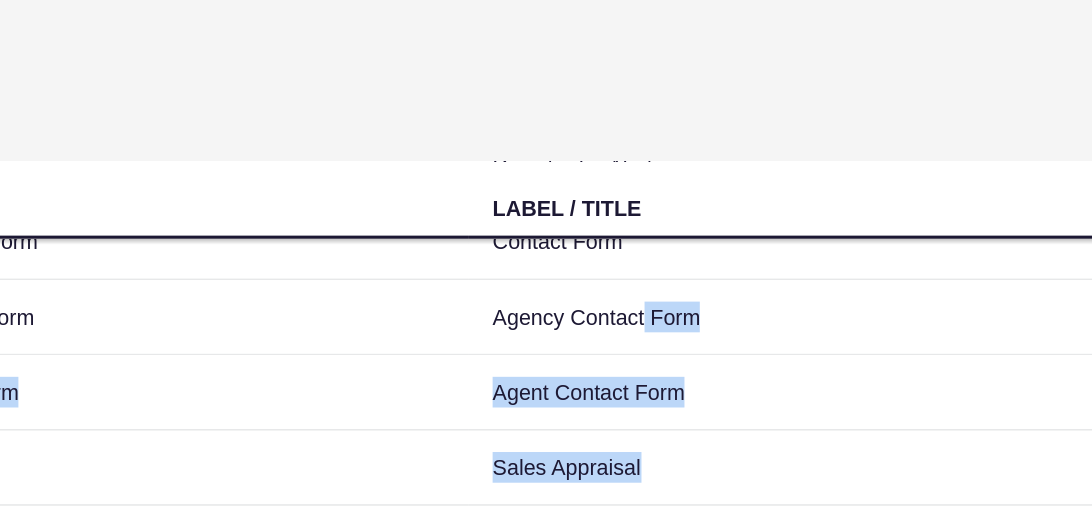drag, startPoint x: 671, startPoint y: 432, endPoint x: 655, endPoint y: 382, distance: 52.49762 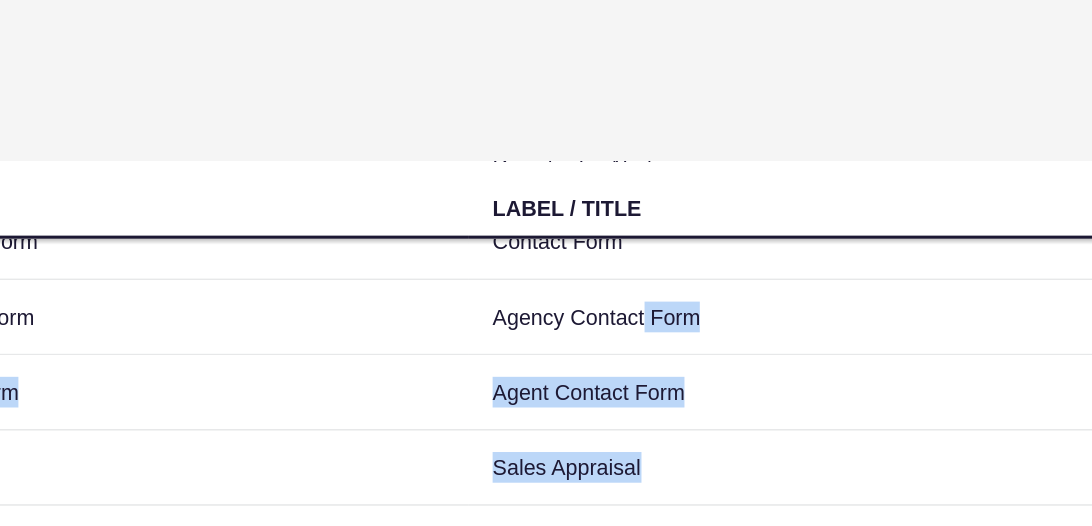 click on "Sales Appraisal" at bounding box center [765, 458] 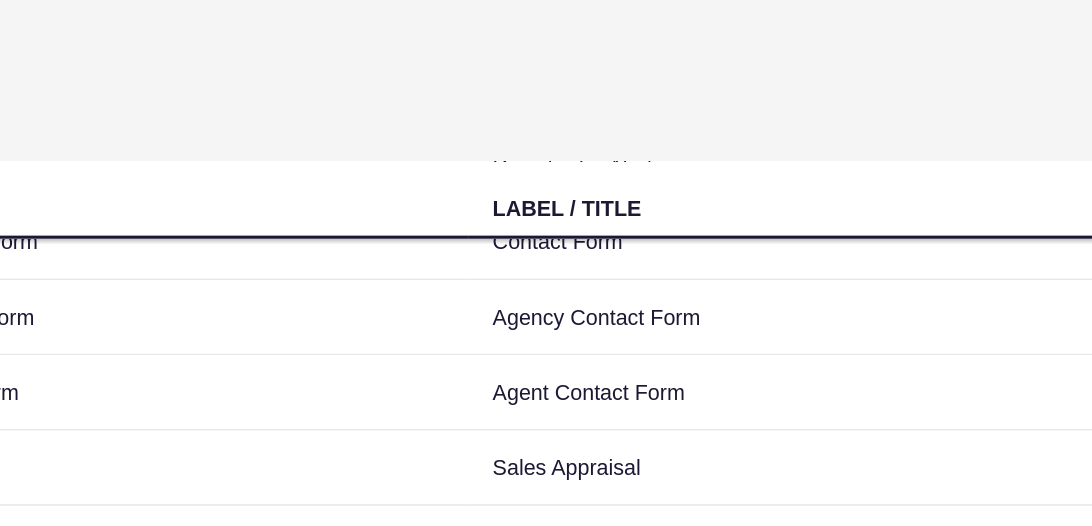 click on "Sales Appraisal" at bounding box center (765, 458) 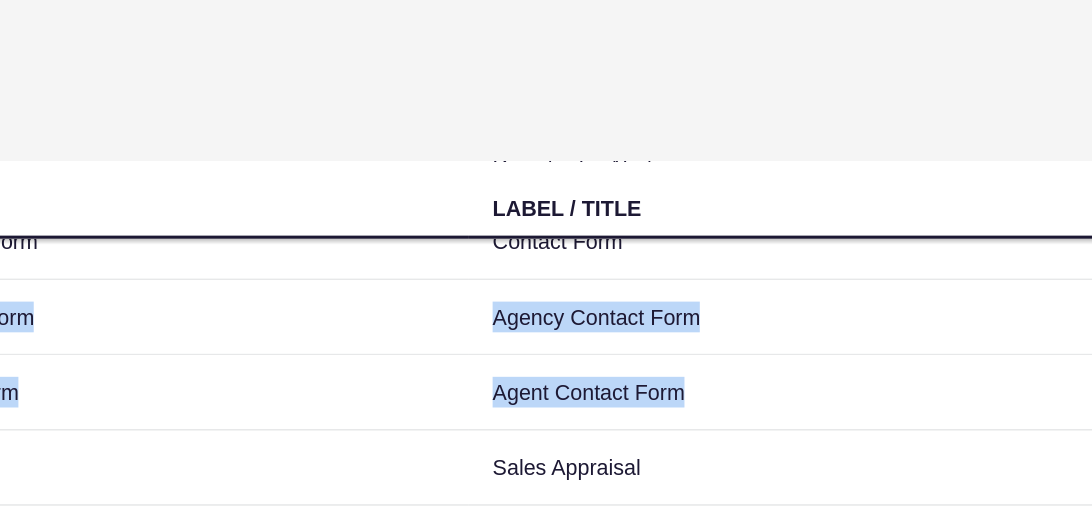 drag, startPoint x: 855, startPoint y: 422, endPoint x: 794, endPoint y: 316, distance: 122.29881 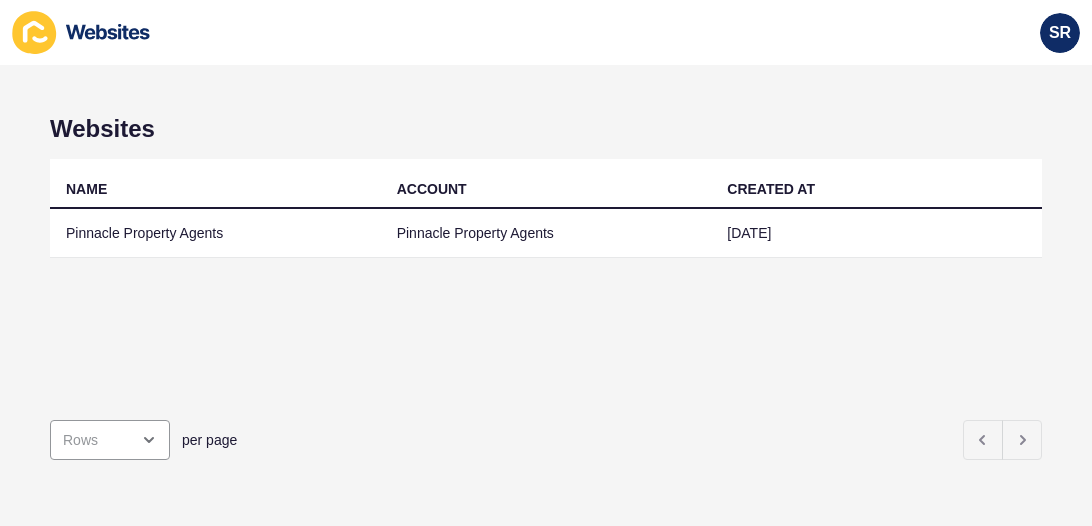 scroll, scrollTop: 0, scrollLeft: 0, axis: both 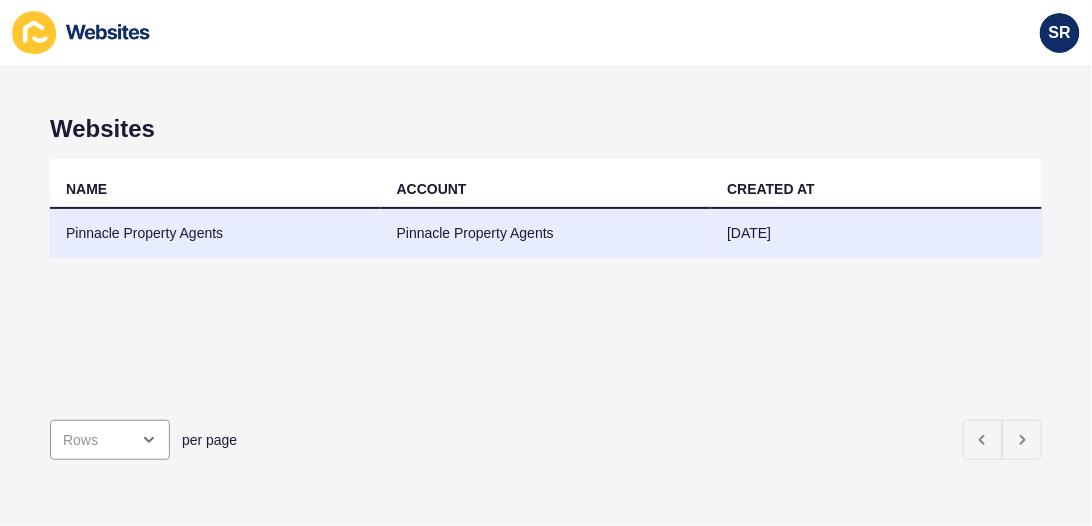 click on "Pinnacle Property Agents" at bounding box center [546, 233] 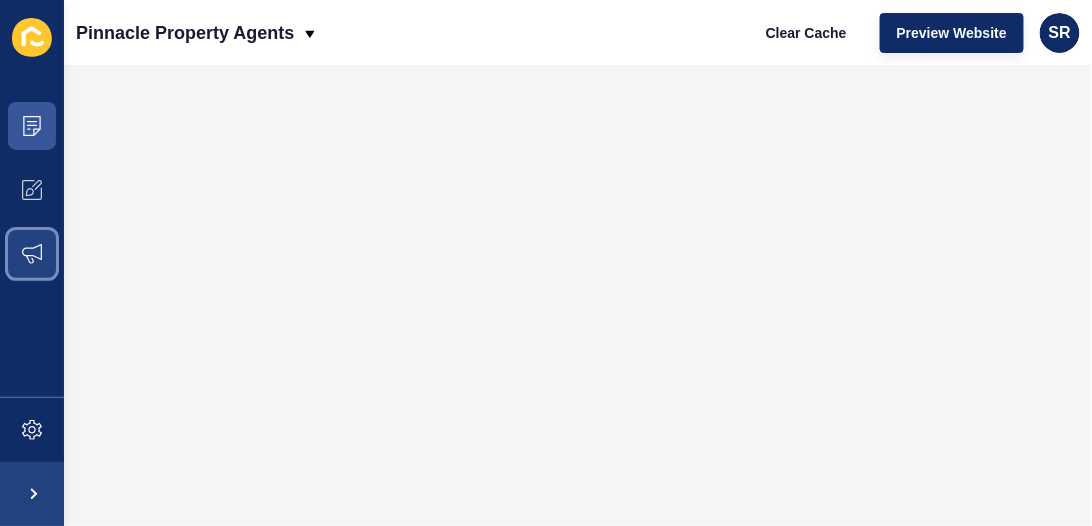 click at bounding box center (32, 254) 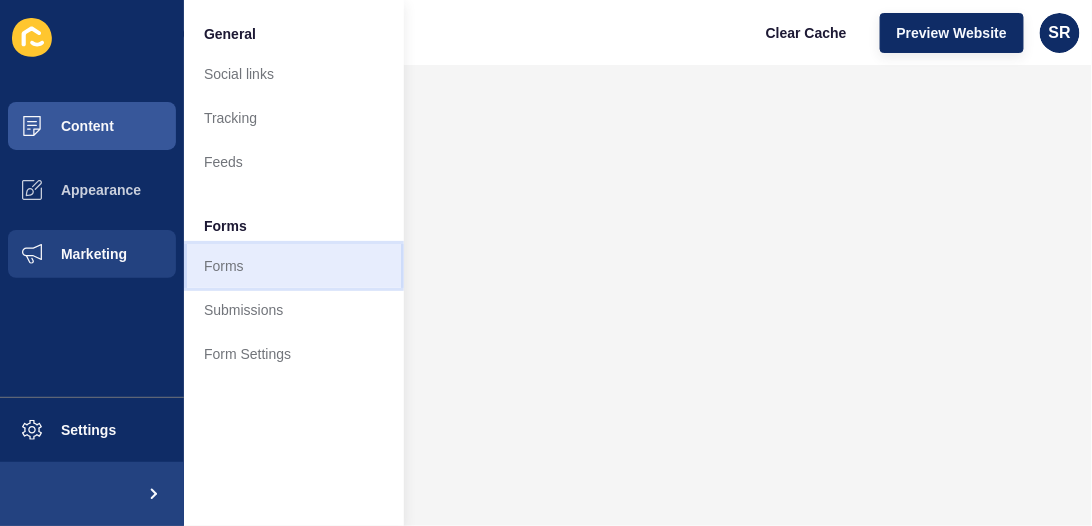 click on "Forms" at bounding box center [294, 266] 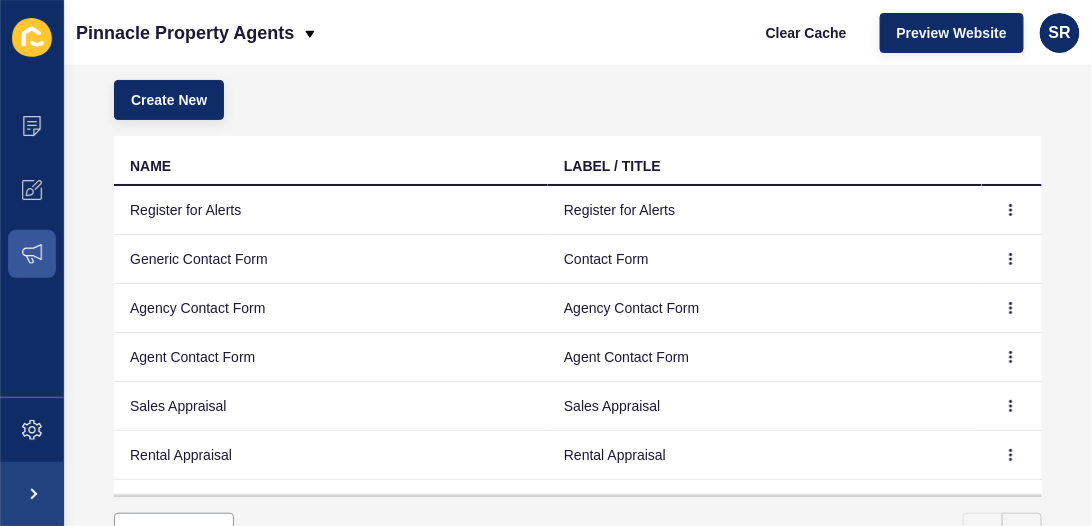 scroll, scrollTop: 124, scrollLeft: 0, axis: vertical 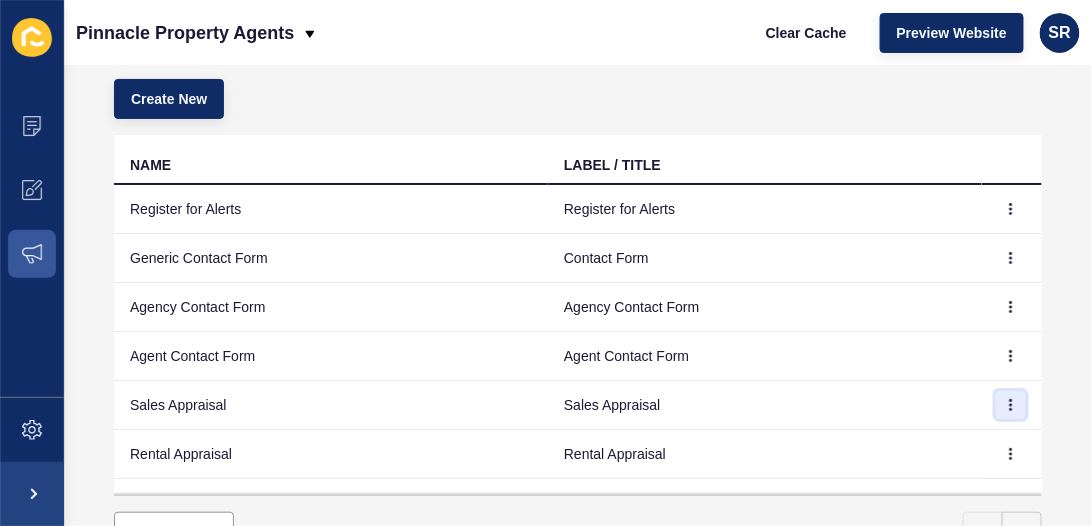 click 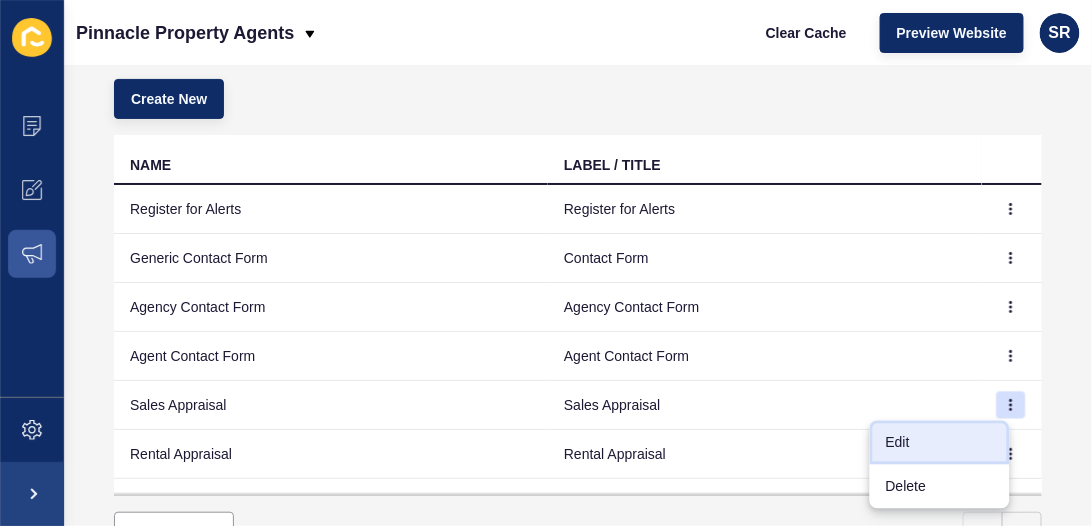 click on "Edit" at bounding box center (940, 443) 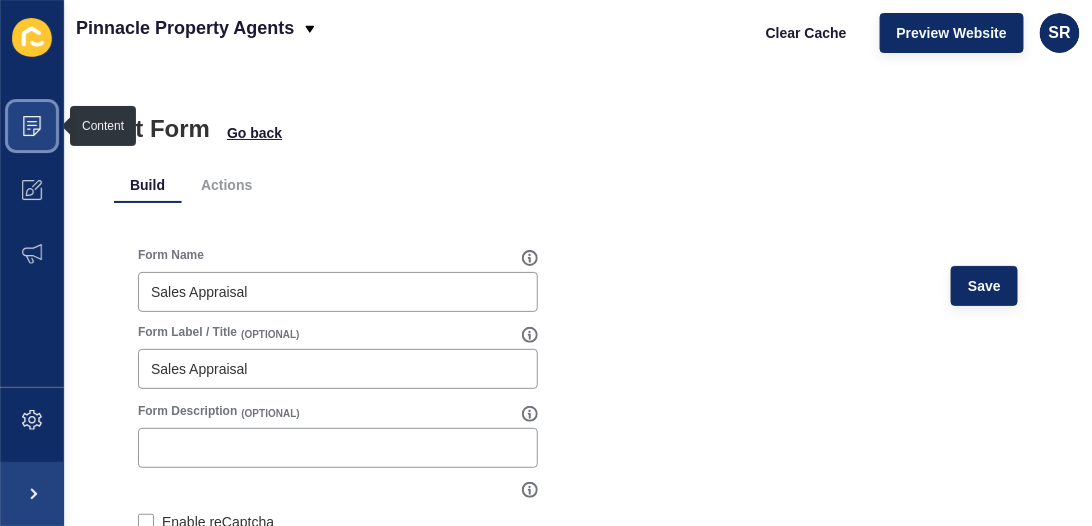 click at bounding box center [32, 126] 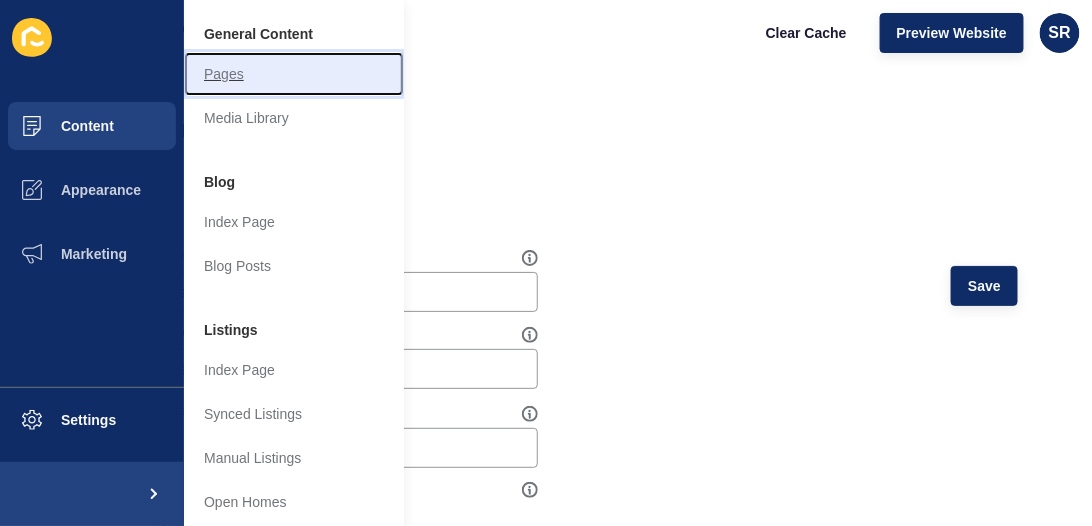 click on "Pages" at bounding box center (294, 74) 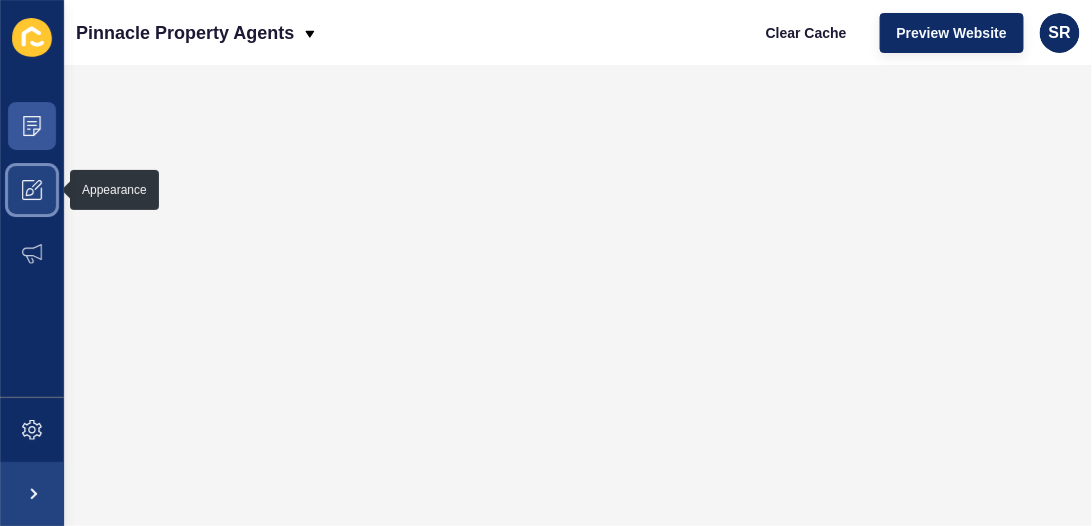 click 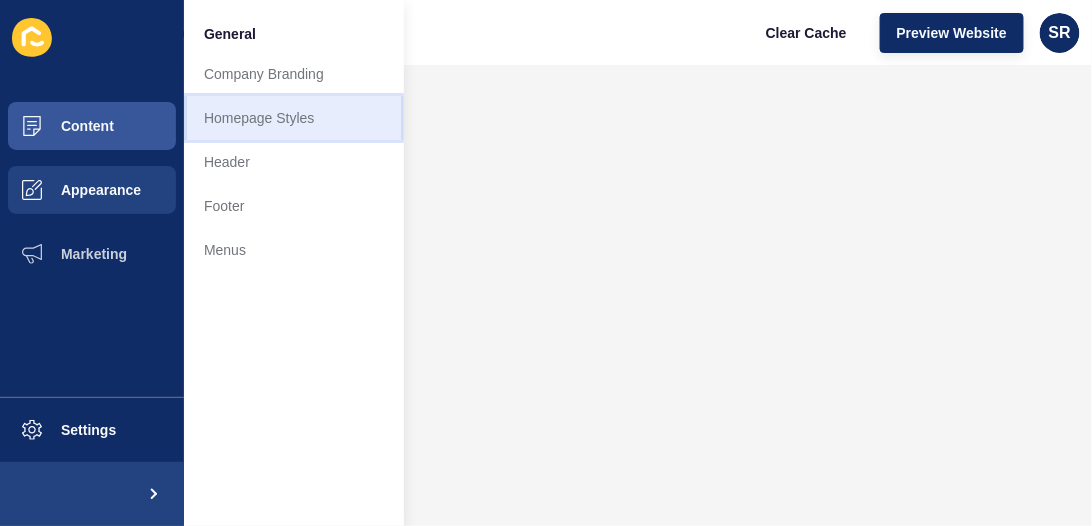 click on "Homepage Styles" at bounding box center [294, 118] 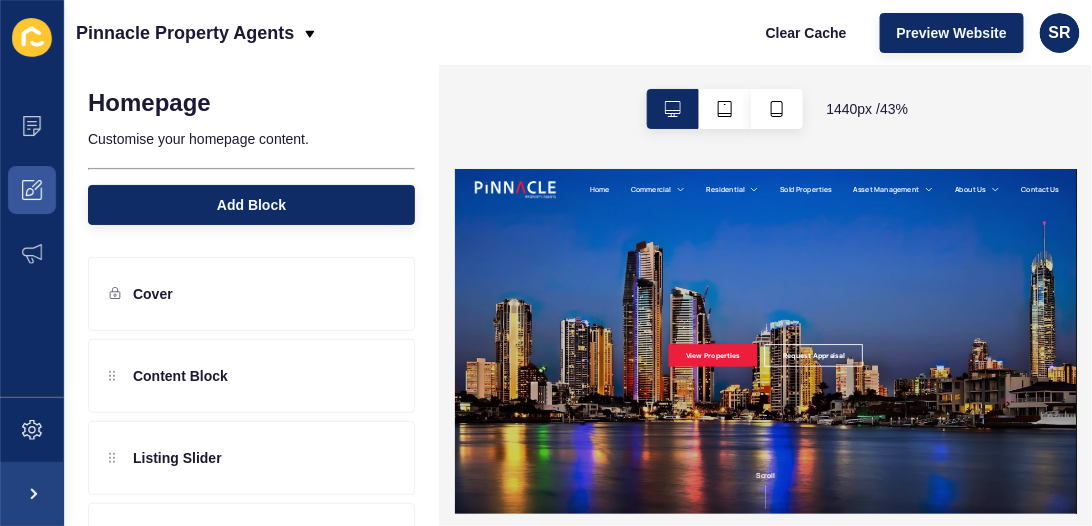 scroll, scrollTop: 0, scrollLeft: 0, axis: both 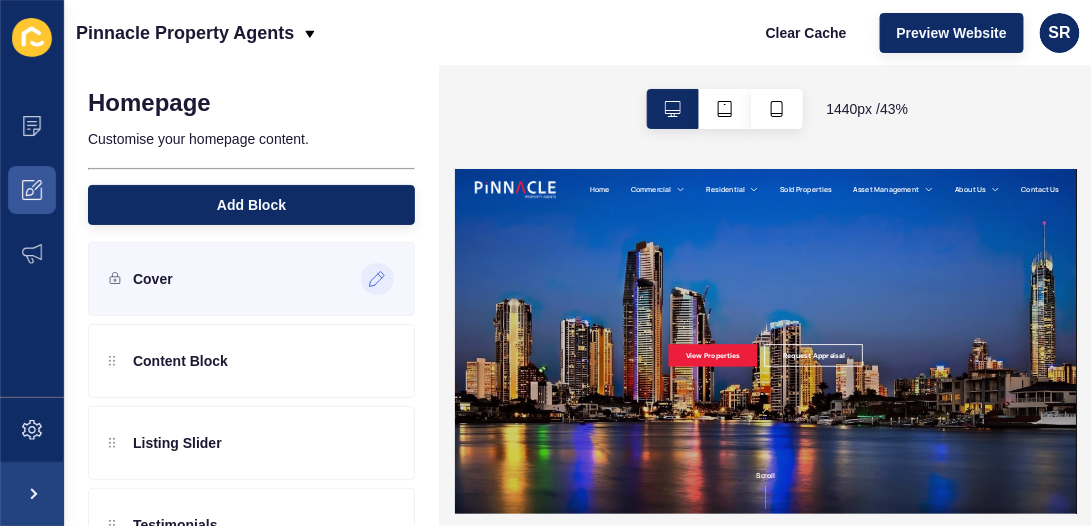 click 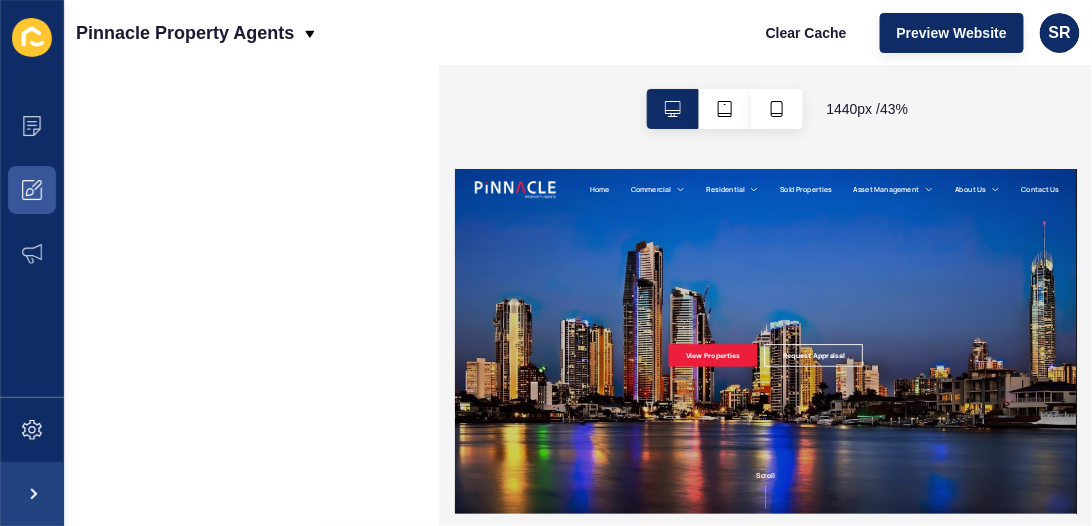 scroll, scrollTop: 0, scrollLeft: 0, axis: both 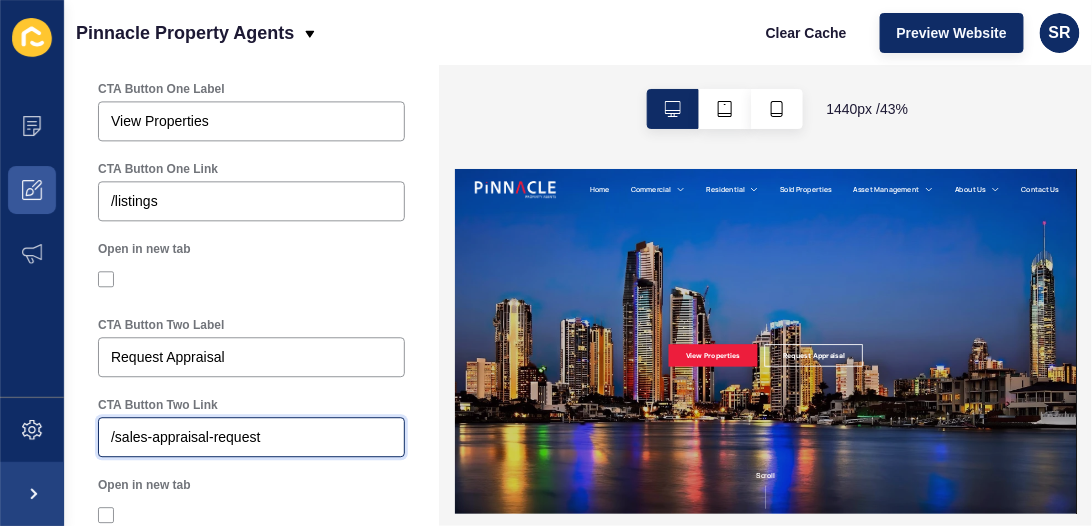 drag, startPoint x: 283, startPoint y: 440, endPoint x: 118, endPoint y: 437, distance: 165.02727 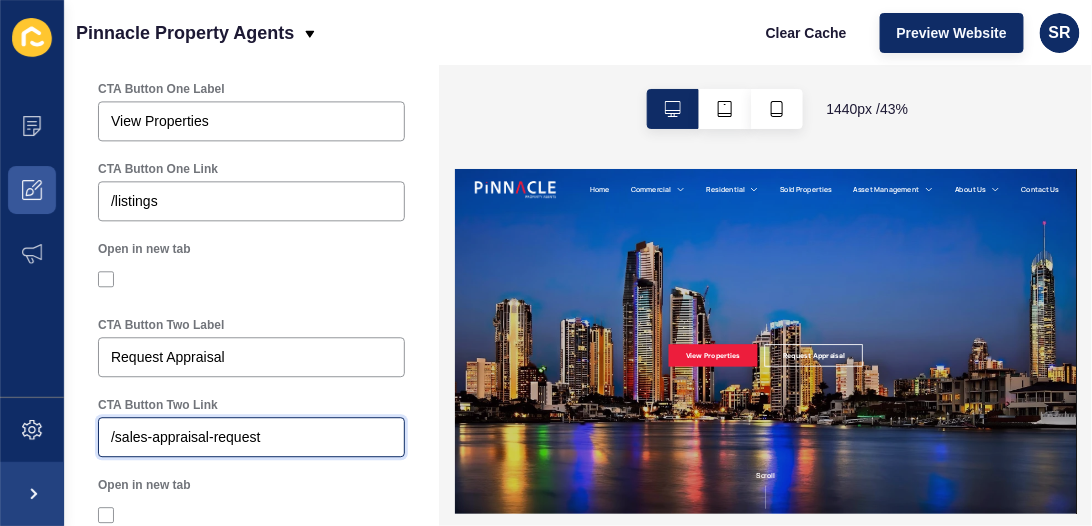 click on "/sales-appraisal-request" at bounding box center (251, 437) 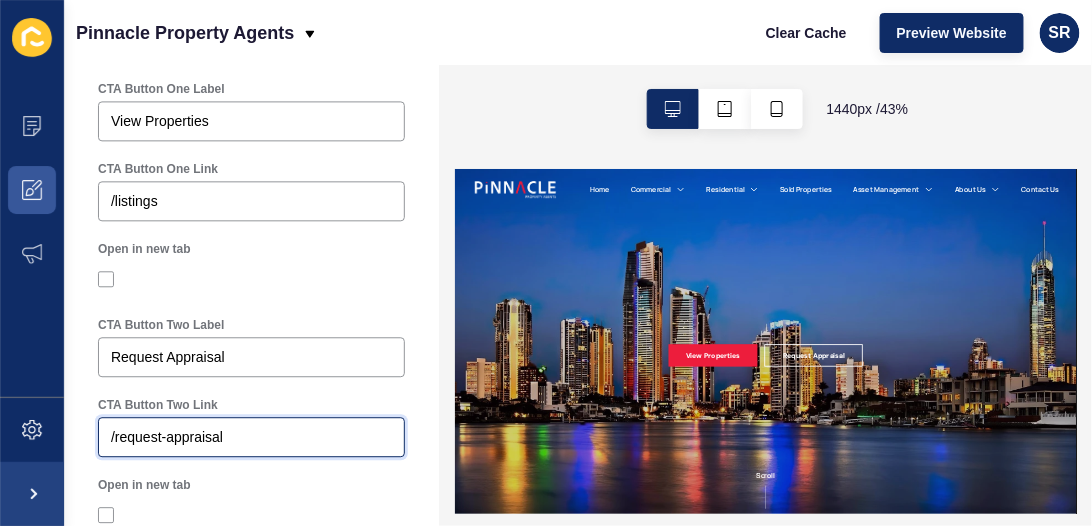type on "/request-appraisal" 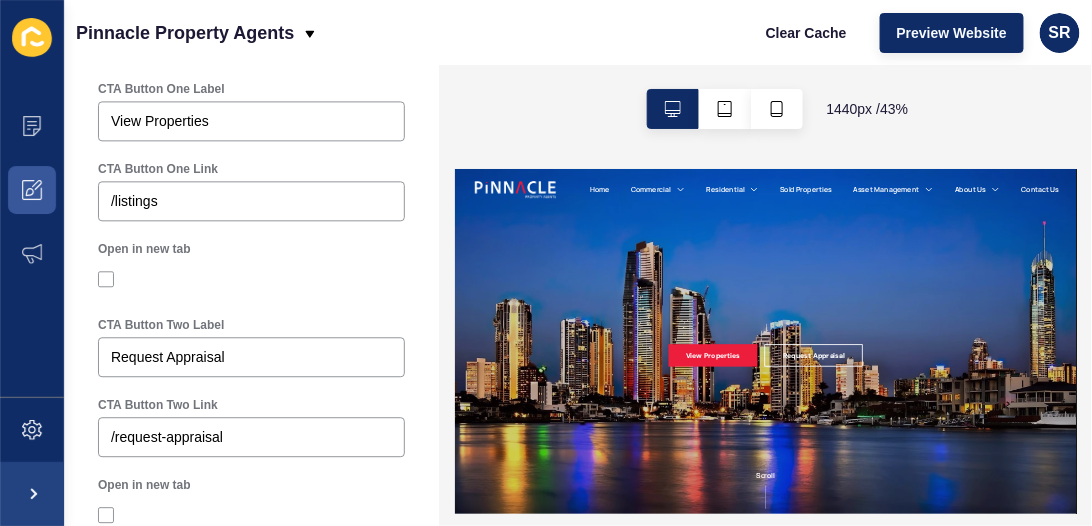 click on "View Properties
Request Appraisal" at bounding box center (1174, 567) 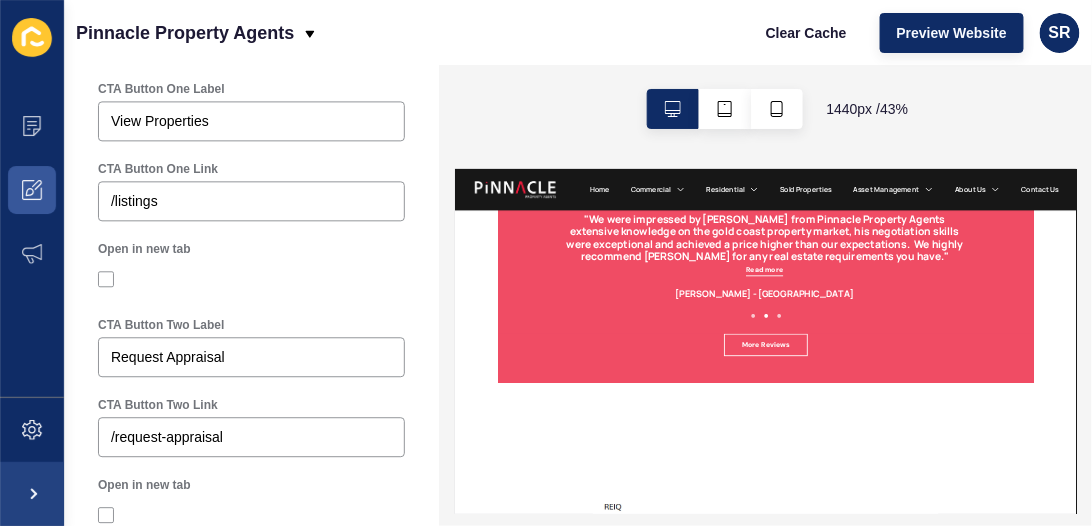scroll, scrollTop: 2778, scrollLeft: 0, axis: vertical 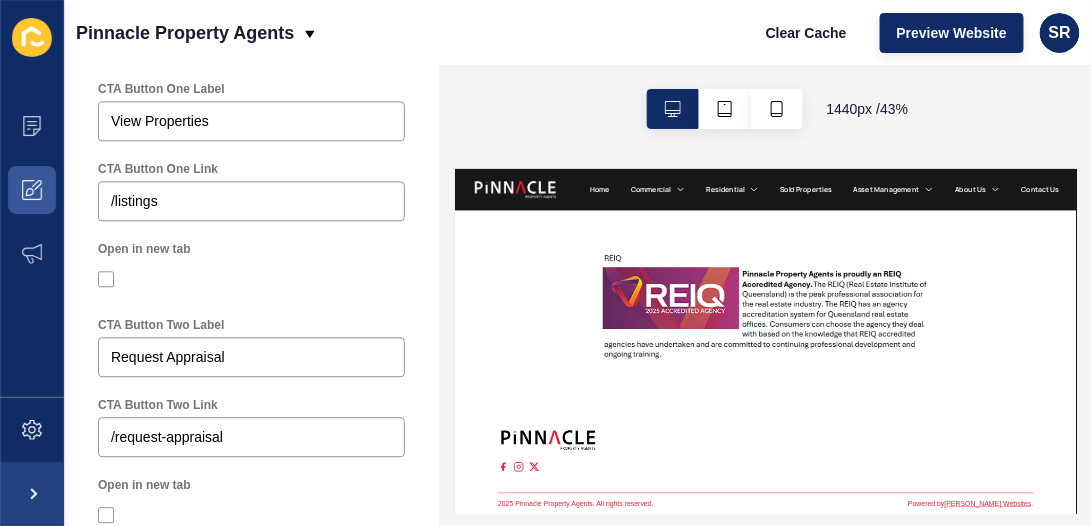 click on "1440 px /  43 %" at bounding box center [765, 109] 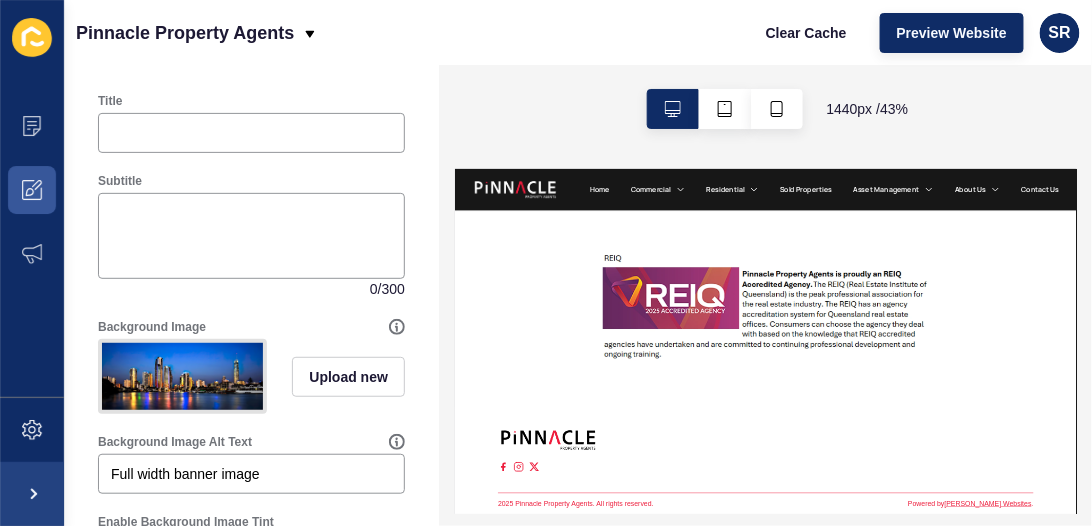 scroll, scrollTop: 0, scrollLeft: 0, axis: both 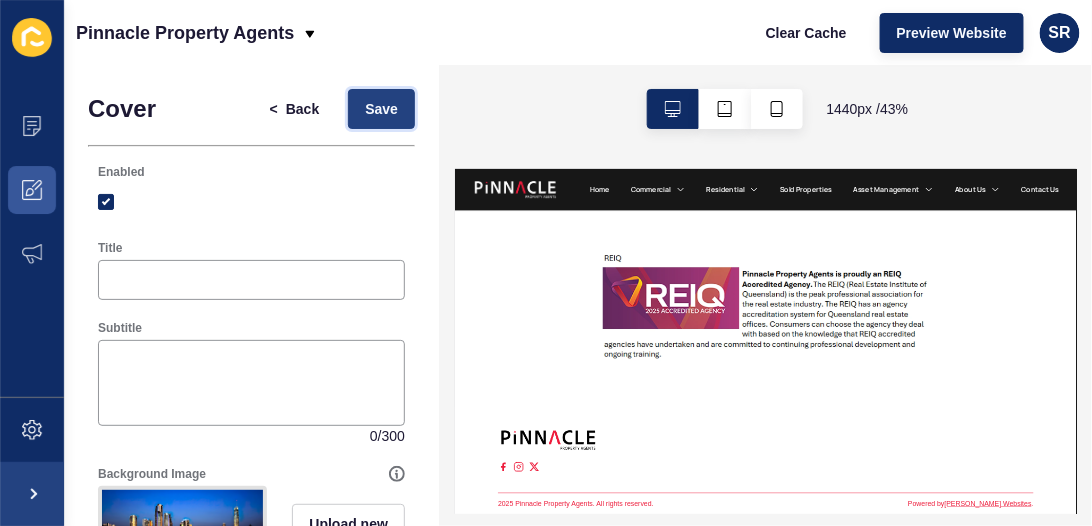 click on "Save" at bounding box center [381, 109] 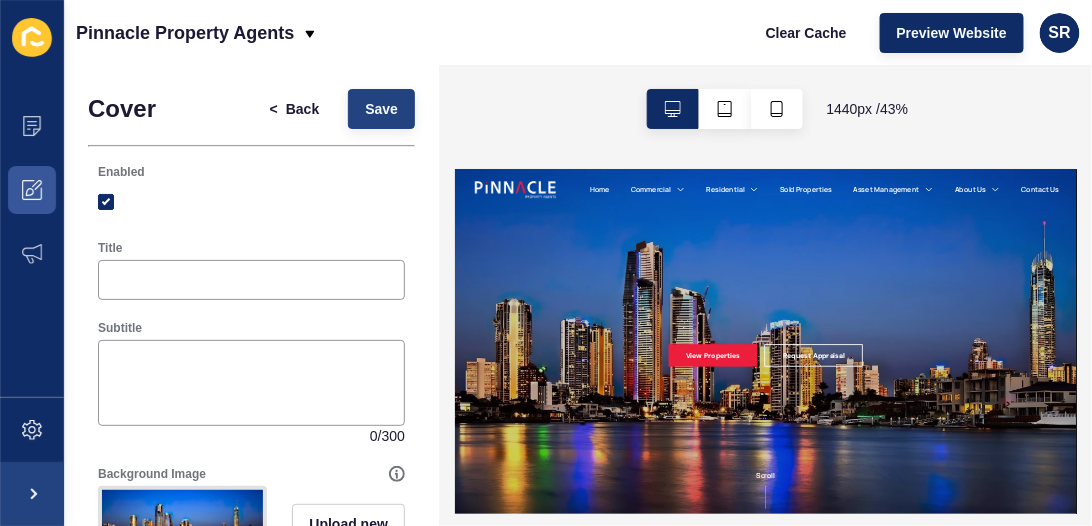 scroll, scrollTop: 0, scrollLeft: 0, axis: both 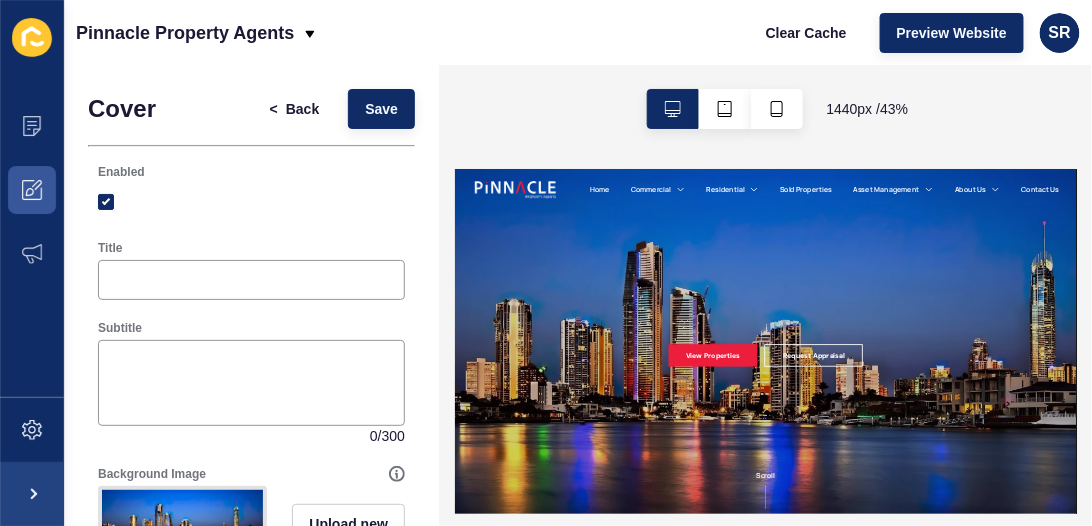 click on "Request Appraisal" at bounding box center [1285, 600] 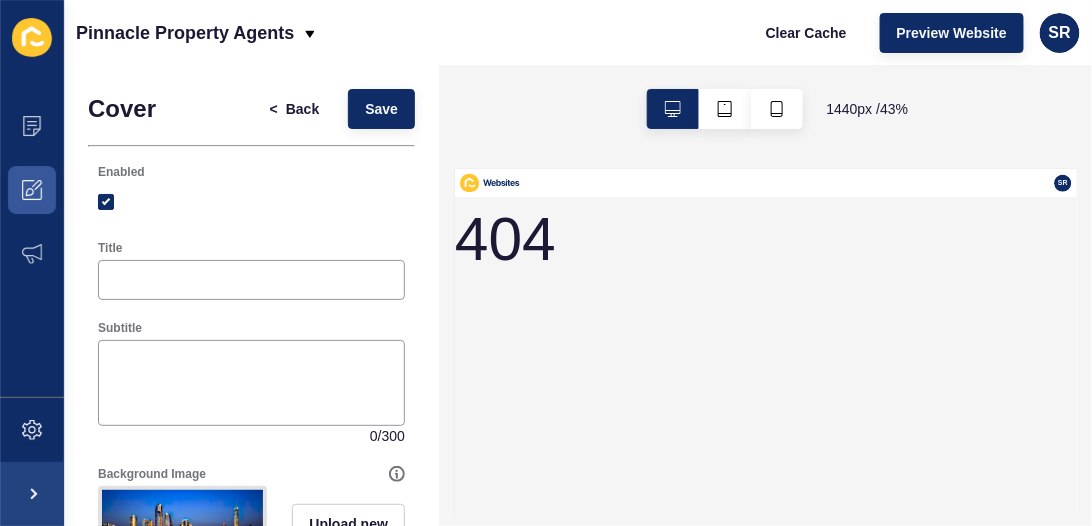scroll, scrollTop: 0, scrollLeft: 0, axis: both 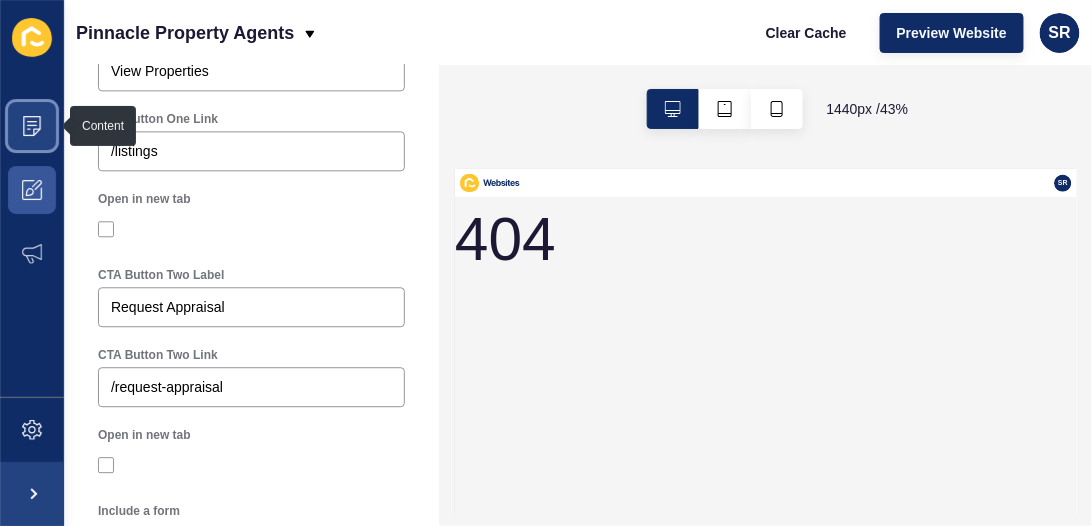 click 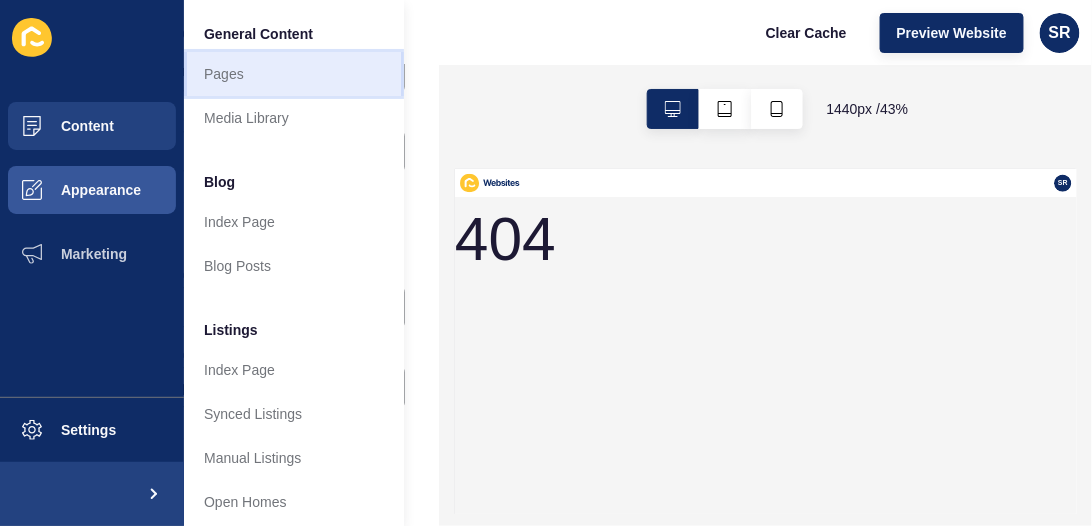 click on "Pages" at bounding box center [294, 74] 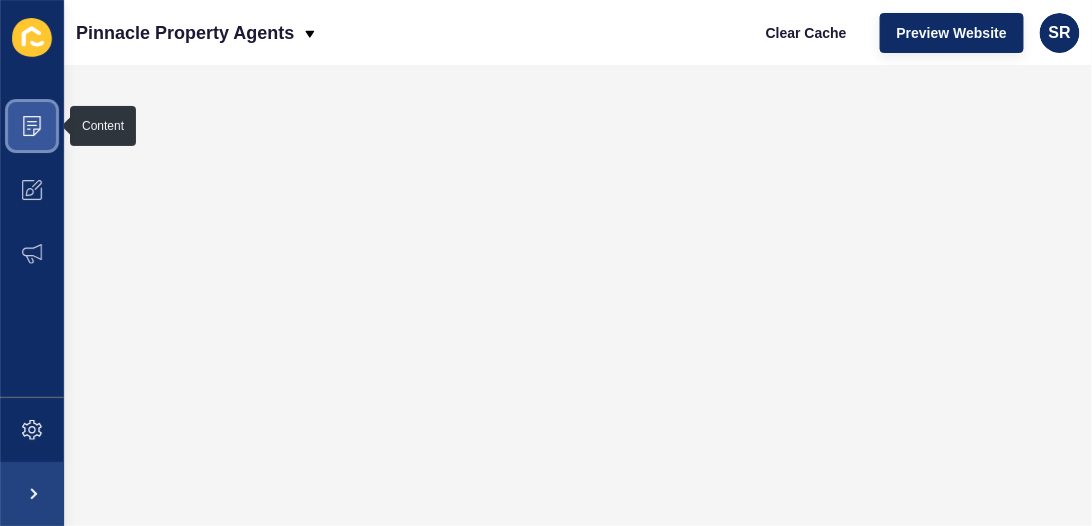 click at bounding box center [32, 126] 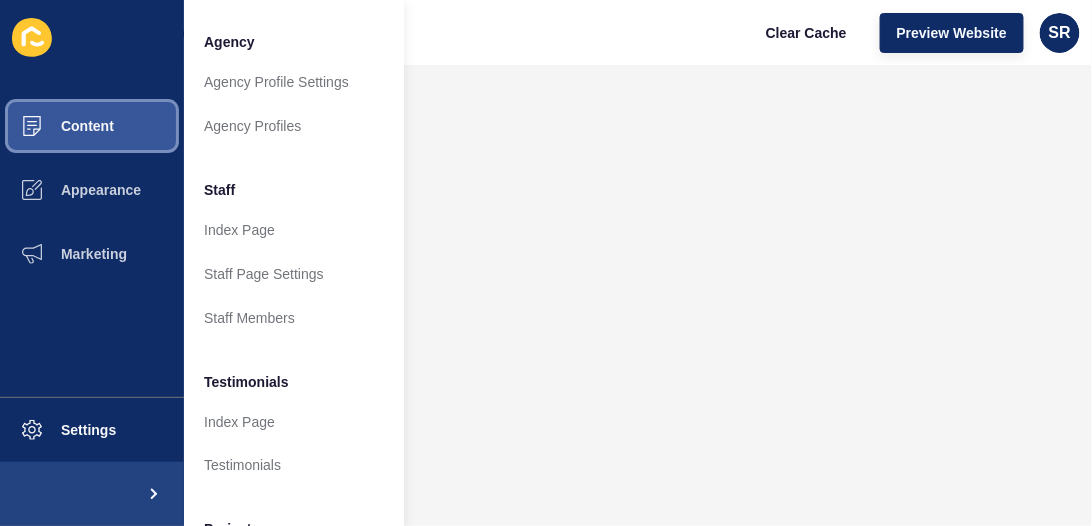 scroll, scrollTop: 538, scrollLeft: 0, axis: vertical 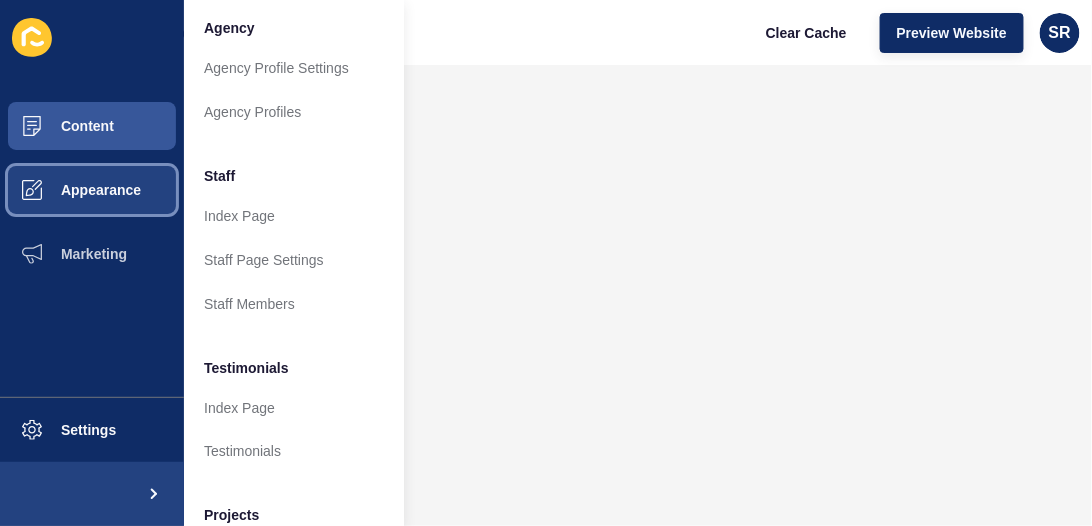 click on "Appearance" at bounding box center (69, 190) 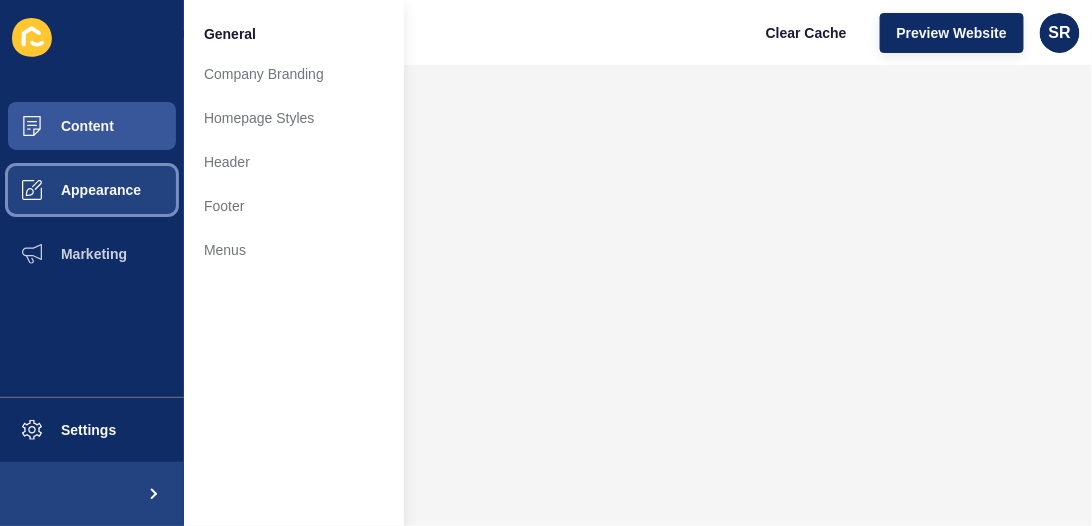 scroll, scrollTop: 0, scrollLeft: 0, axis: both 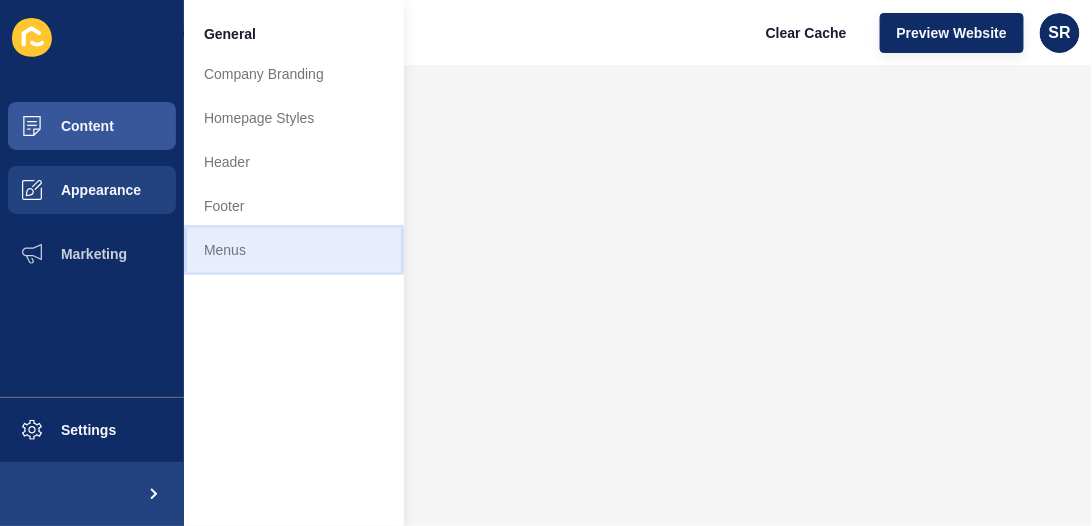 click on "Menus" at bounding box center [294, 250] 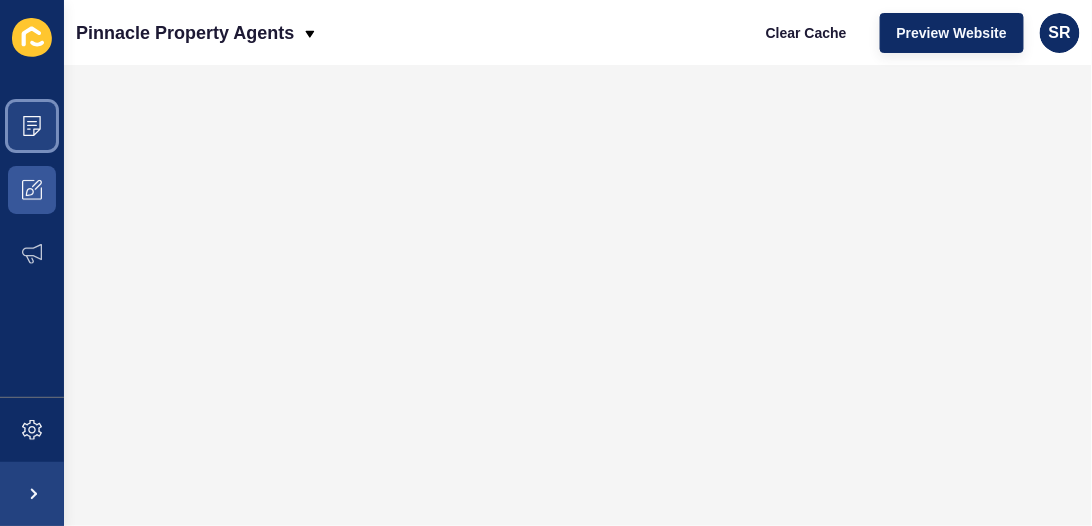 click 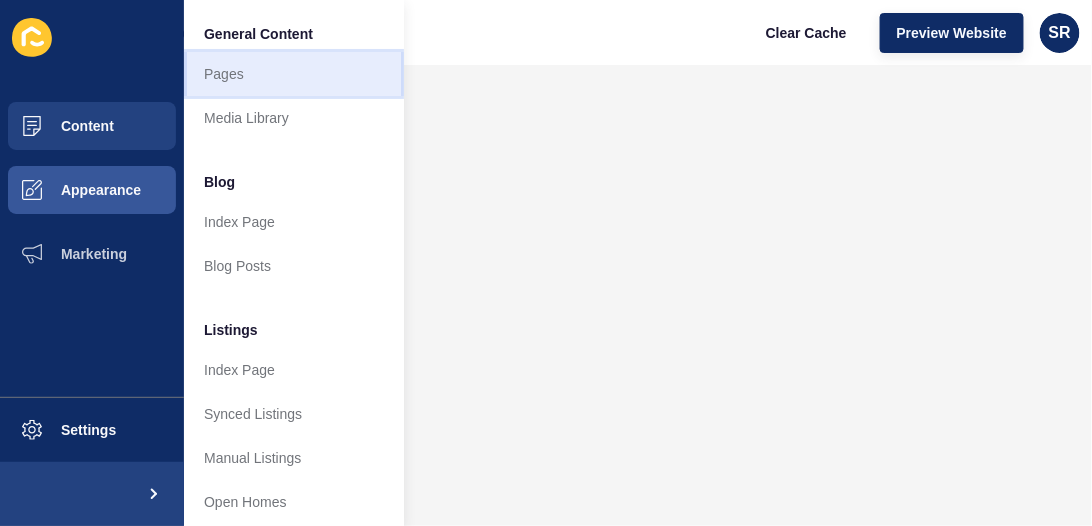 click on "Pages" at bounding box center (294, 74) 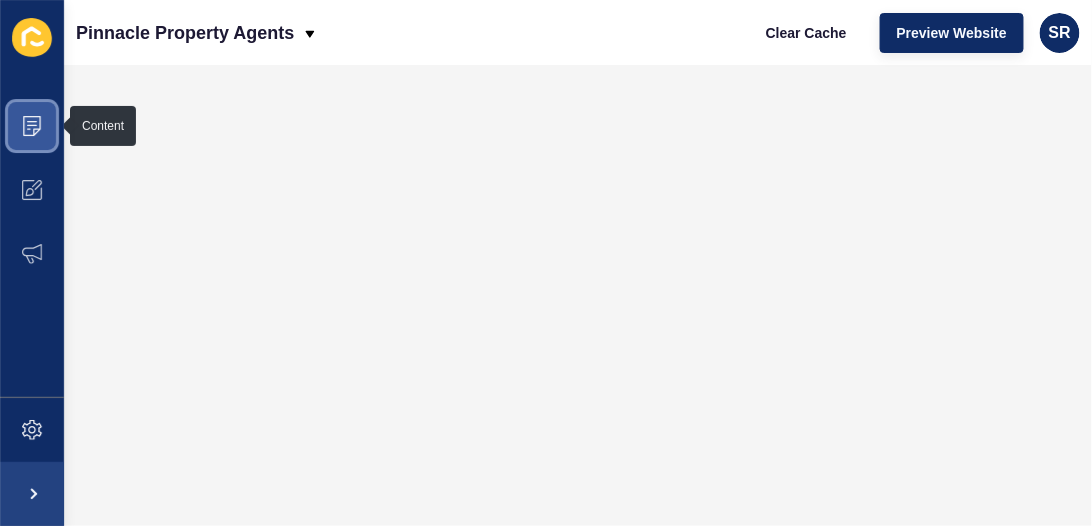 click 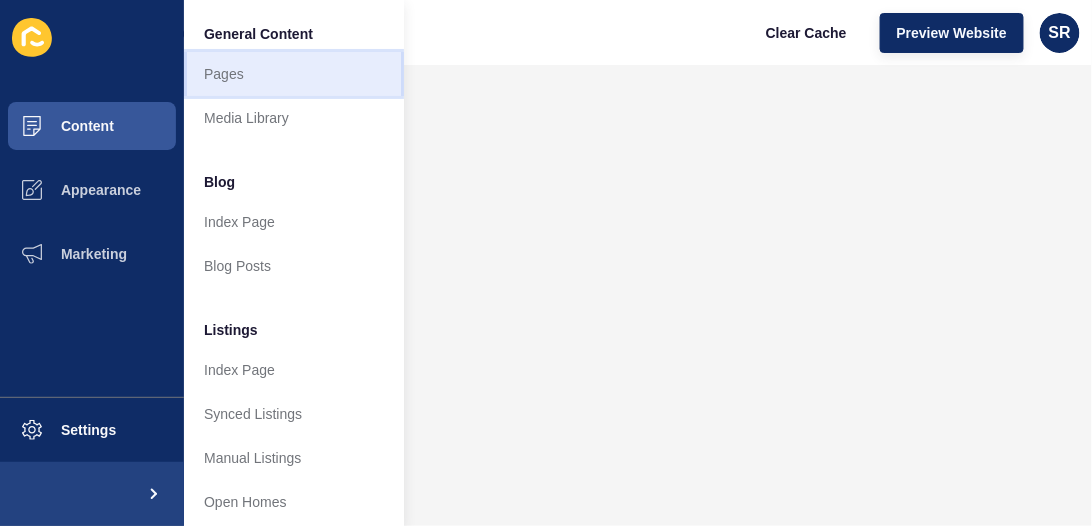 click on "Pages" at bounding box center (294, 74) 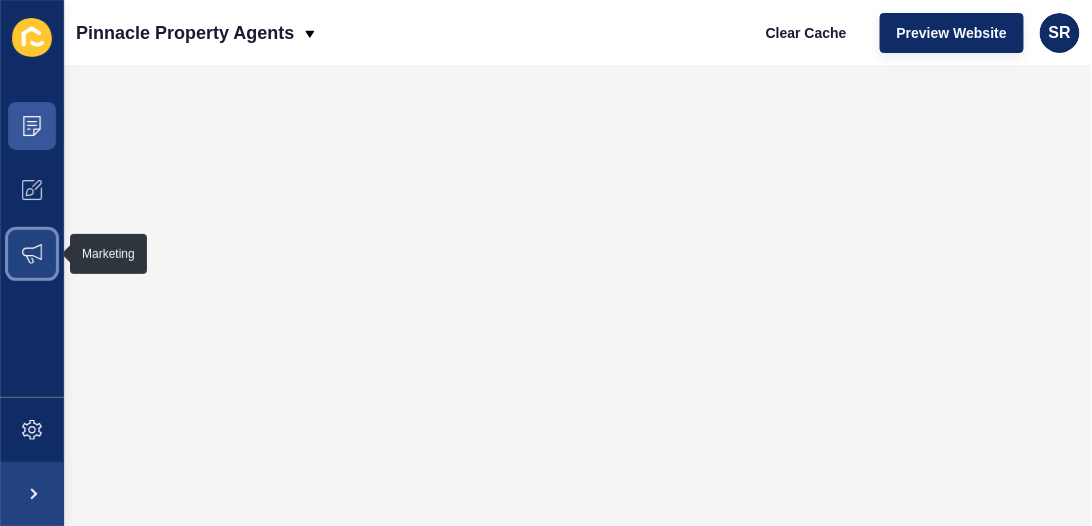 click 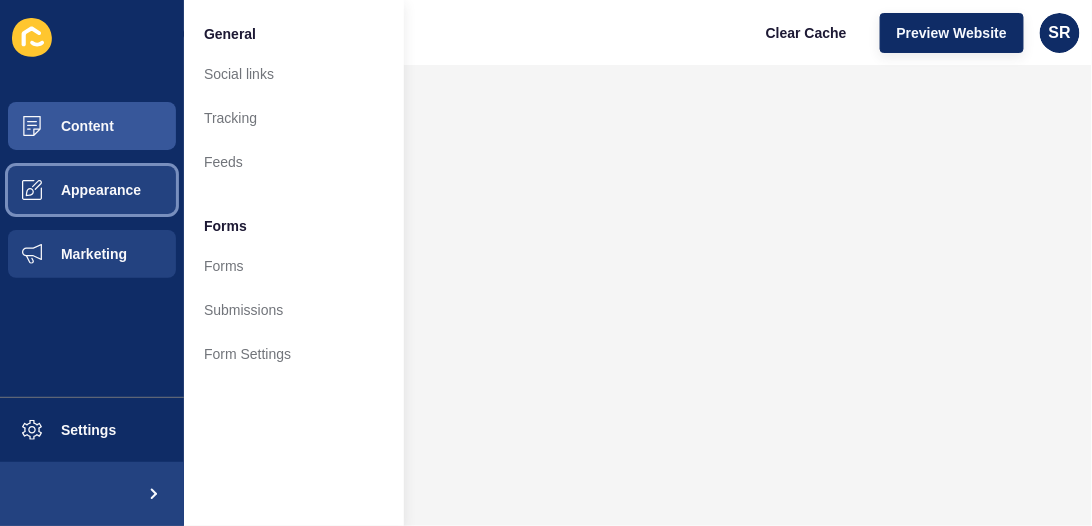 click on "Appearance" at bounding box center (92, 190) 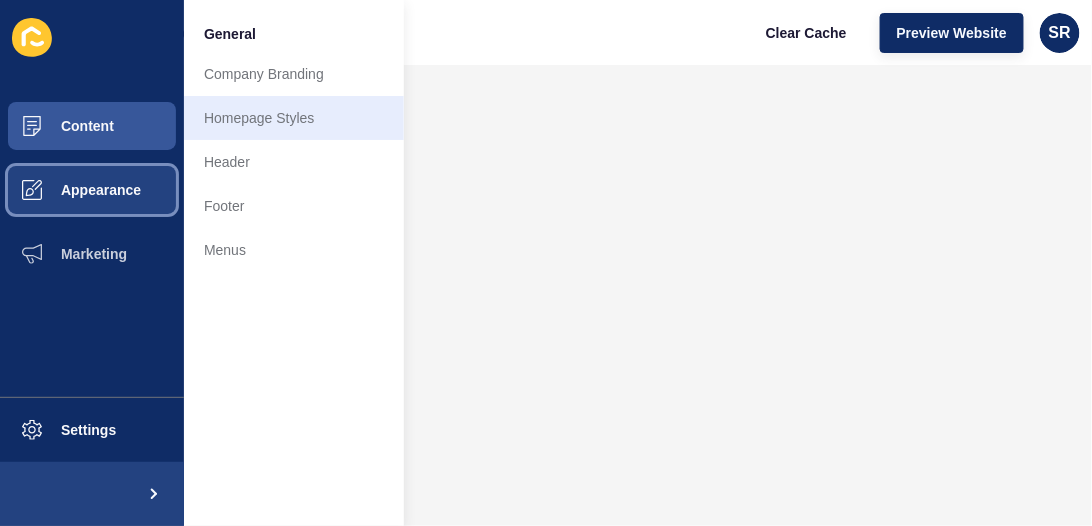 drag, startPoint x: 113, startPoint y: 199, endPoint x: 254, endPoint y: 115, distance: 164.12495 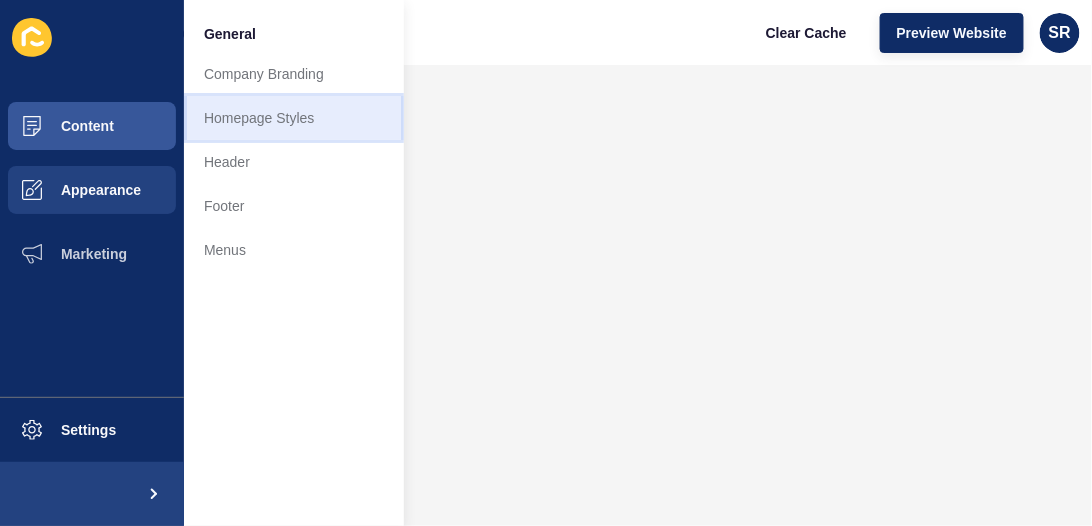 click on "Homepage Styles" at bounding box center (294, 118) 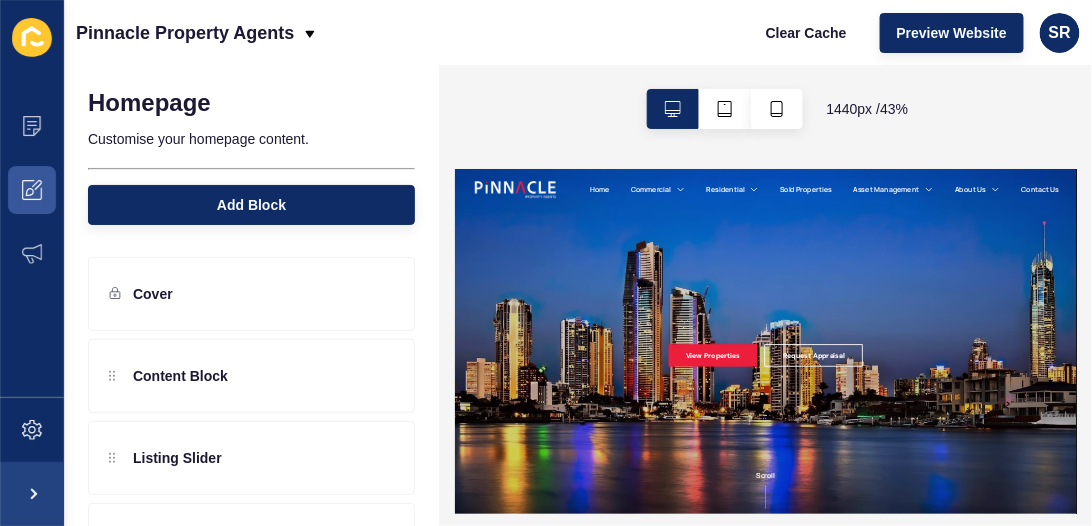 scroll, scrollTop: 0, scrollLeft: 0, axis: both 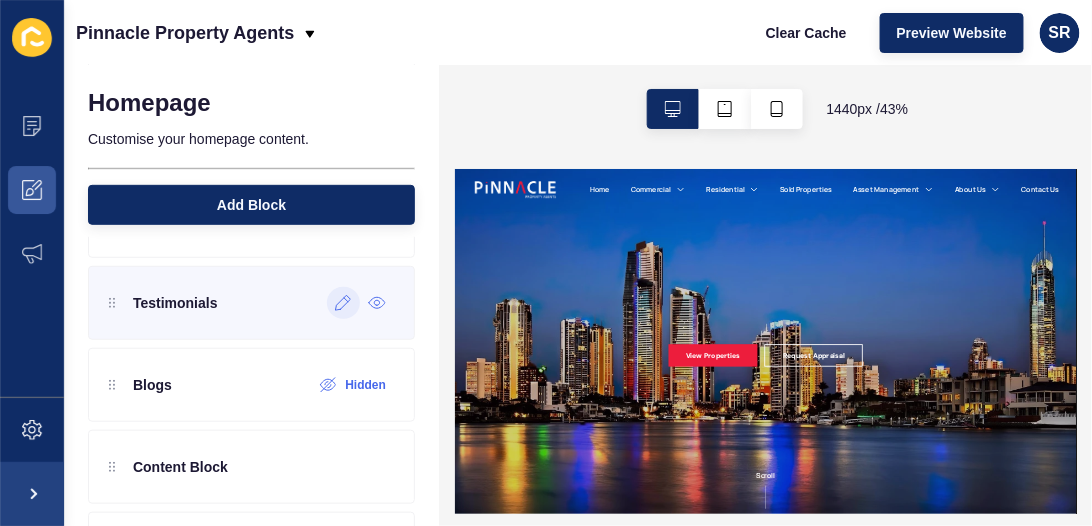 click 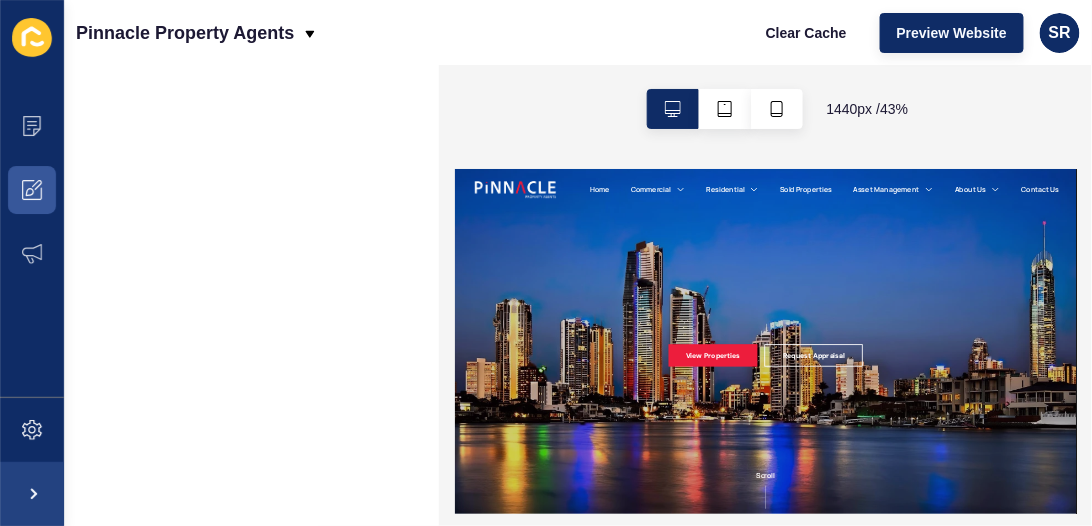 scroll, scrollTop: 0, scrollLeft: 0, axis: both 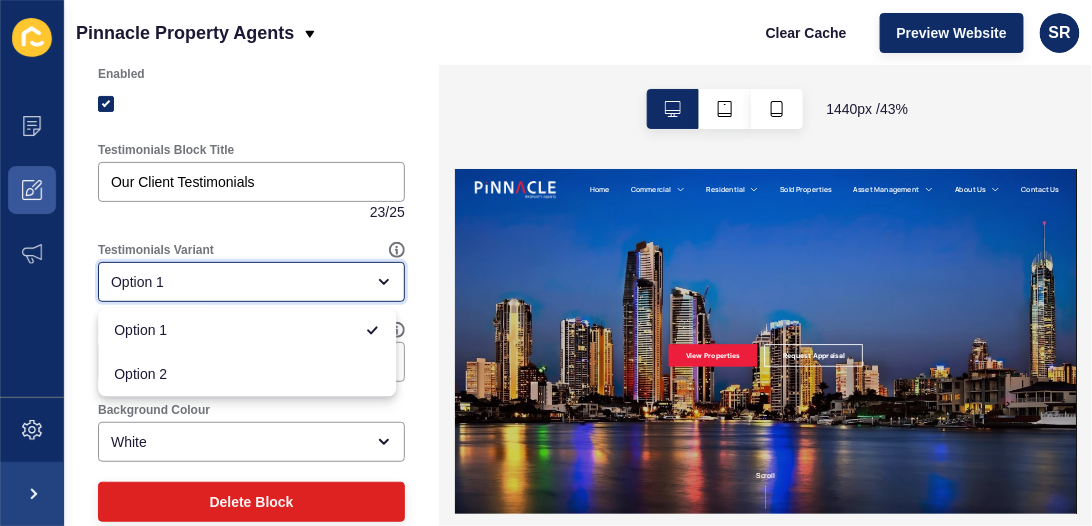 click on "Option 1" at bounding box center (251, 282) 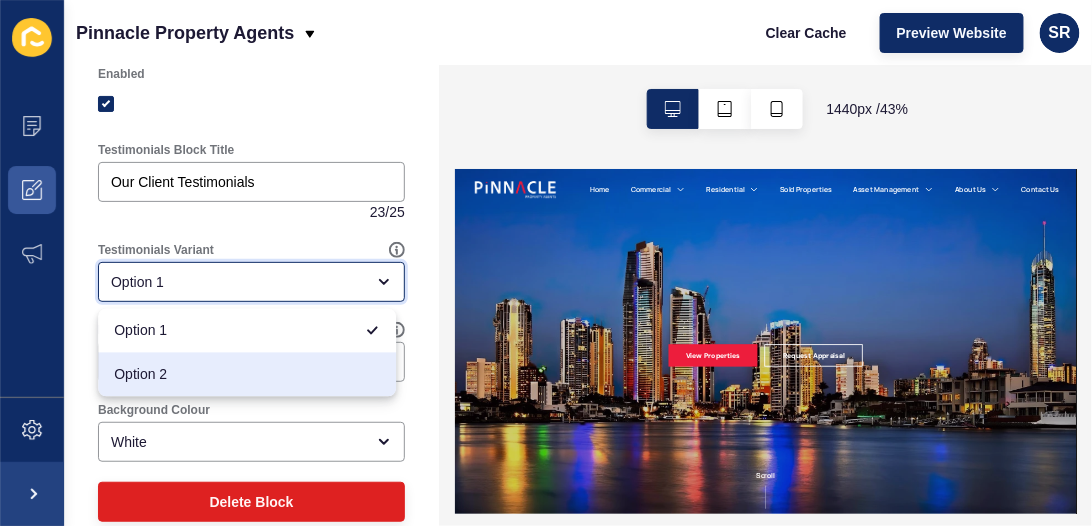 click on "Option 2" at bounding box center [247, 375] 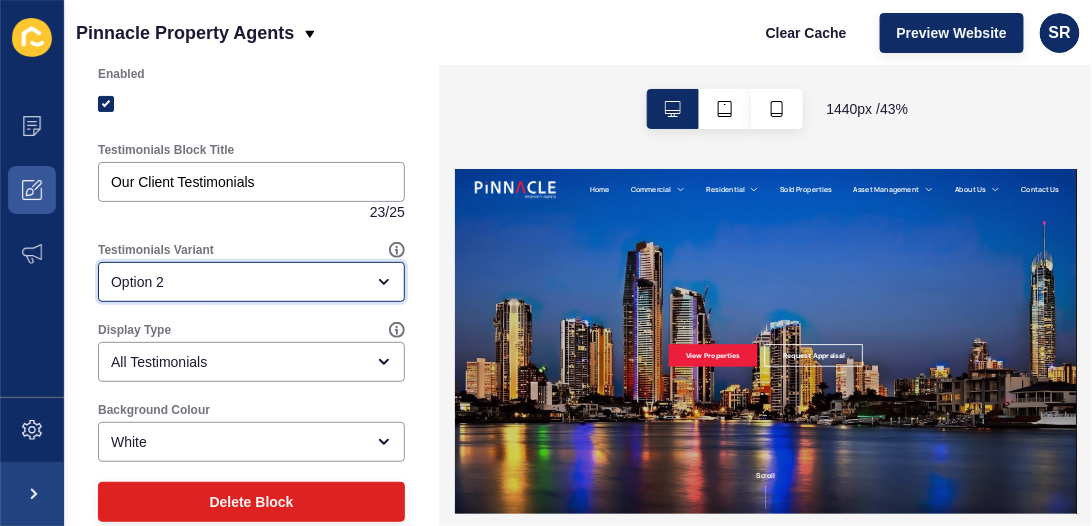 scroll, scrollTop: 127, scrollLeft: 0, axis: vertical 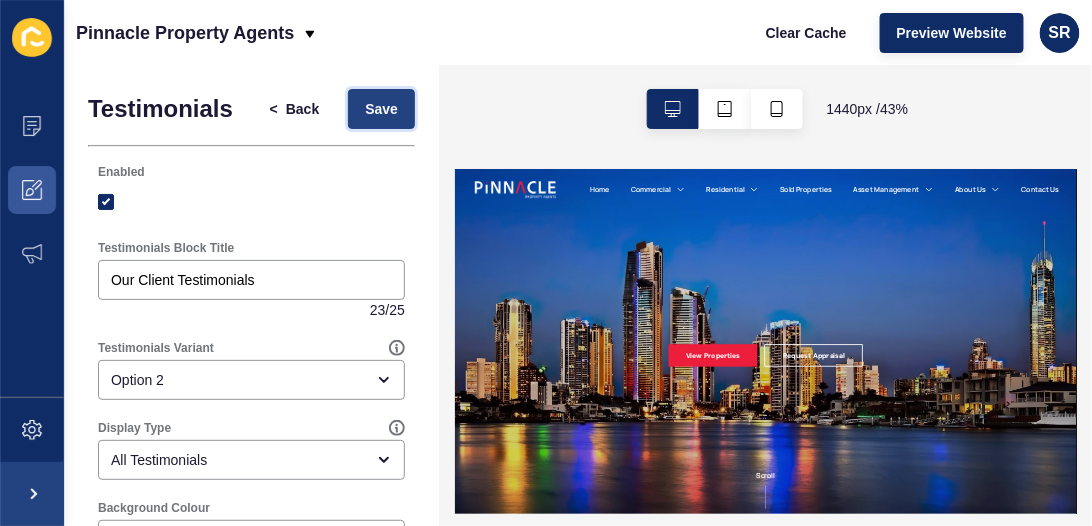 click on "Save" at bounding box center [381, 109] 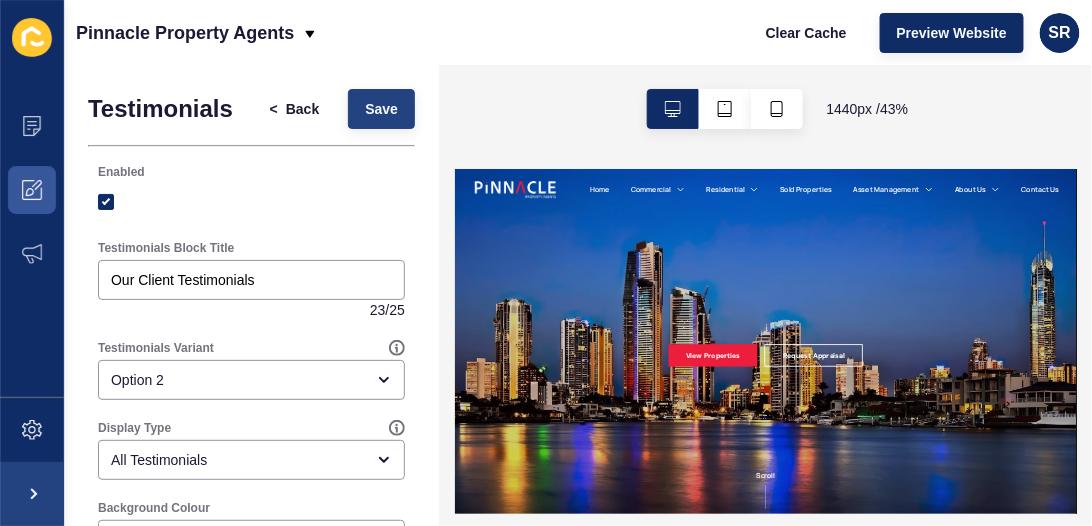 scroll, scrollTop: 0, scrollLeft: 0, axis: both 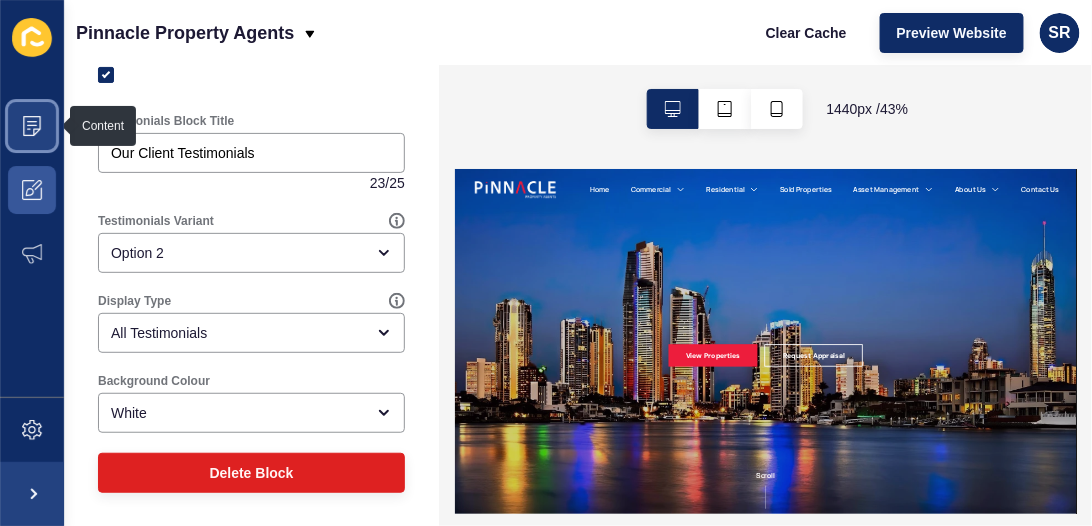 click 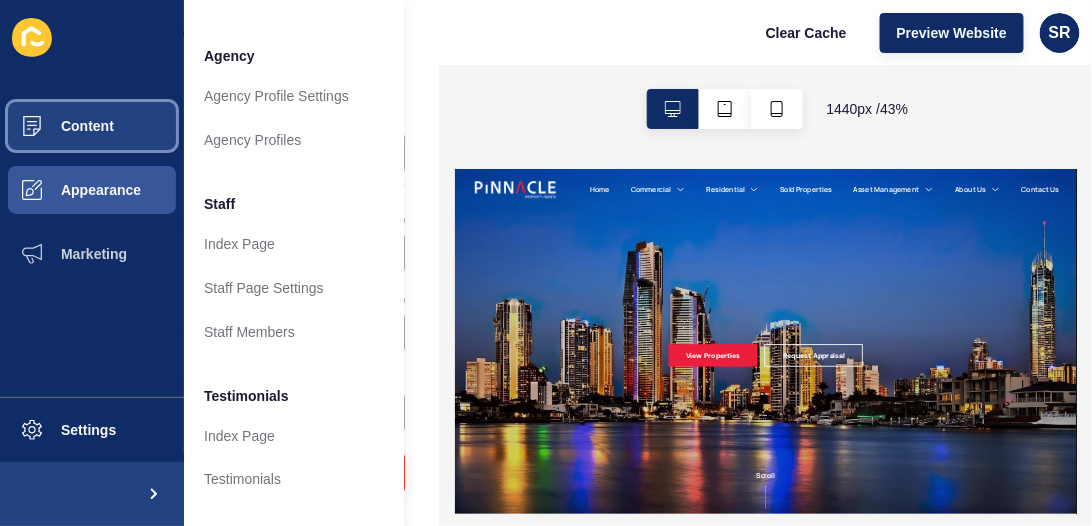 scroll, scrollTop: 525, scrollLeft: 0, axis: vertical 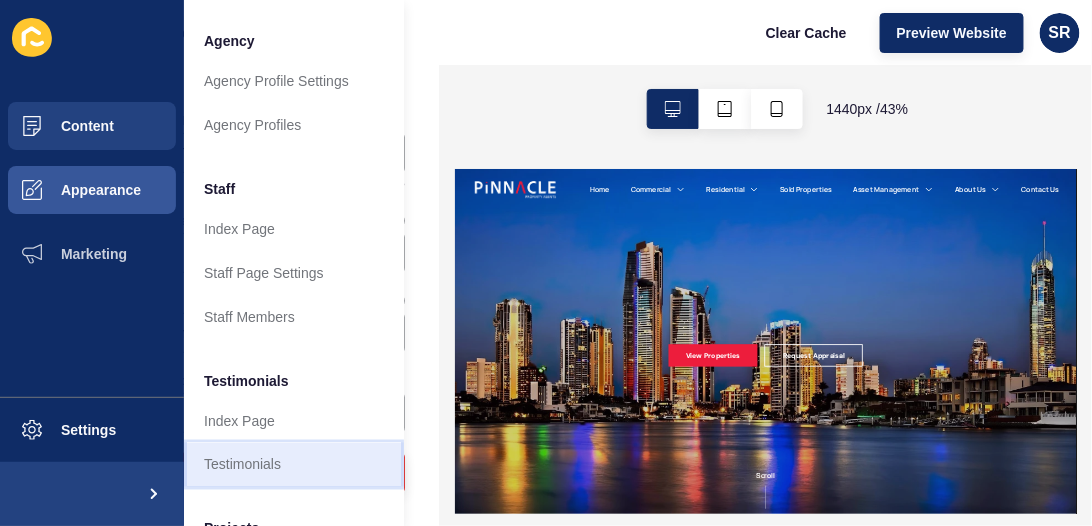 click on "Testimonials" at bounding box center (294, 465) 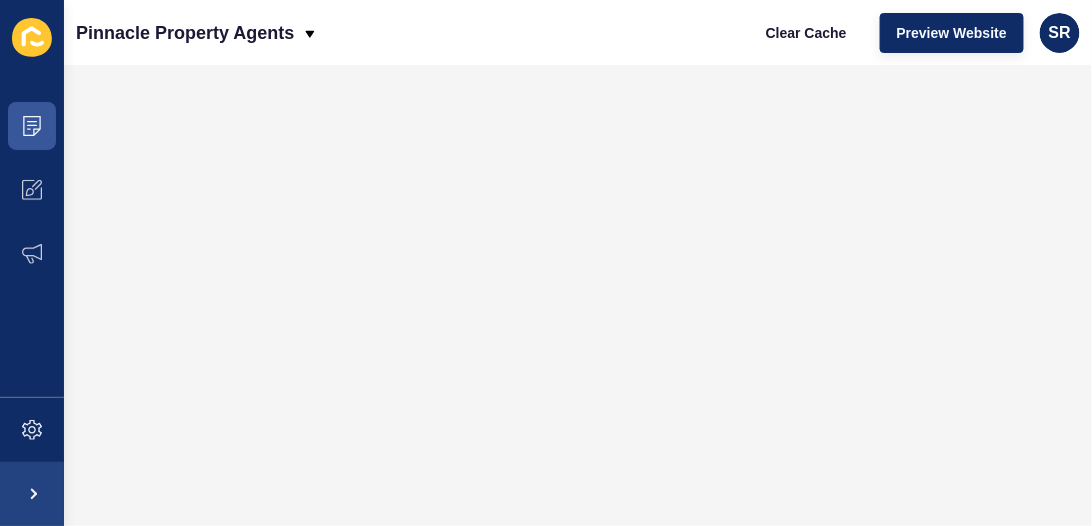 scroll, scrollTop: 0, scrollLeft: 0, axis: both 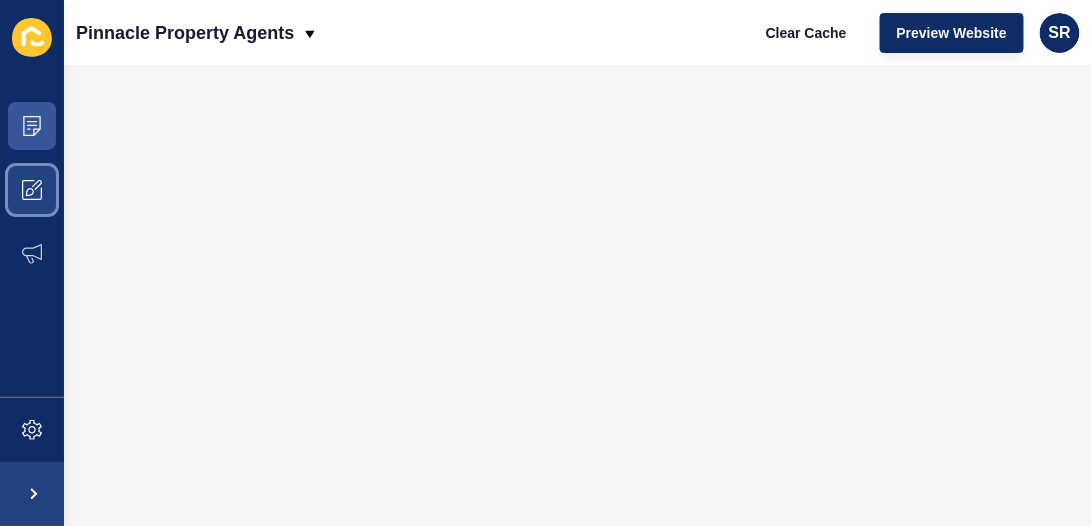 click 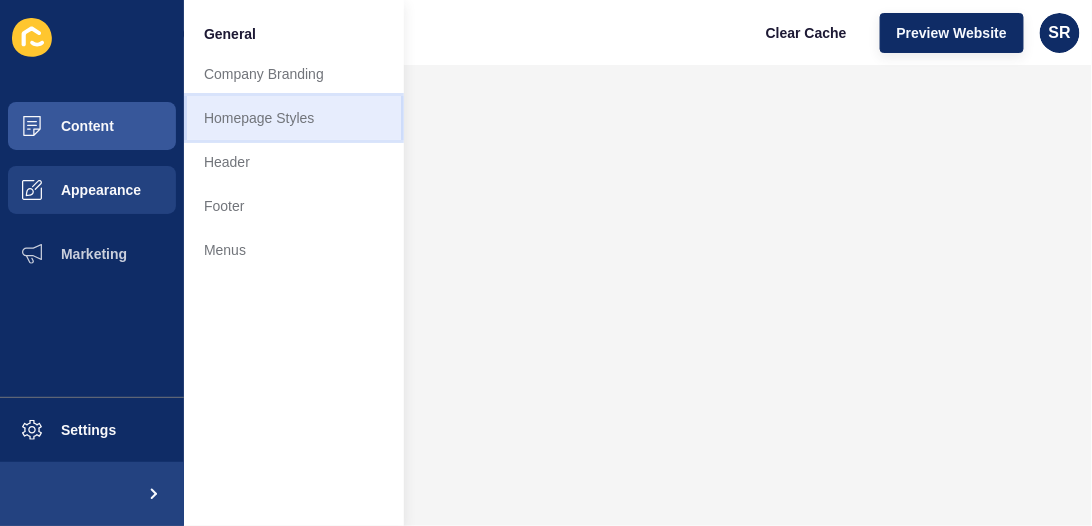 click on "Homepage Styles" at bounding box center [294, 118] 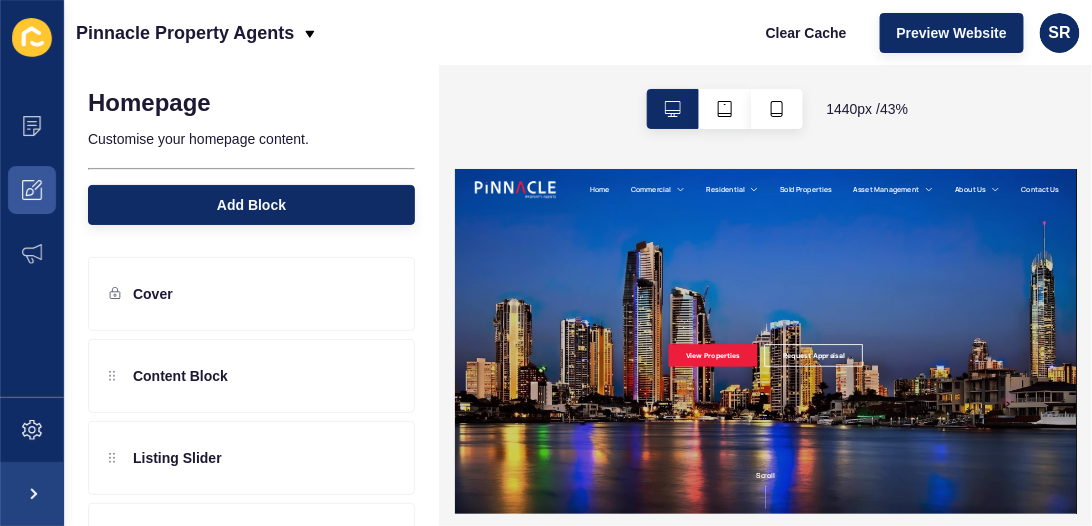 scroll, scrollTop: 0, scrollLeft: 0, axis: both 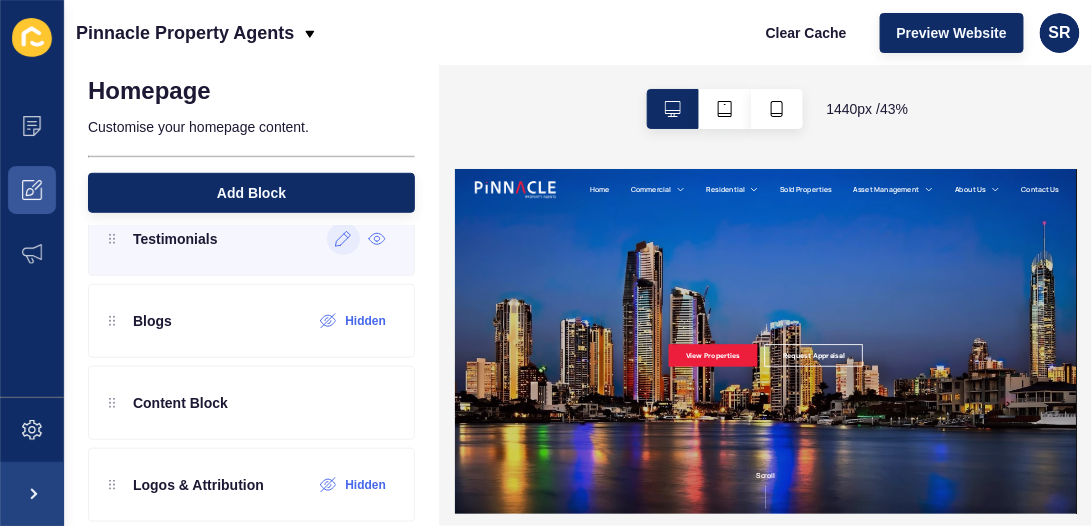 click 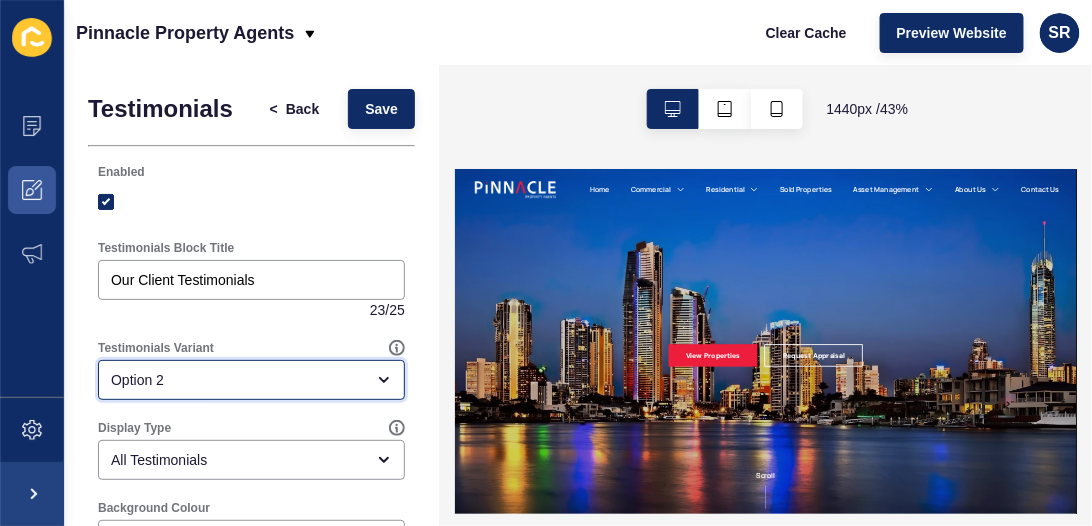 click on "Option 2" at bounding box center (251, 380) 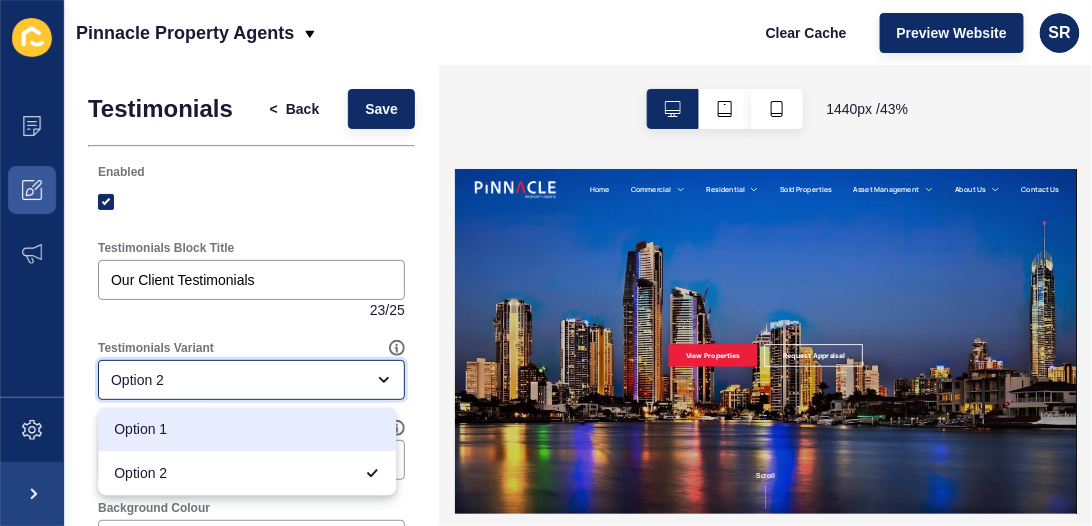 click on "Option 1" at bounding box center (247, 429) 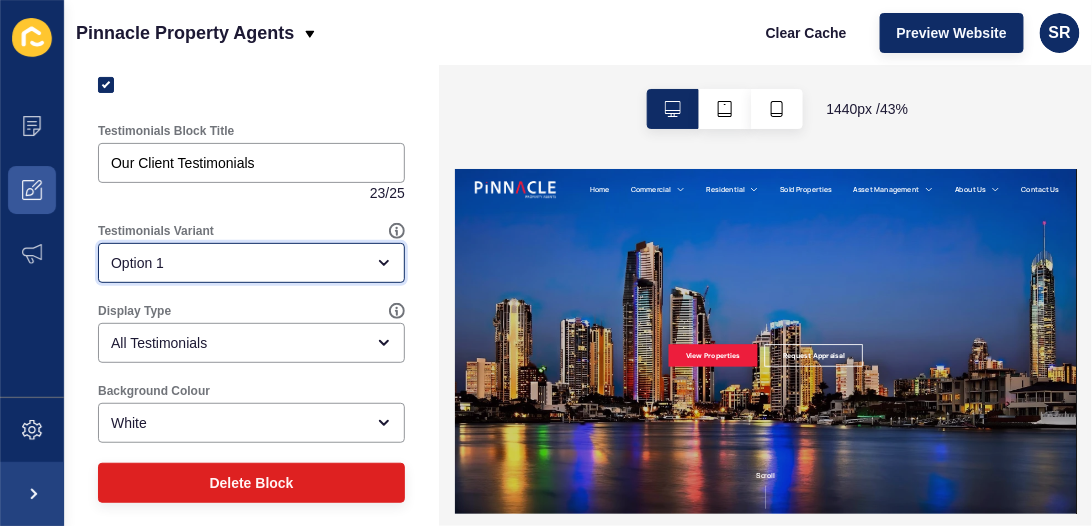 scroll, scrollTop: 127, scrollLeft: 0, axis: vertical 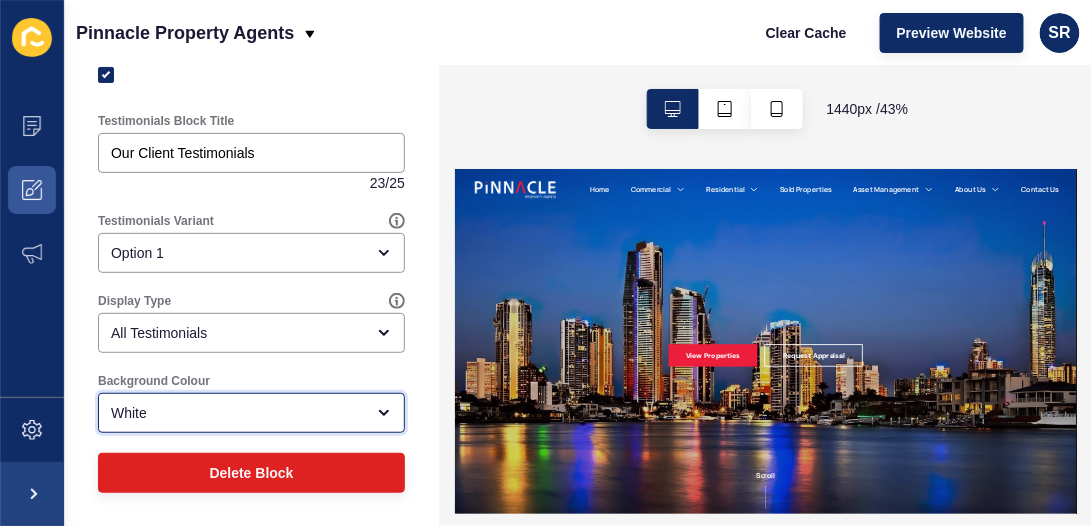 click on "White" at bounding box center [237, 413] 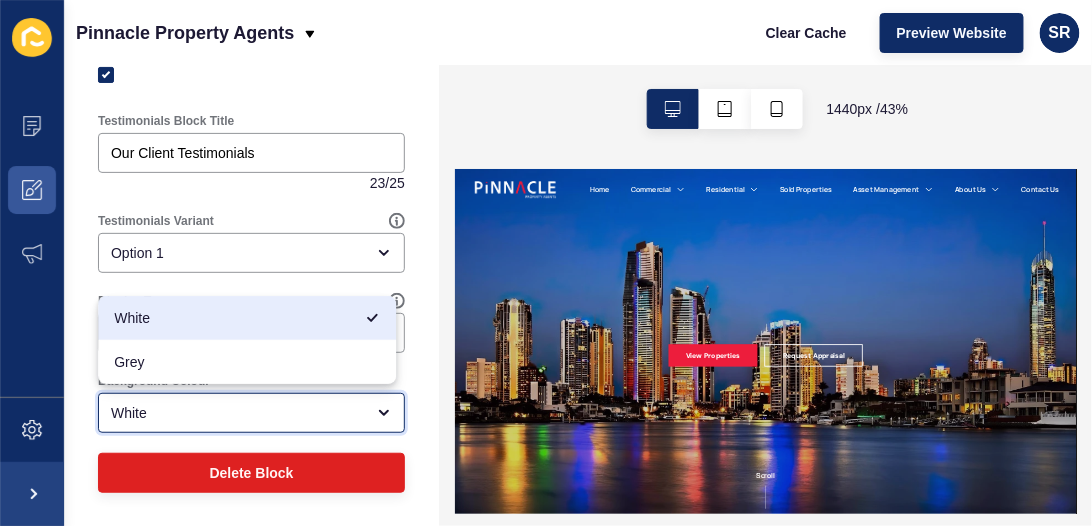 click on "White" at bounding box center [247, 318] 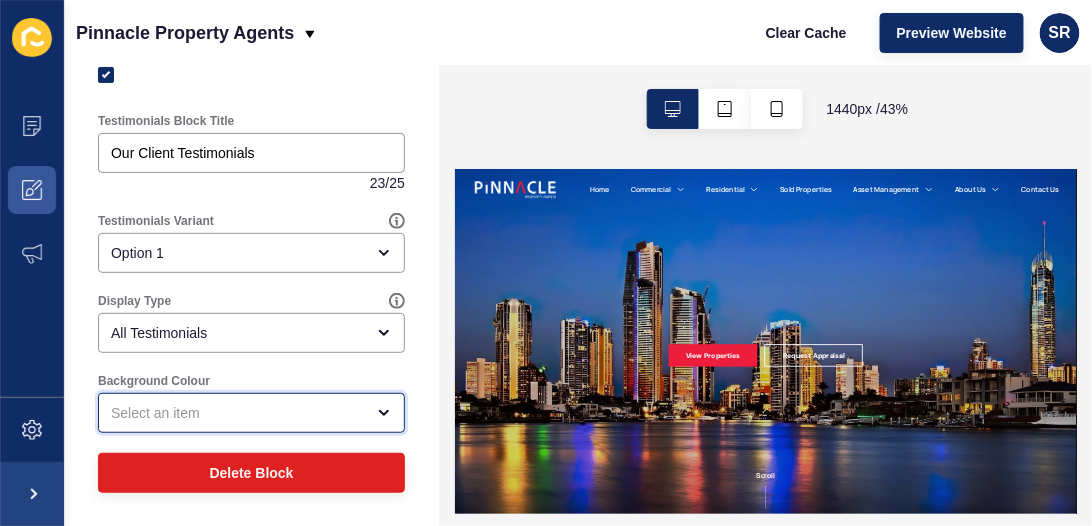 click at bounding box center (237, 413) 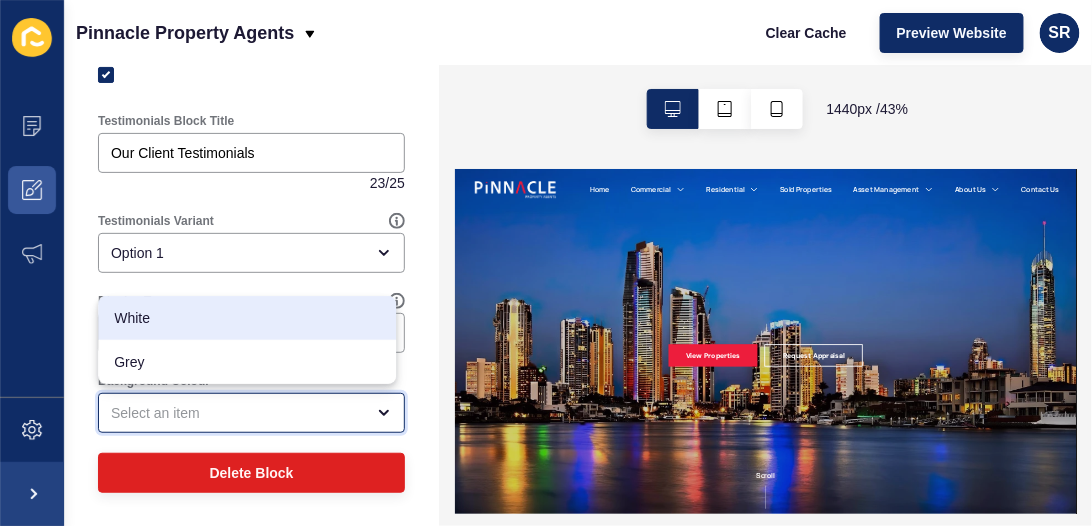 click on "White" at bounding box center (247, 318) 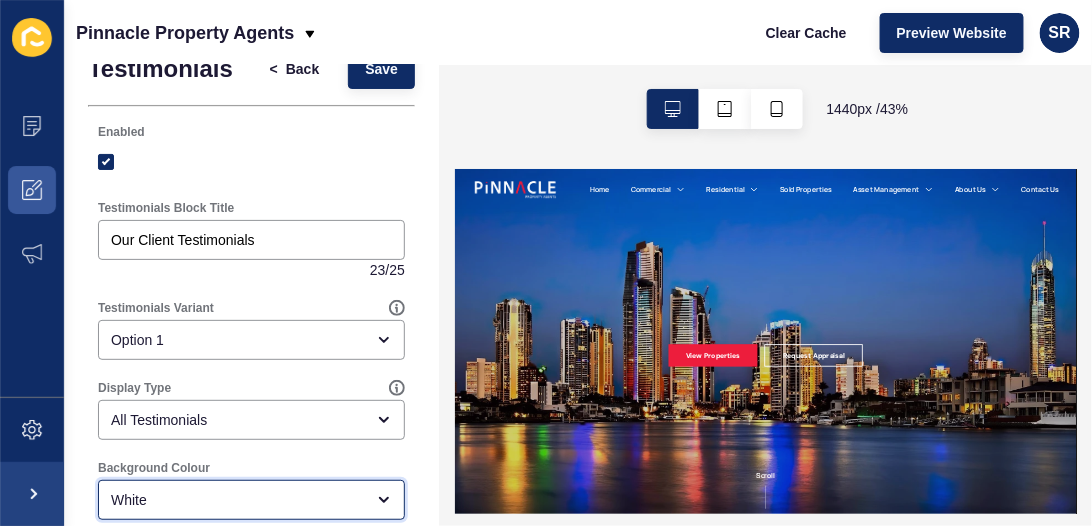 scroll, scrollTop: 0, scrollLeft: 0, axis: both 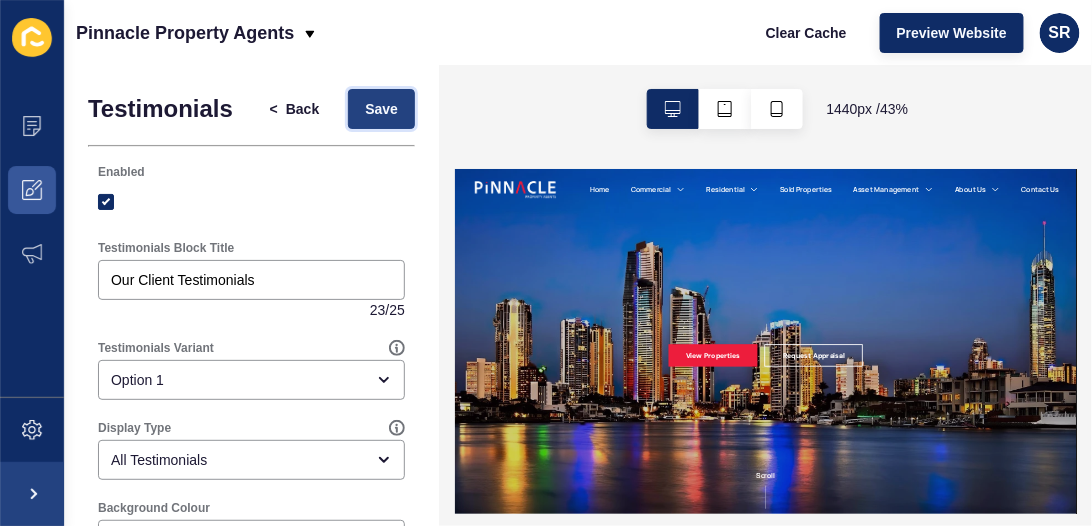 click on "Save" at bounding box center [381, 109] 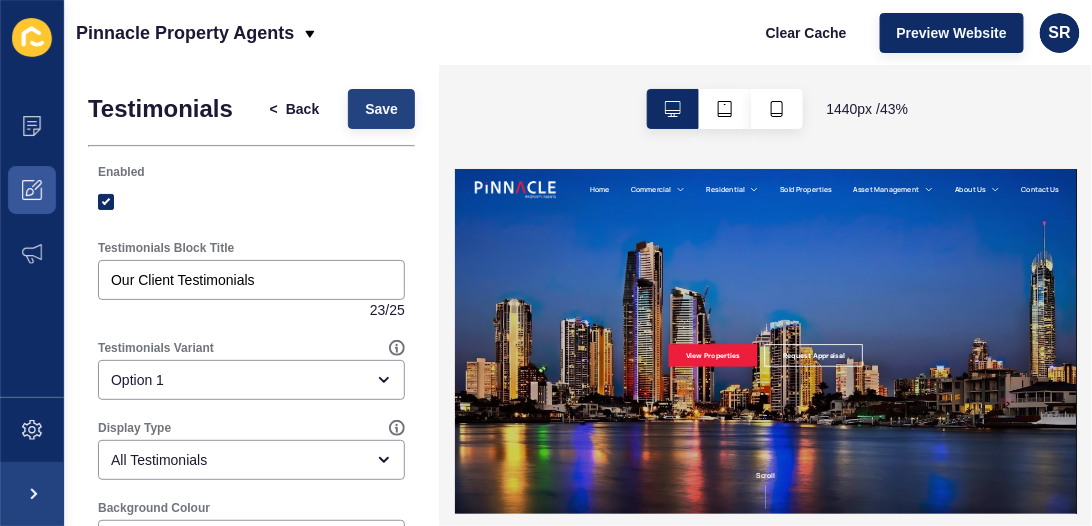 scroll, scrollTop: 0, scrollLeft: 0, axis: both 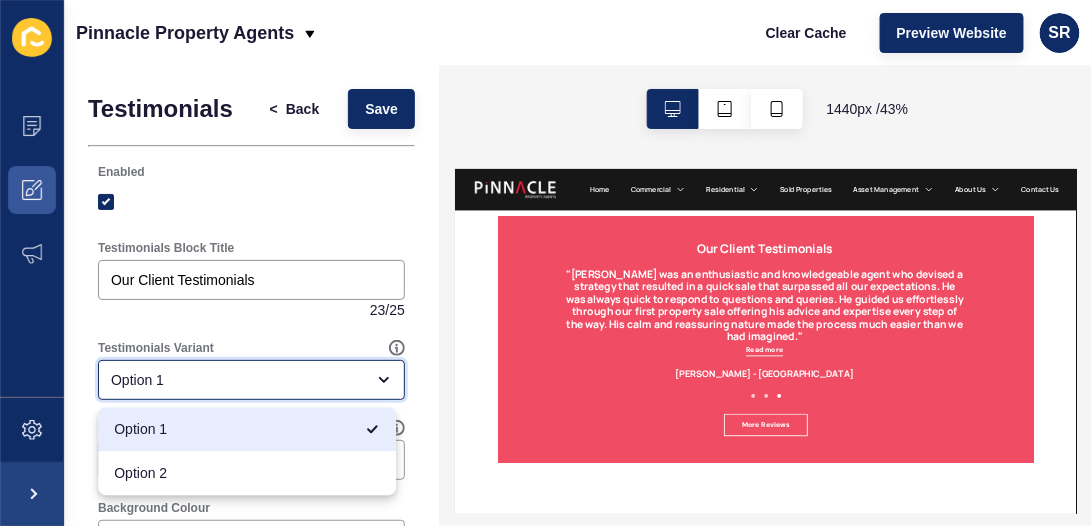 click on "Option 1" at bounding box center [237, 380] 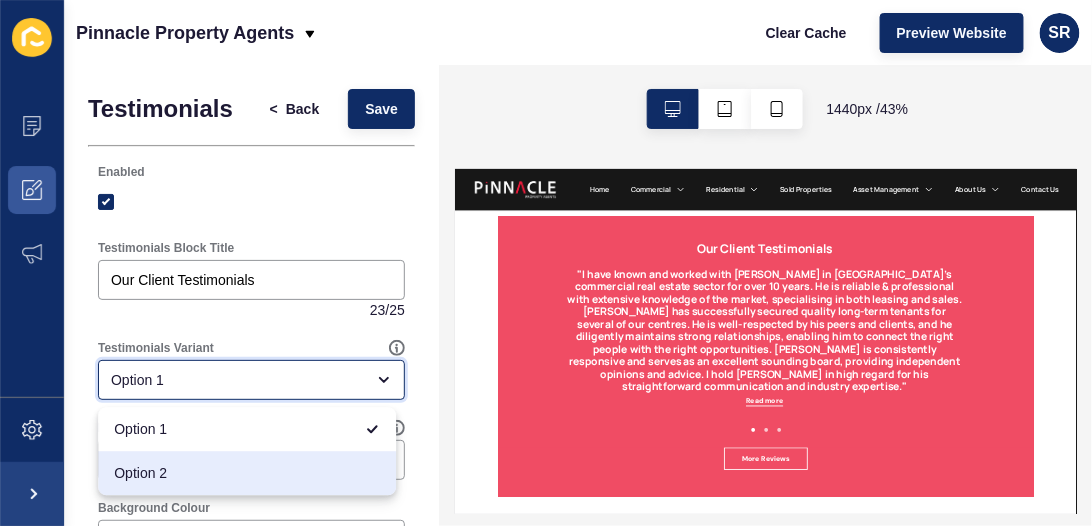 click on "Option 2" at bounding box center [247, 473] 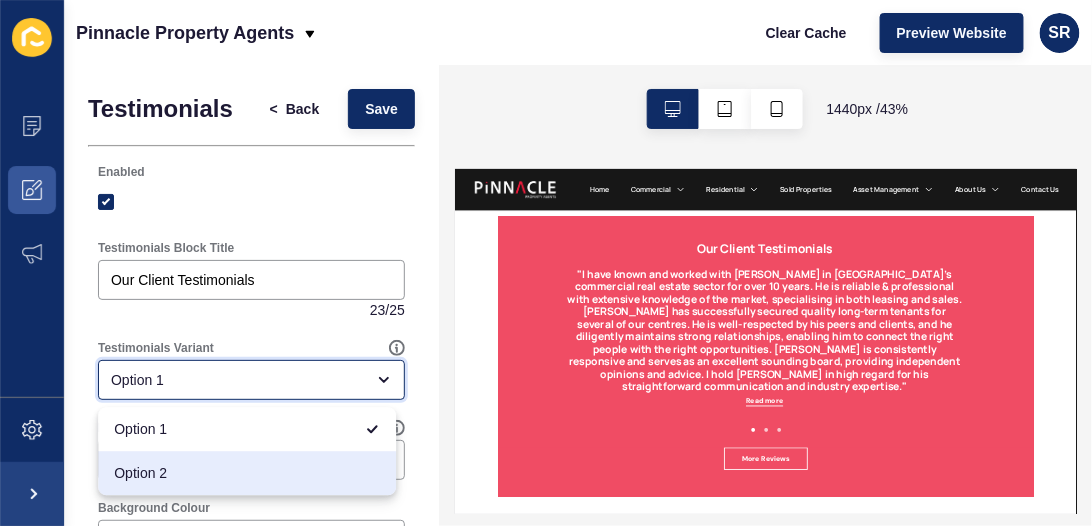 type on "Option 2" 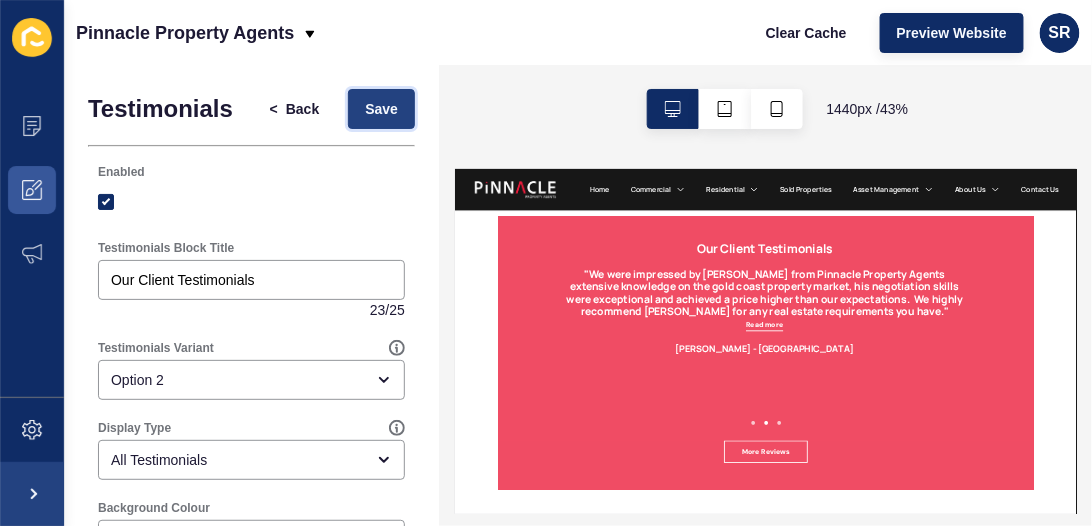 click on "Save" at bounding box center (381, 109) 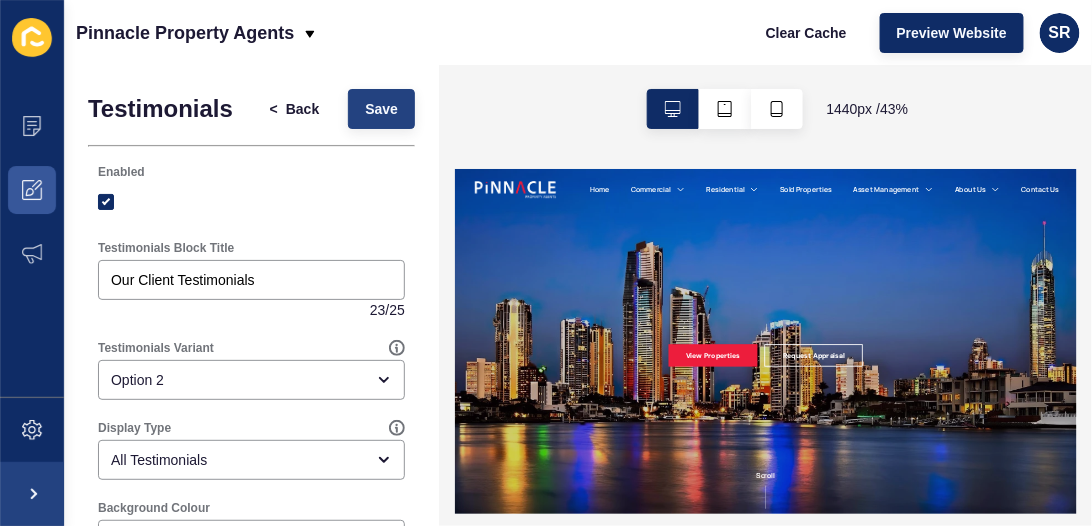 scroll, scrollTop: 0, scrollLeft: 0, axis: both 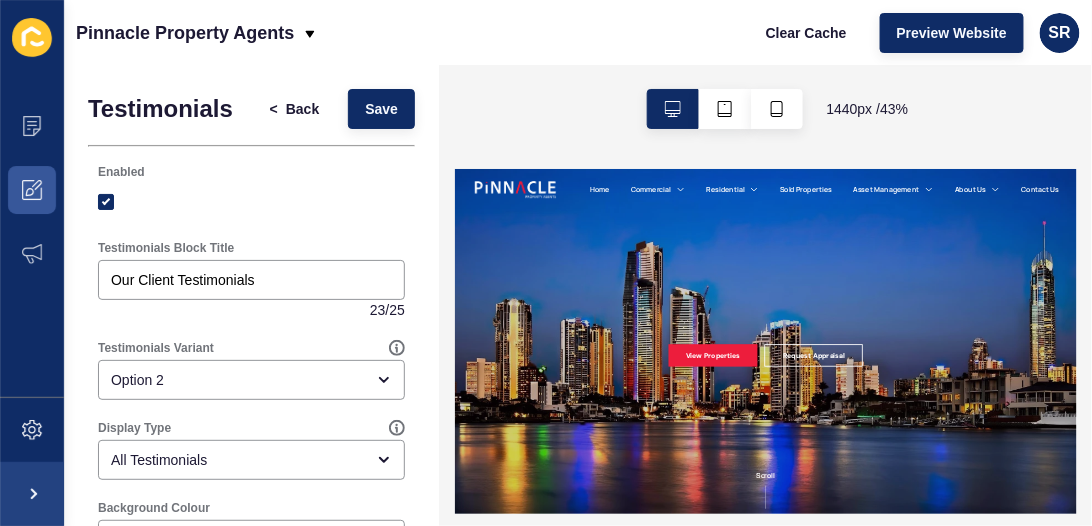 drag, startPoint x: 1885, startPoint y: 338, endPoint x: 1889, endPoint y: 464, distance: 126.06348 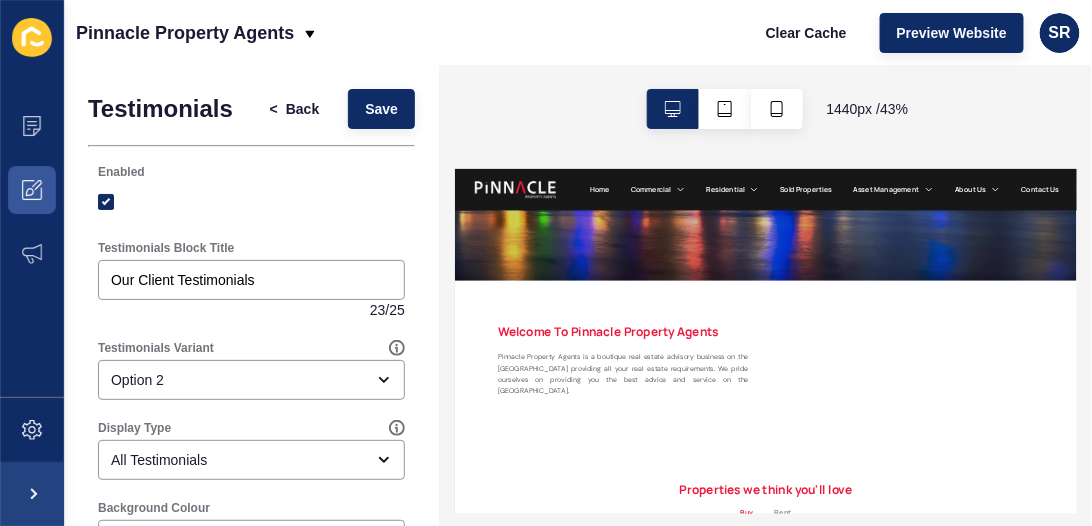 scroll, scrollTop: 0, scrollLeft: 0, axis: both 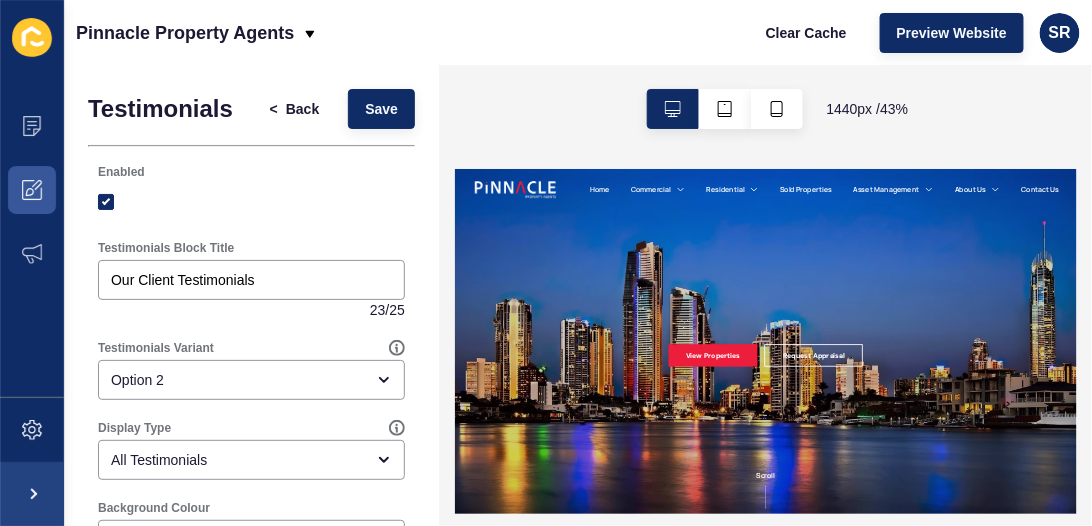drag, startPoint x: 1886, startPoint y: 320, endPoint x: 1539, endPoint y: 348, distance: 348.12784 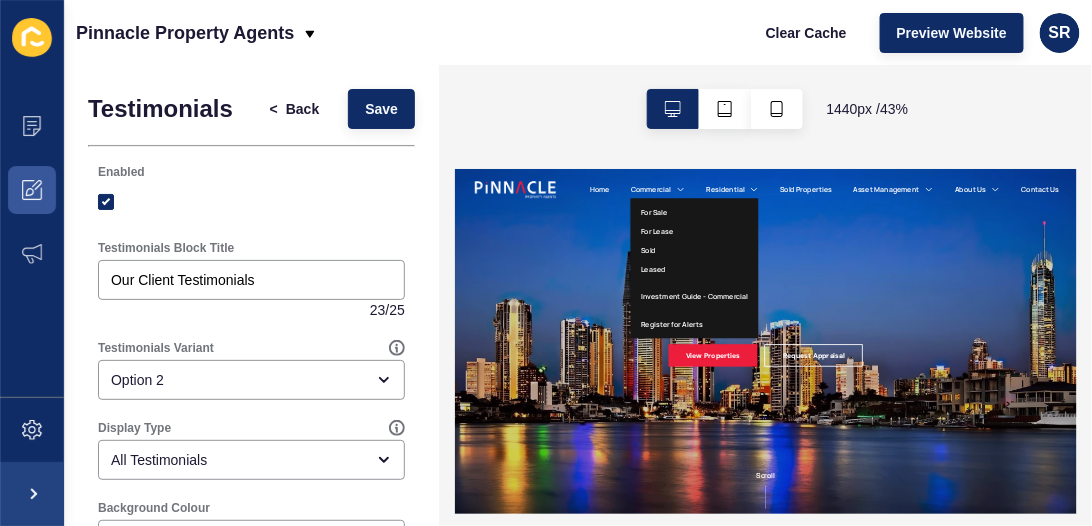 drag, startPoint x: 933, startPoint y: 234, endPoint x: 875, endPoint y: 219, distance: 59.908264 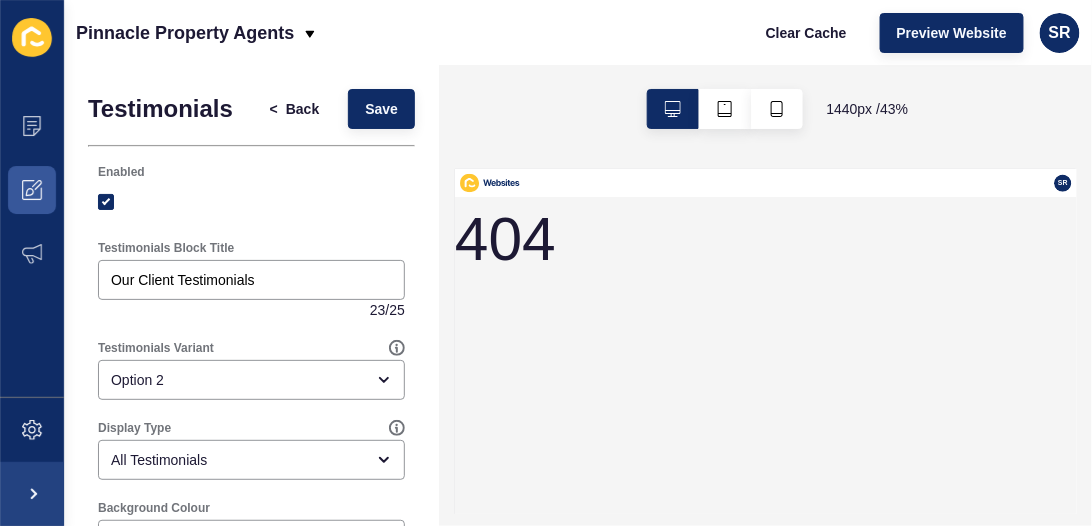 scroll, scrollTop: 0, scrollLeft: 0, axis: both 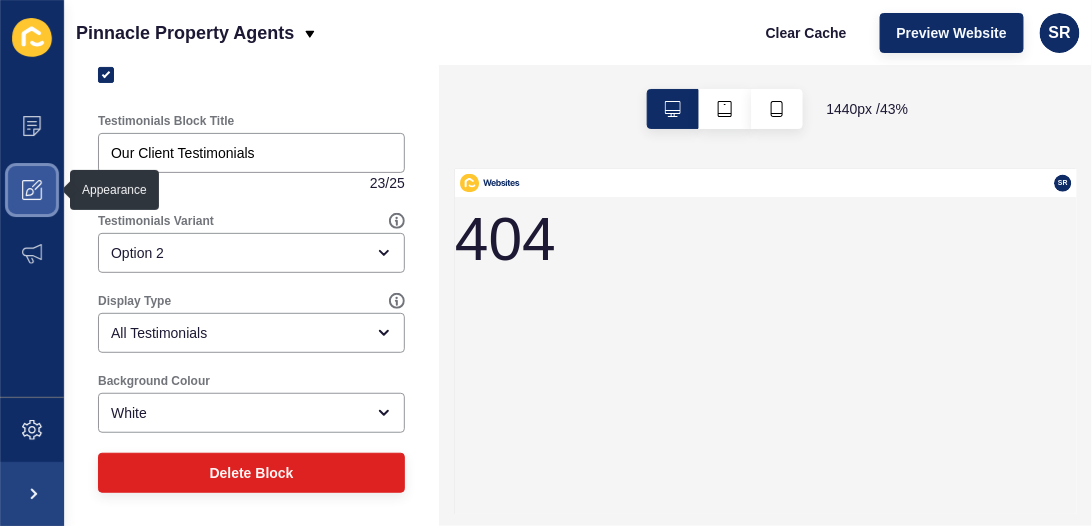 click at bounding box center [32, 190] 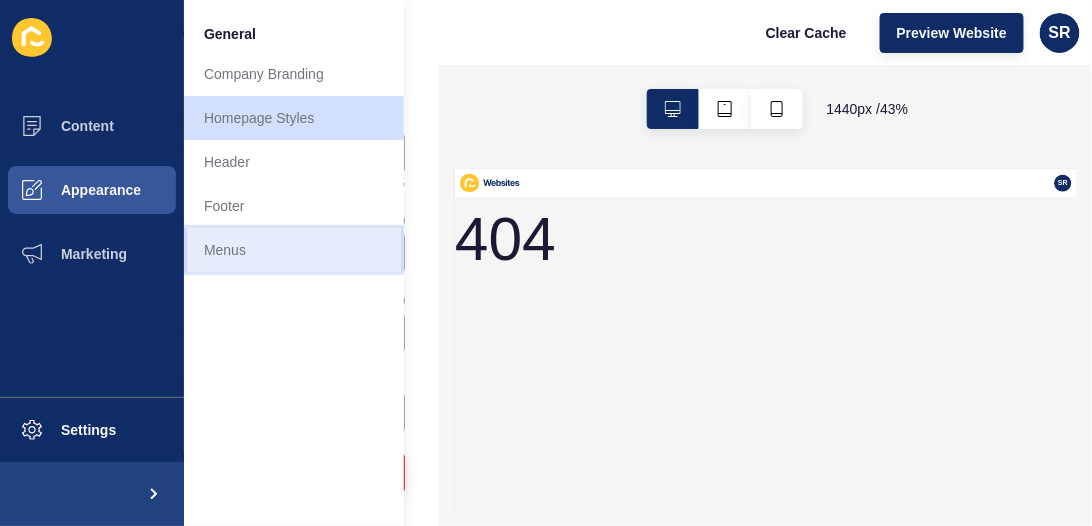 click on "Menus" at bounding box center (294, 250) 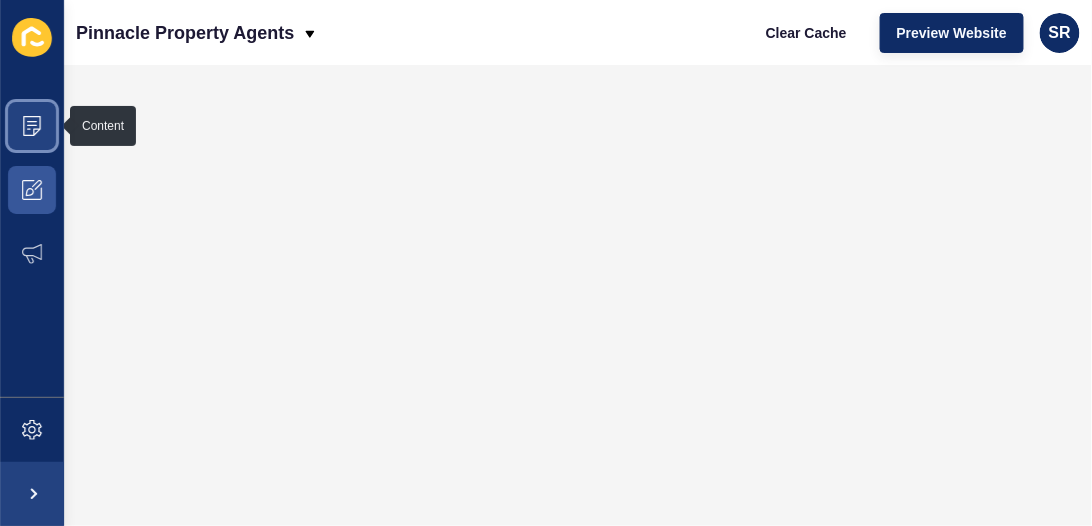 click 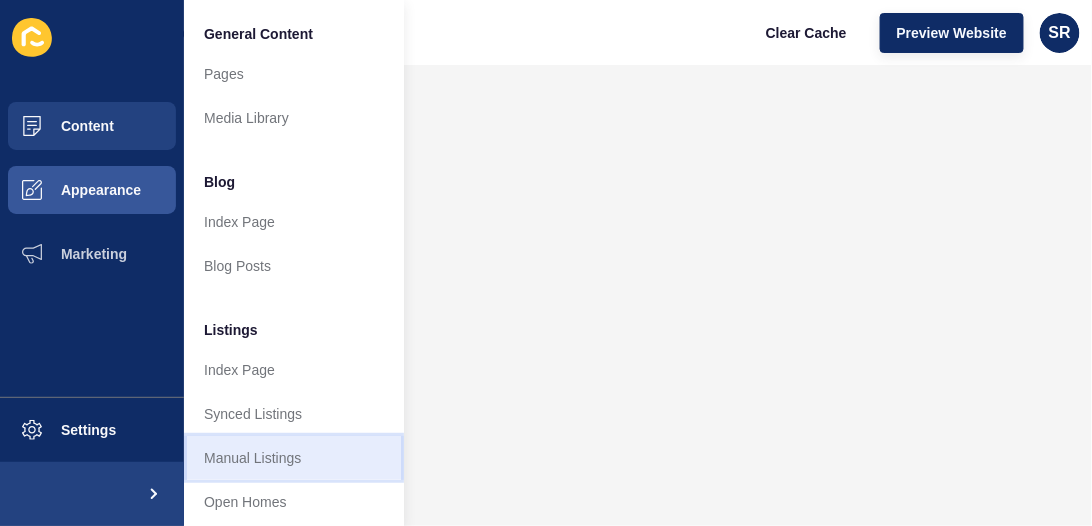 click on "Manual Listings" at bounding box center (294, 458) 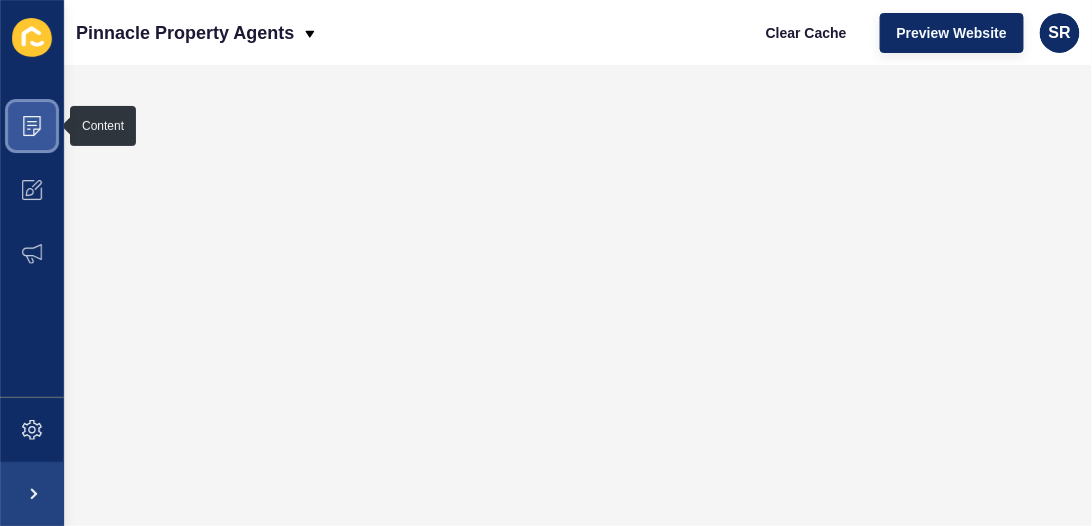 click 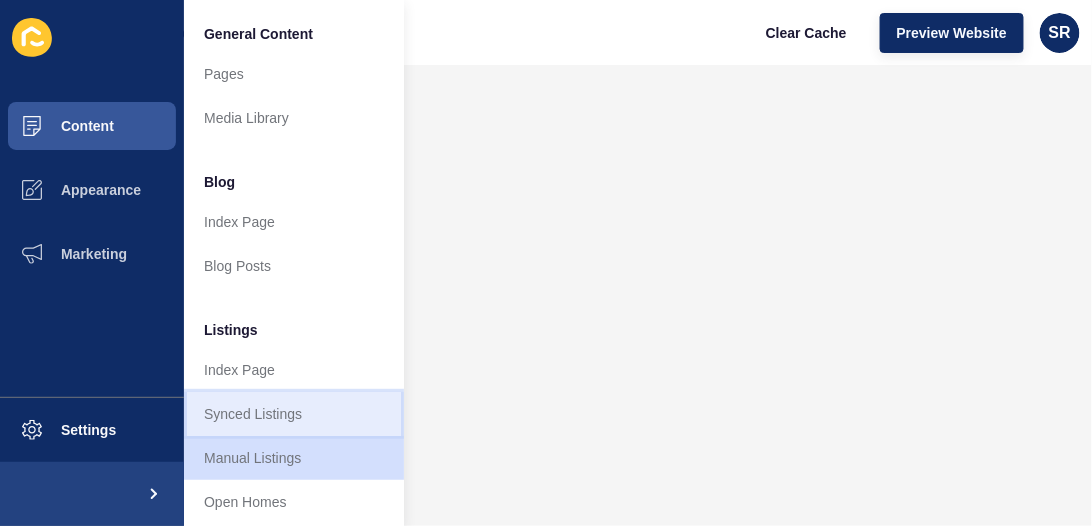 click on "Synced Listings" at bounding box center [294, 414] 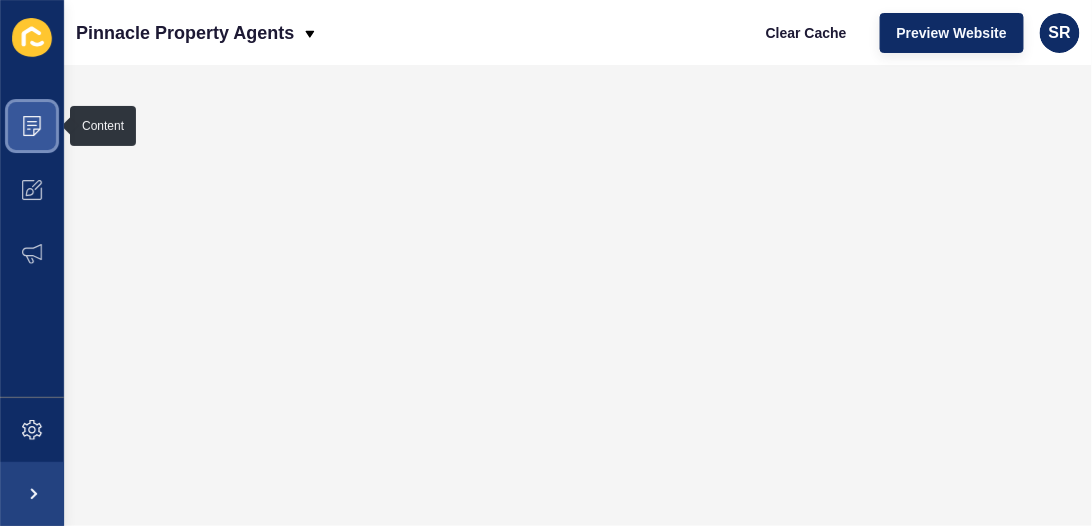 click at bounding box center (32, 126) 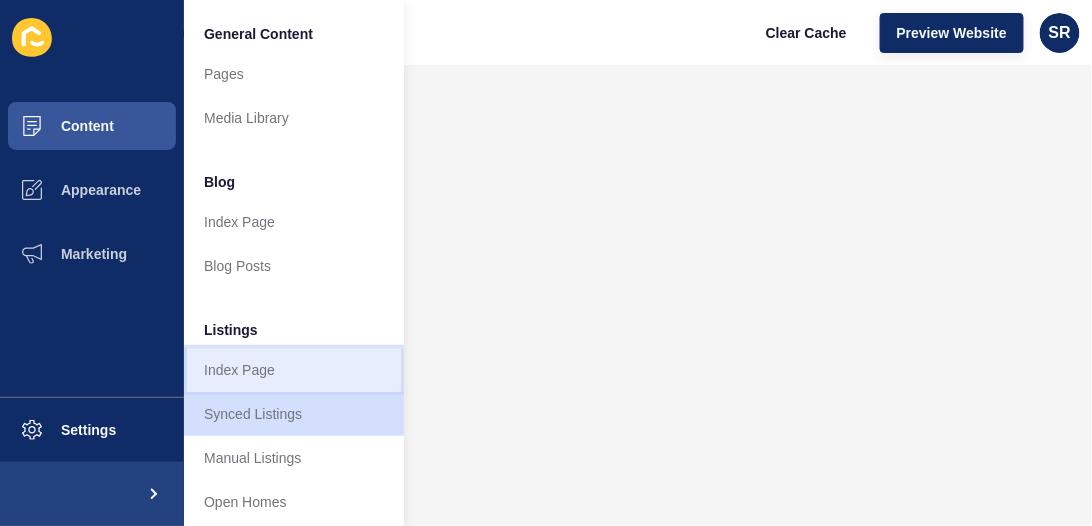 click on "Index Page" at bounding box center (294, 370) 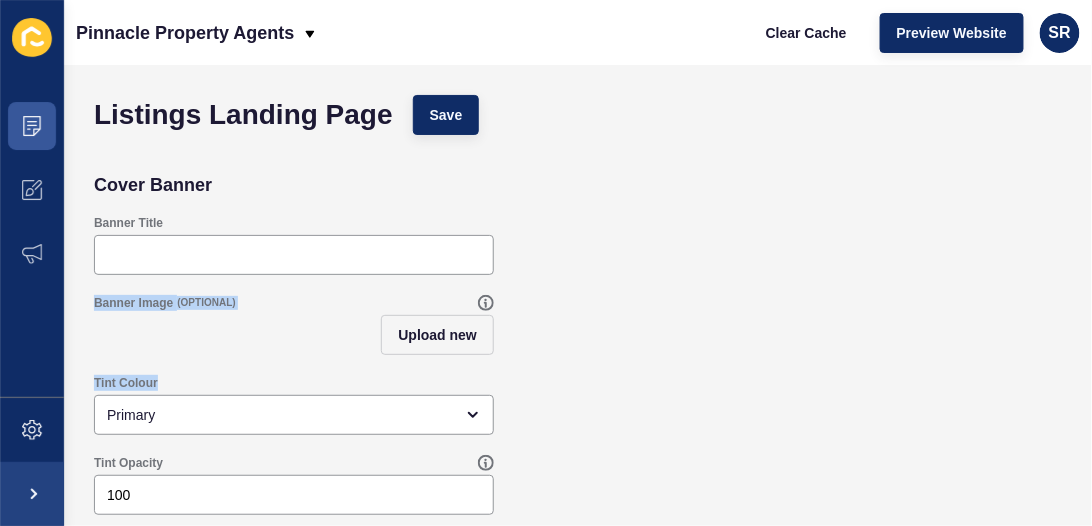 drag, startPoint x: 284, startPoint y: 368, endPoint x: 490, endPoint y: 274, distance: 226.43321 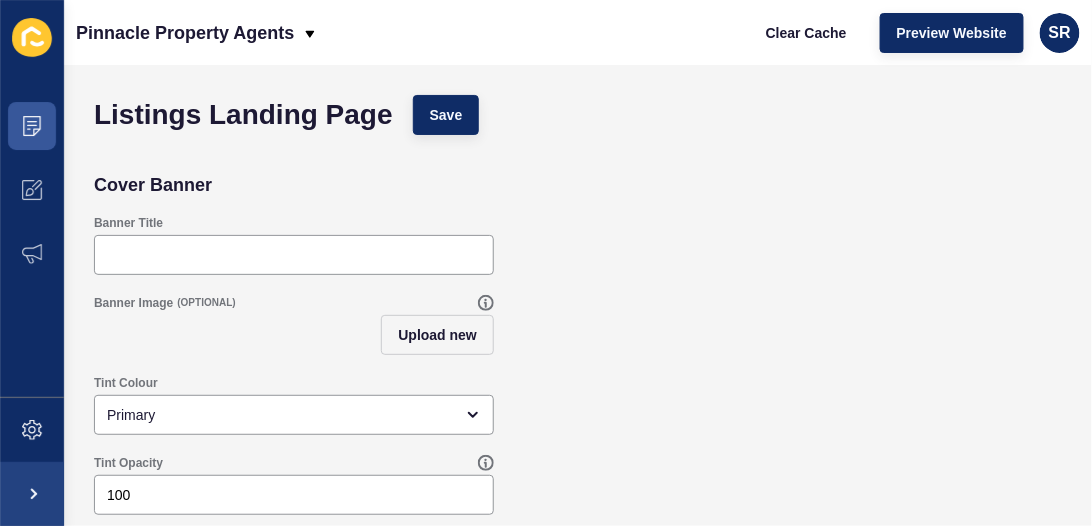 click on "Banner Title" at bounding box center [578, 245] 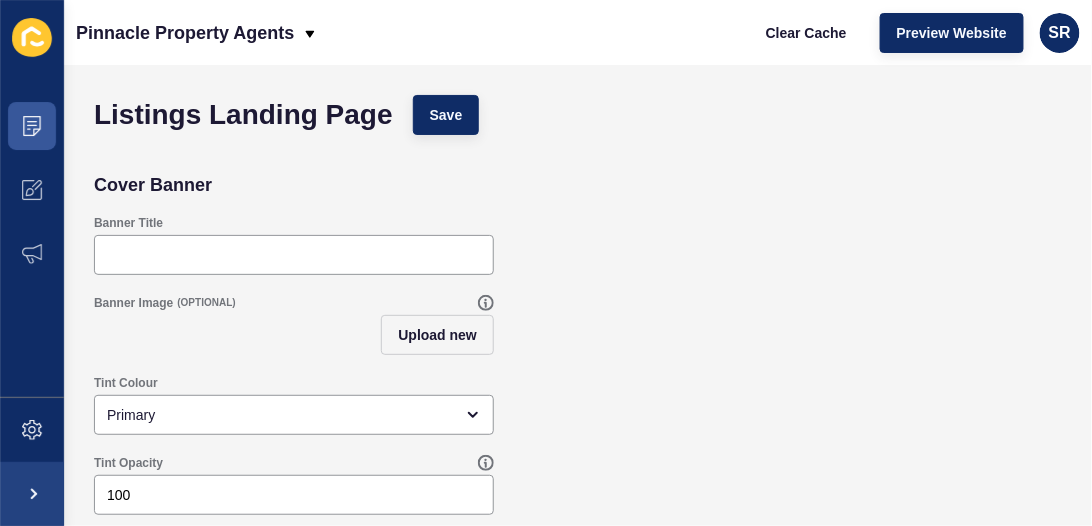 click on "Tint Colour Primary" at bounding box center (578, 405) 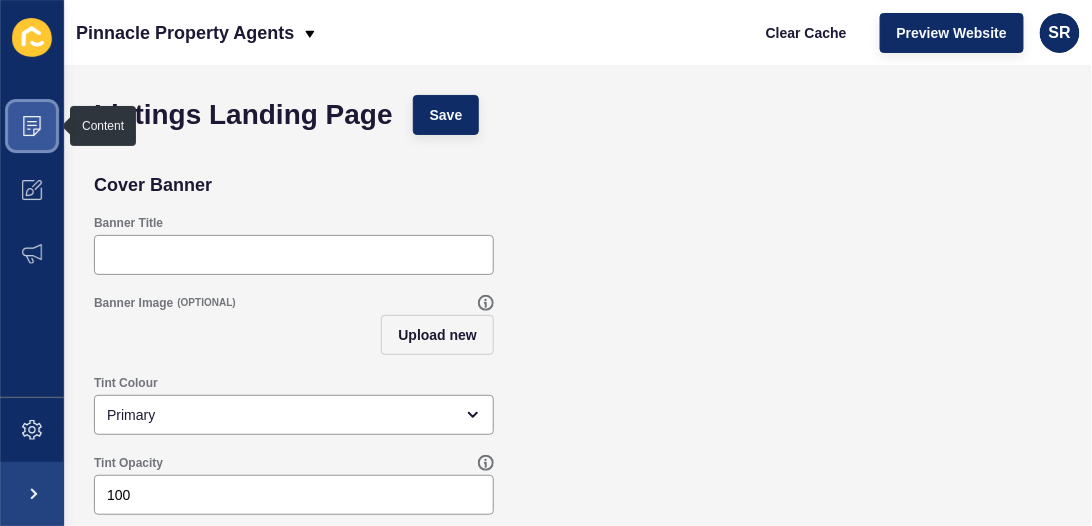 click at bounding box center (32, 126) 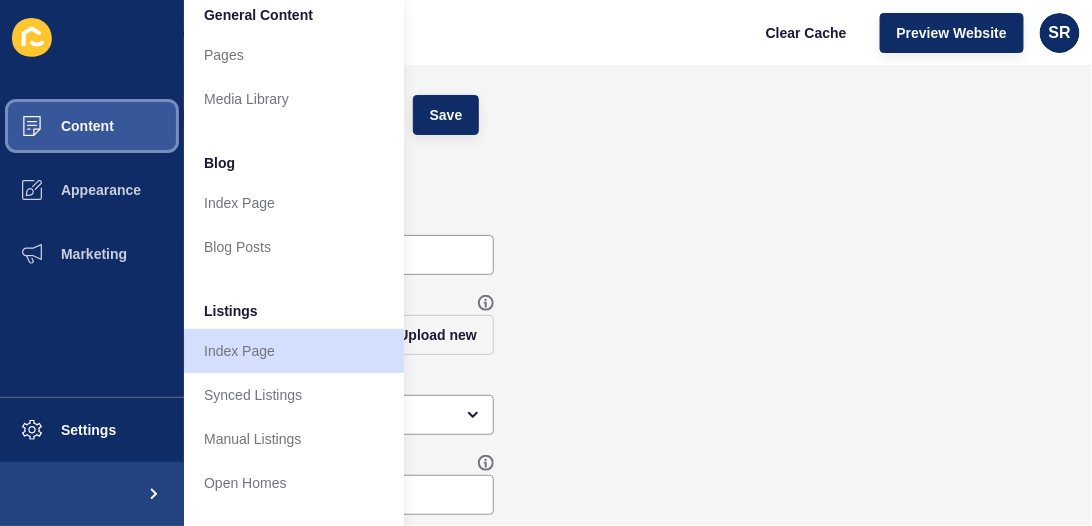 scroll, scrollTop: 0, scrollLeft: 0, axis: both 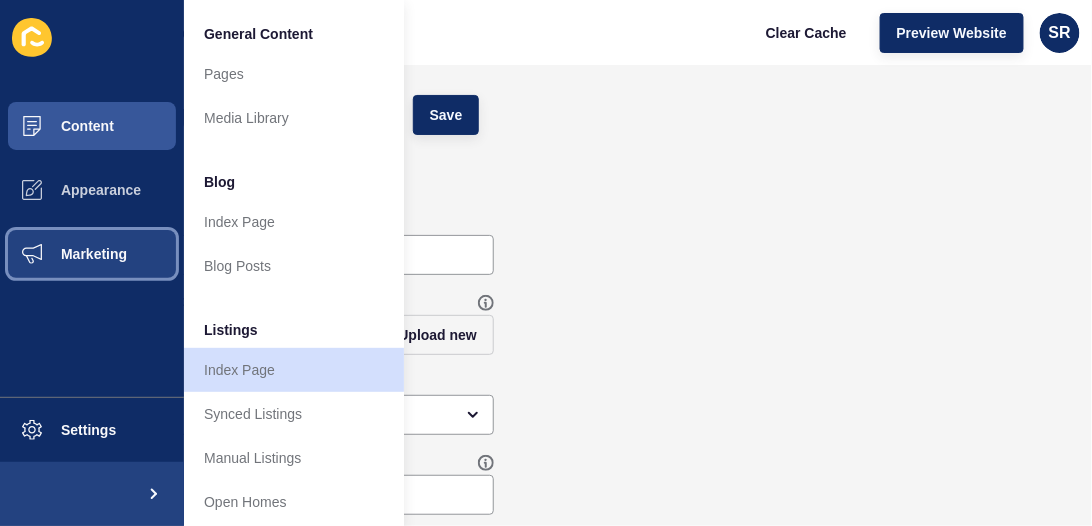 click on "Marketing" at bounding box center (92, 254) 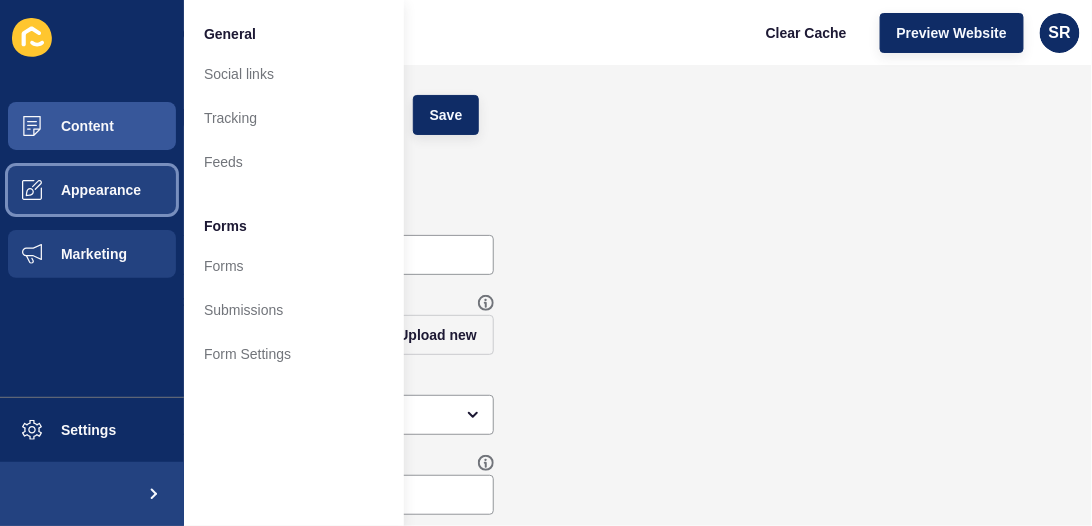 click on "Appearance" at bounding box center [69, 190] 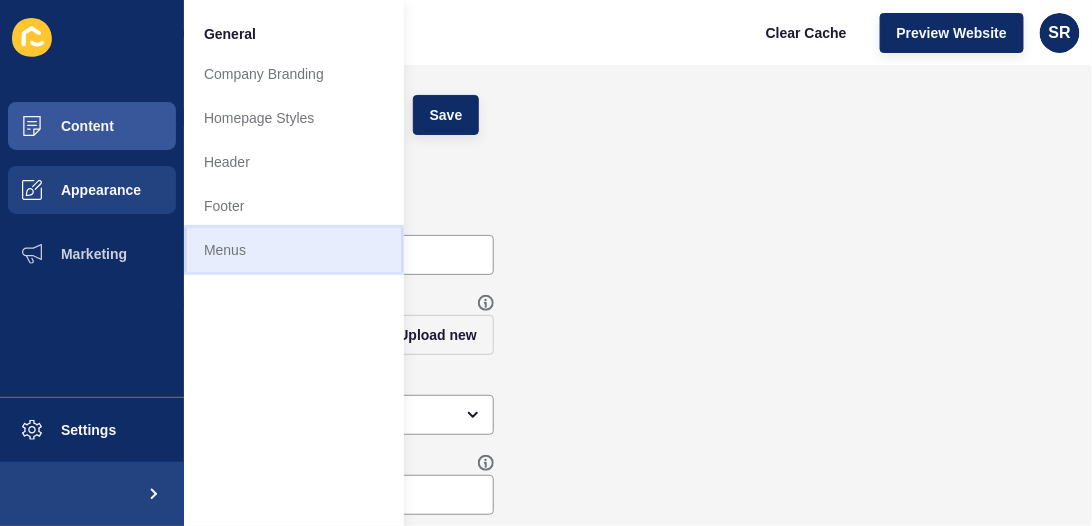 click on "Menus" at bounding box center (294, 250) 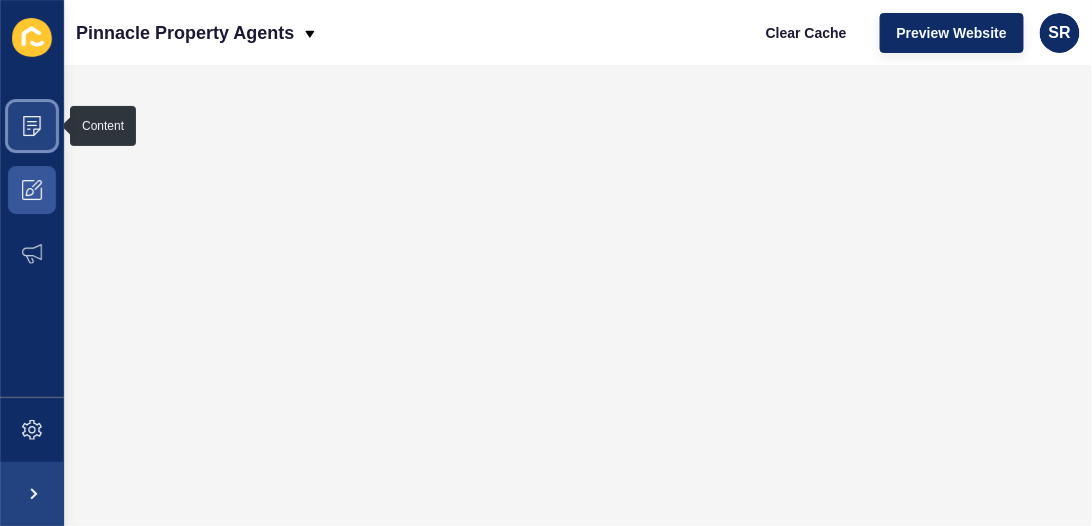click 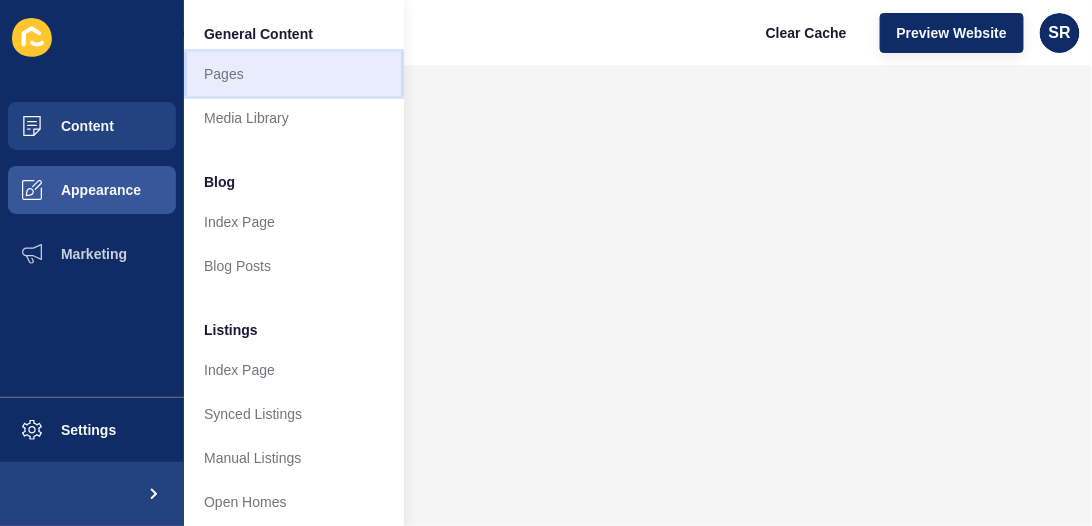 click on "Pages" at bounding box center (294, 74) 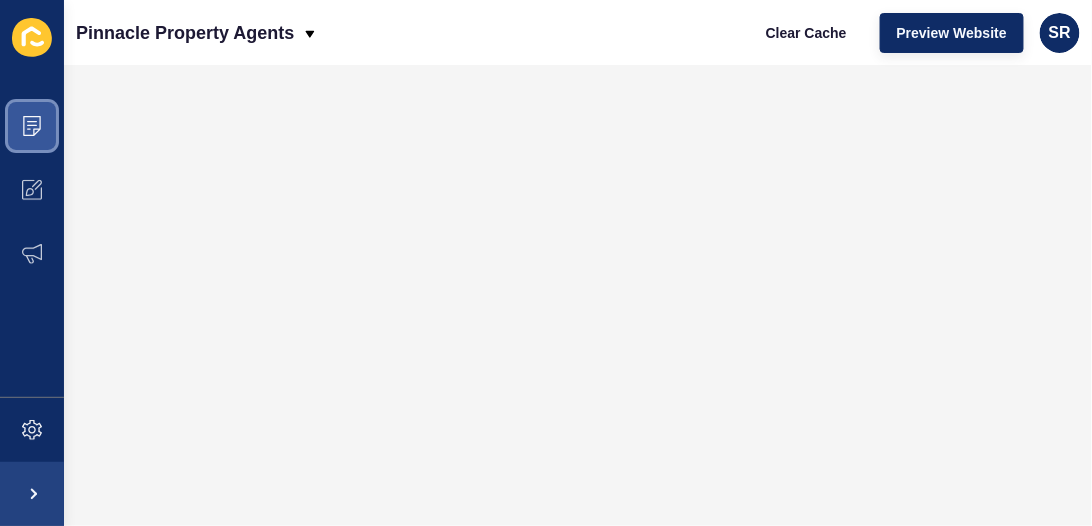 click at bounding box center [32, 126] 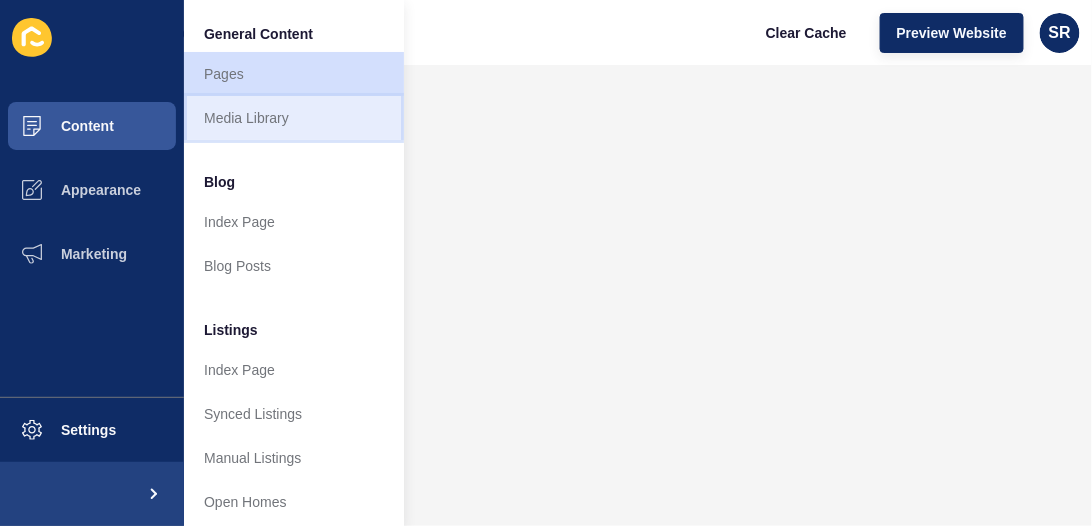 click on "Media Library" at bounding box center [294, 118] 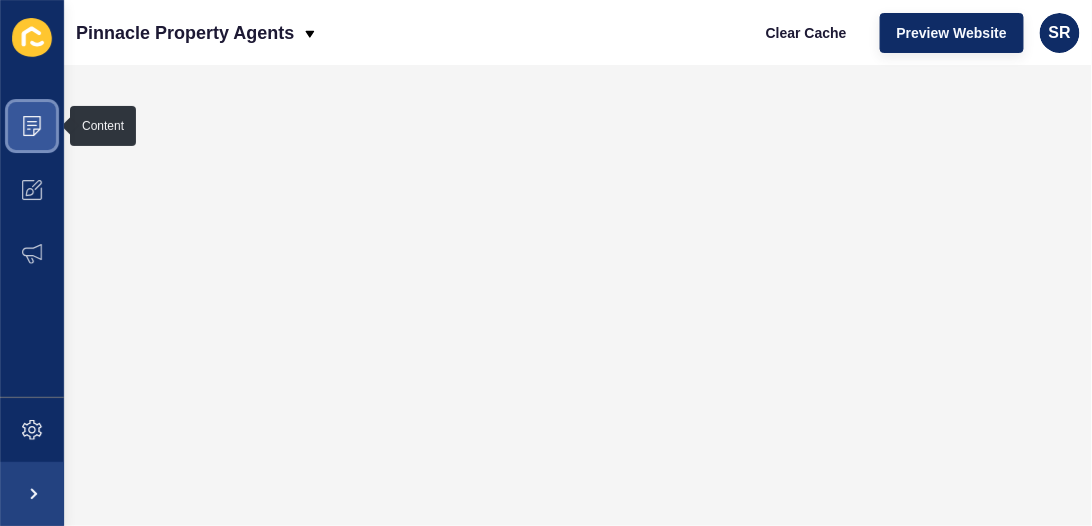 click 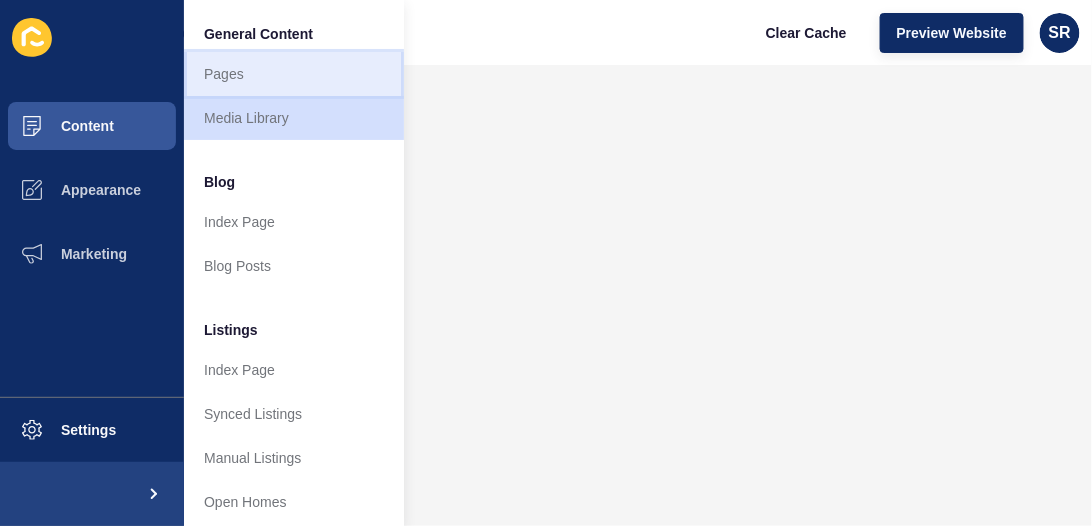 click on "Pages" at bounding box center (294, 74) 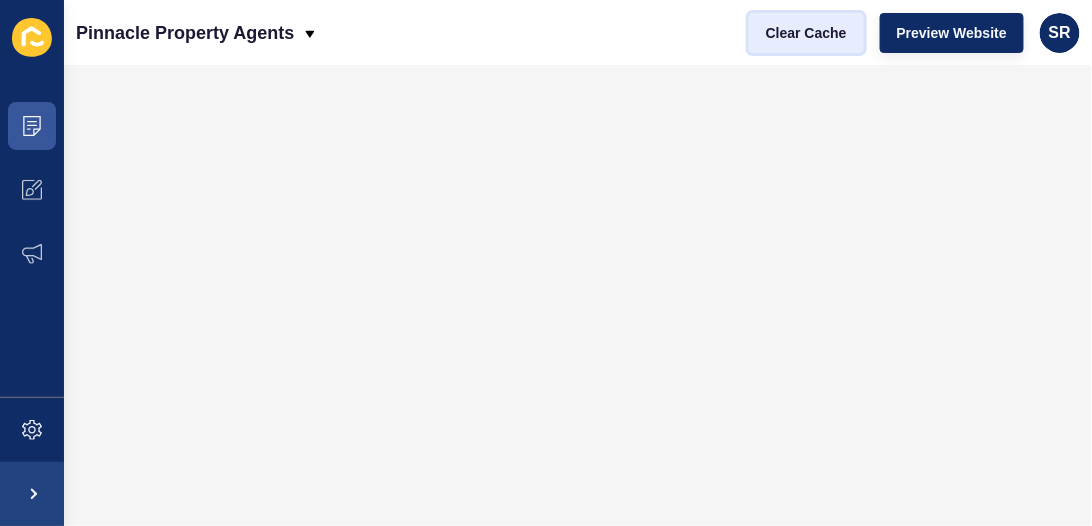 click on "Clear Cache" at bounding box center [806, 33] 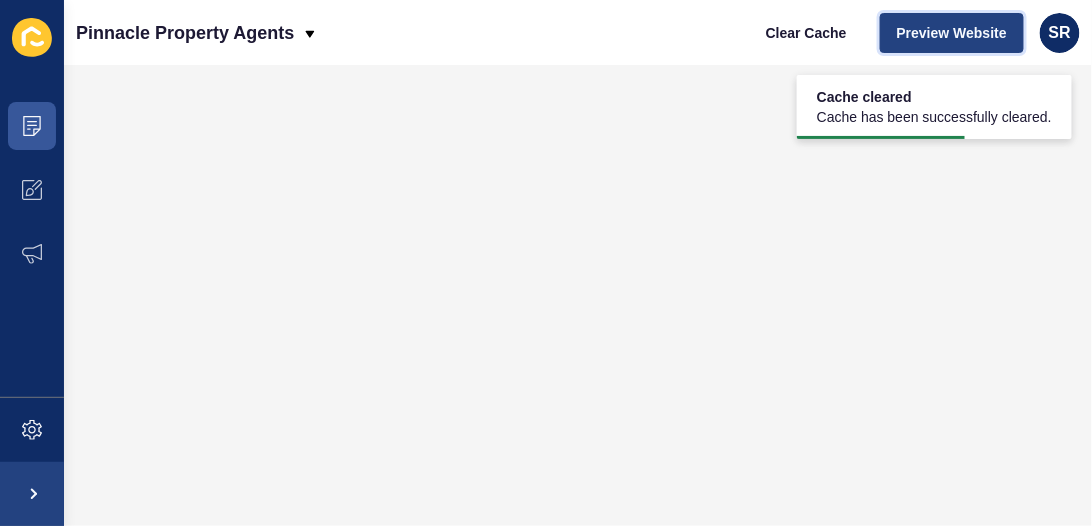 click on "Preview Website" at bounding box center [952, 33] 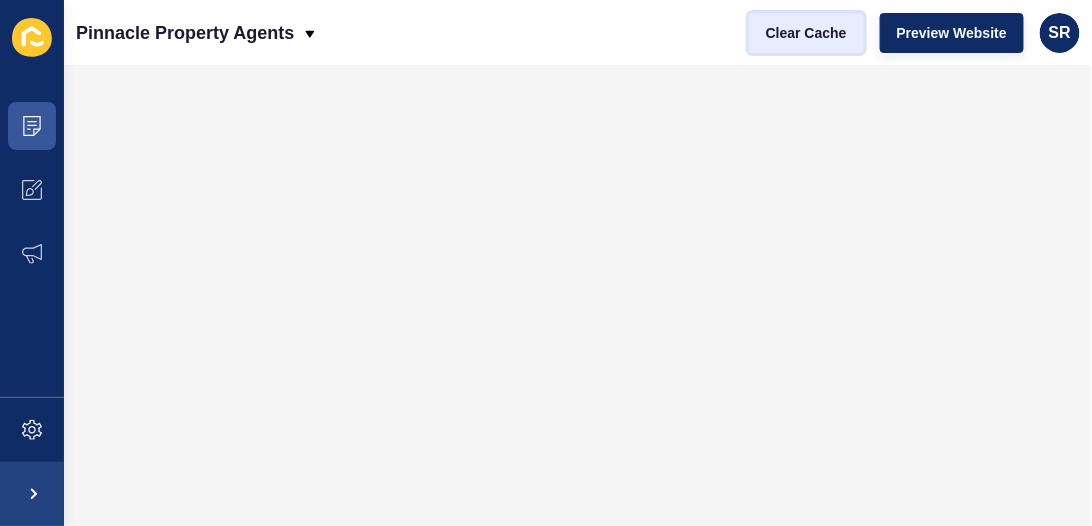 click on "Clear Cache" at bounding box center (806, 33) 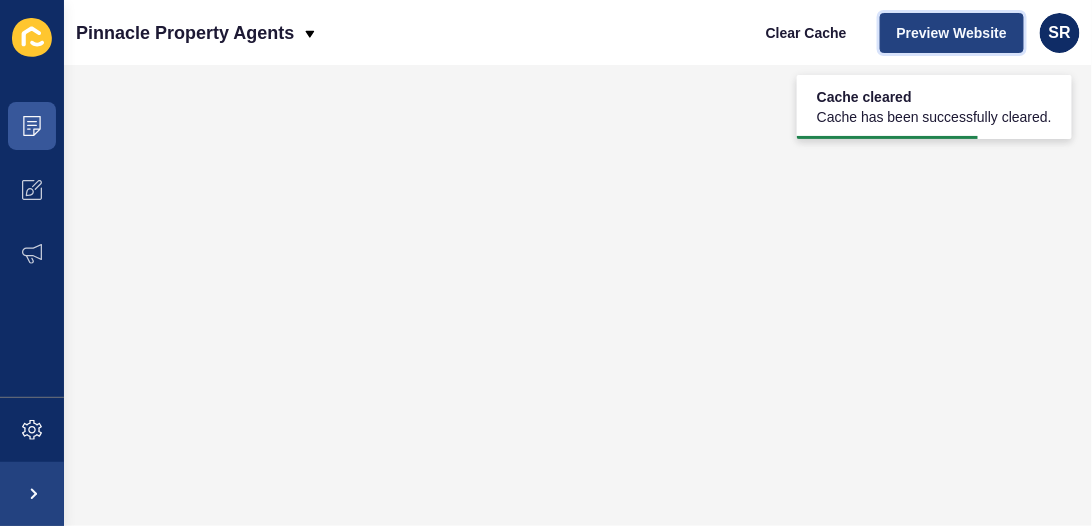 click on "Preview Website" at bounding box center [952, 33] 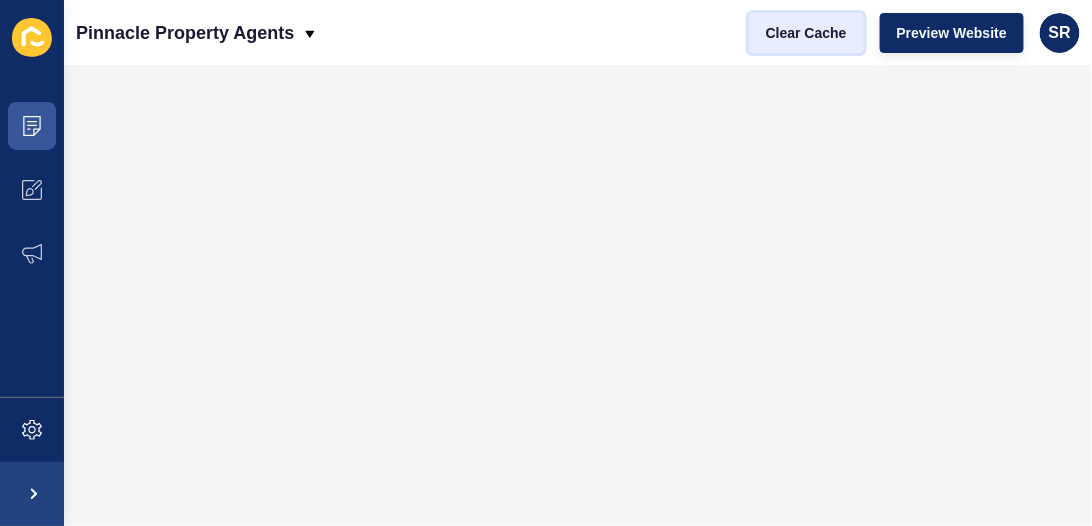 click on "Clear Cache" at bounding box center [806, 33] 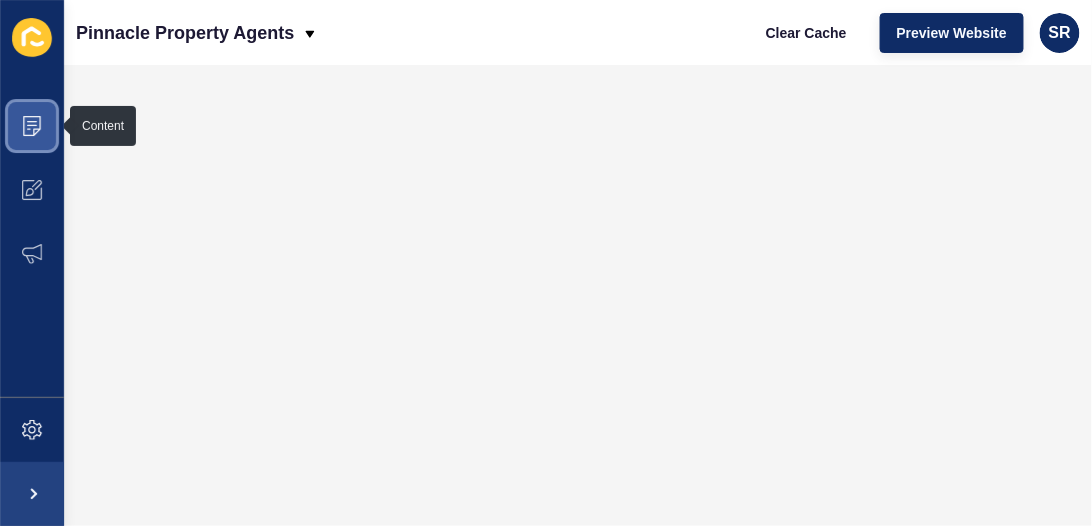 click 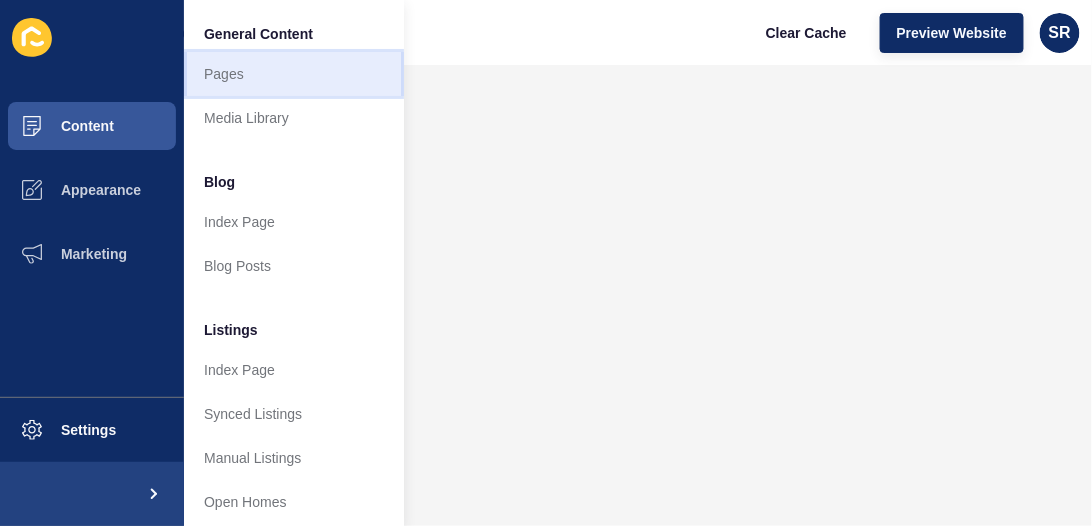 click on "Pages" at bounding box center [294, 74] 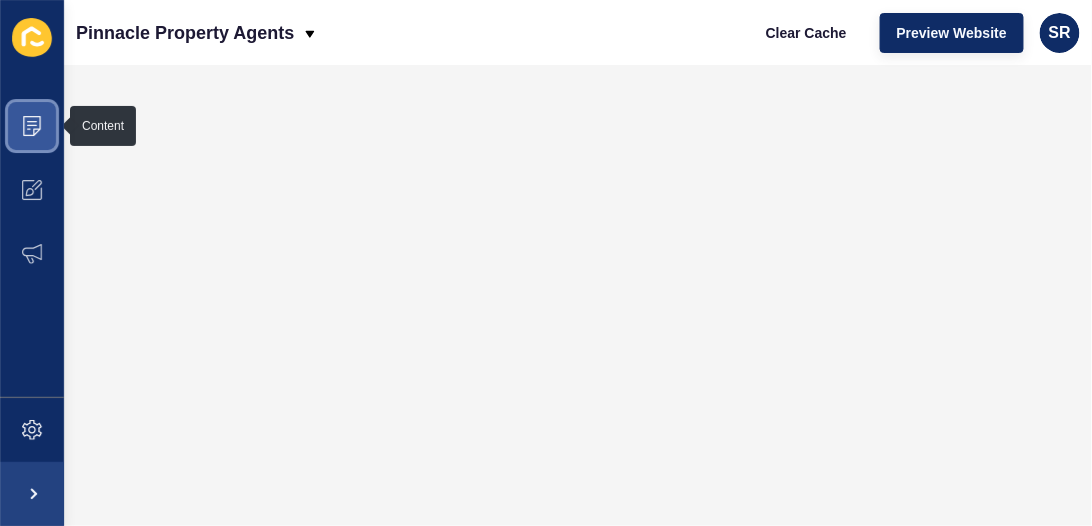 click 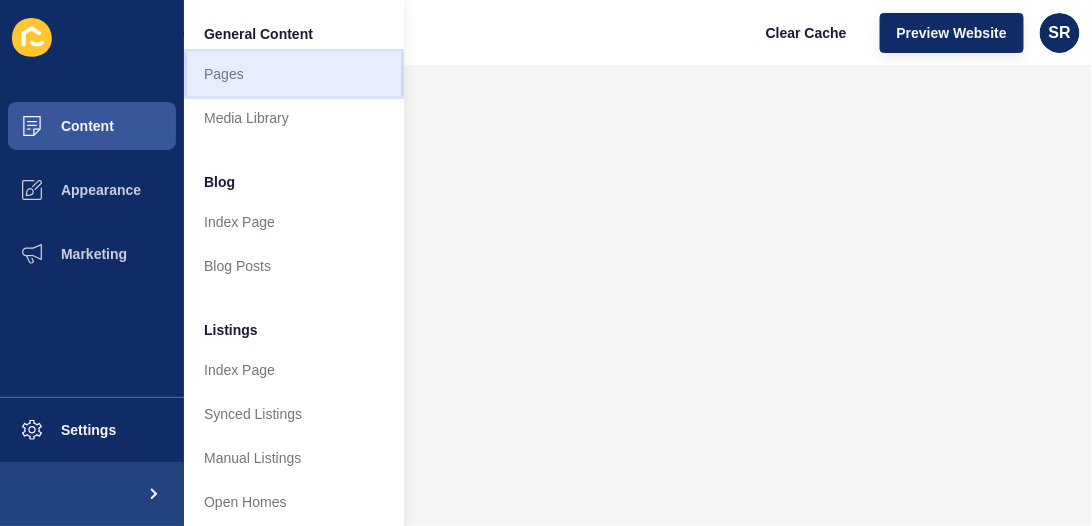click on "Pages" at bounding box center (294, 74) 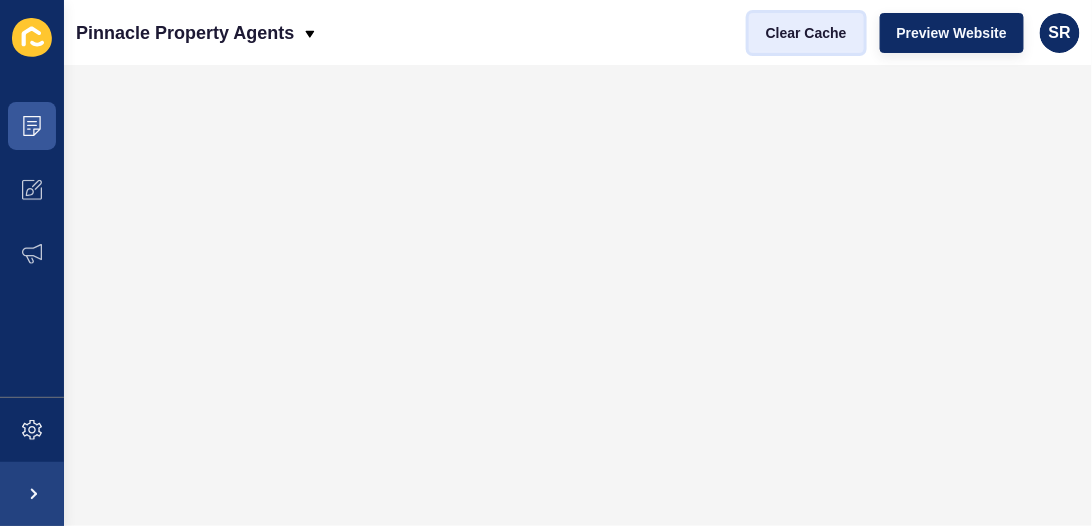 click on "Clear Cache" at bounding box center [806, 33] 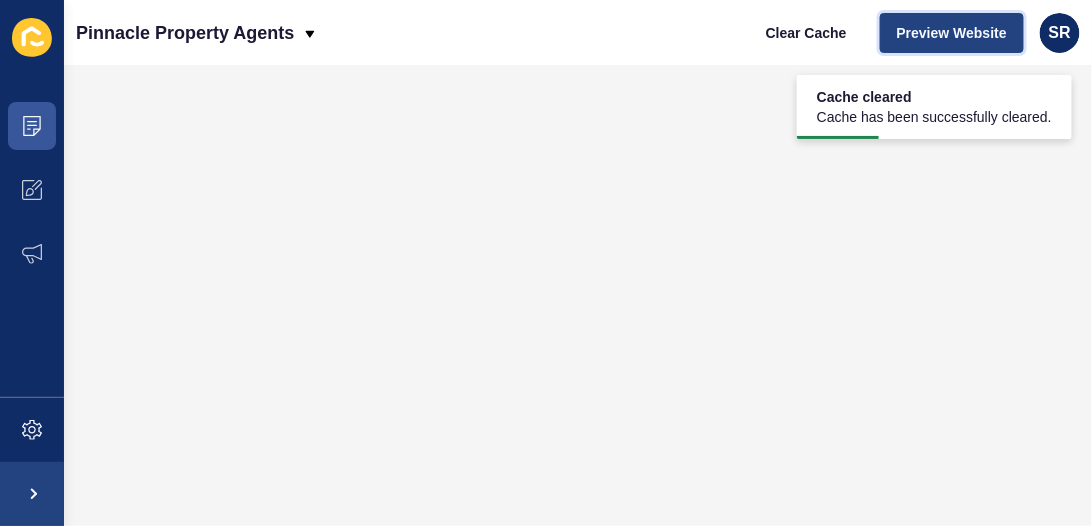 click on "Preview Website" at bounding box center [952, 33] 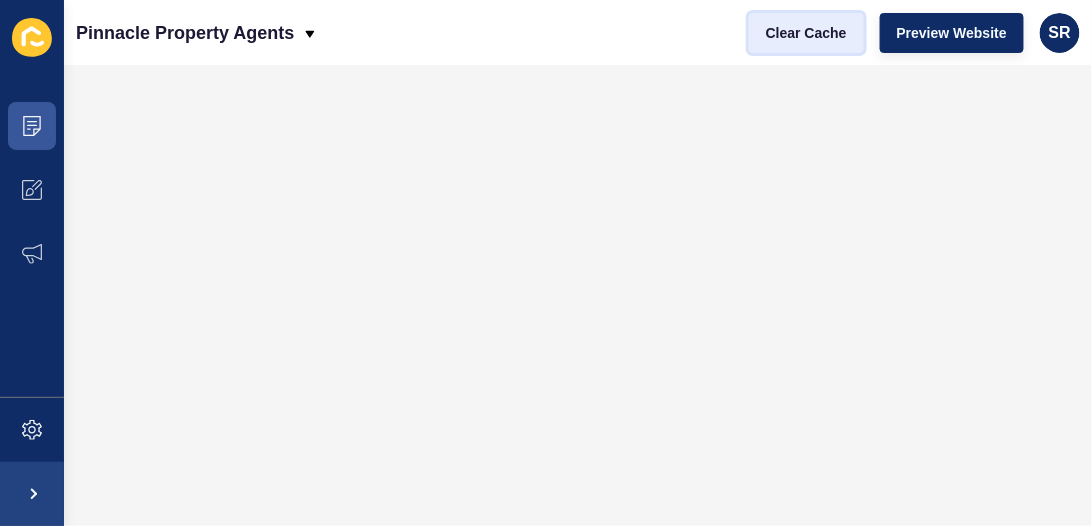 click on "Clear Cache" at bounding box center [806, 33] 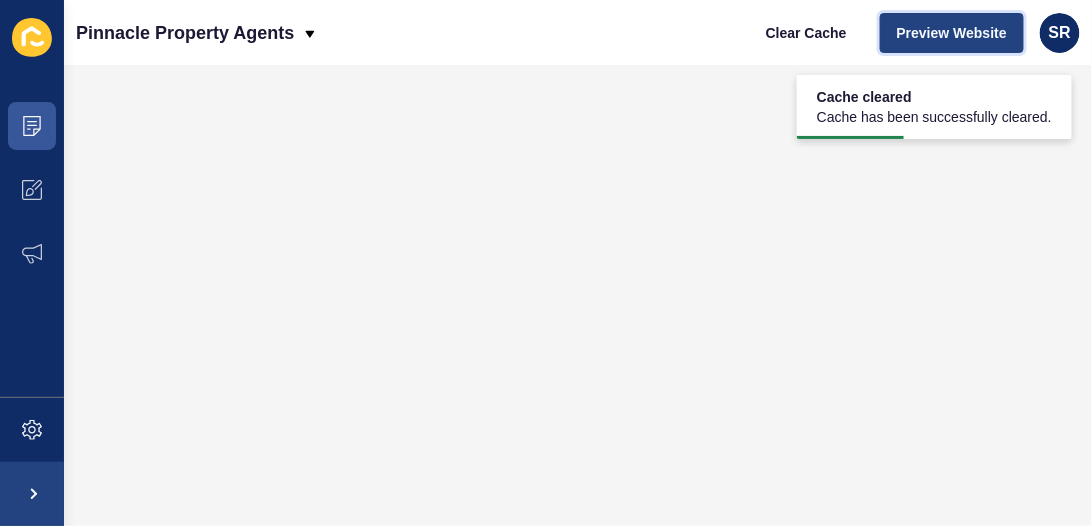 click on "Preview Website" at bounding box center [952, 33] 